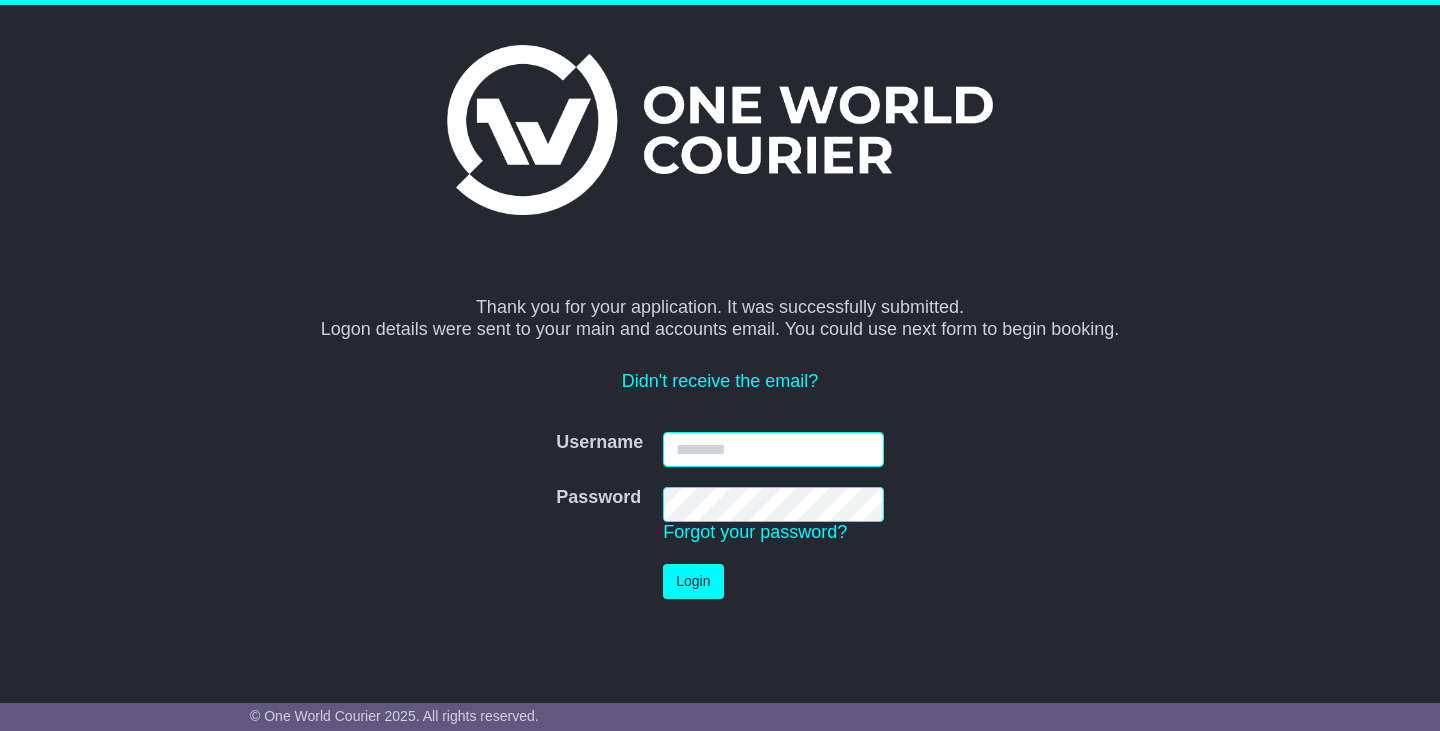 scroll, scrollTop: 0, scrollLeft: 0, axis: both 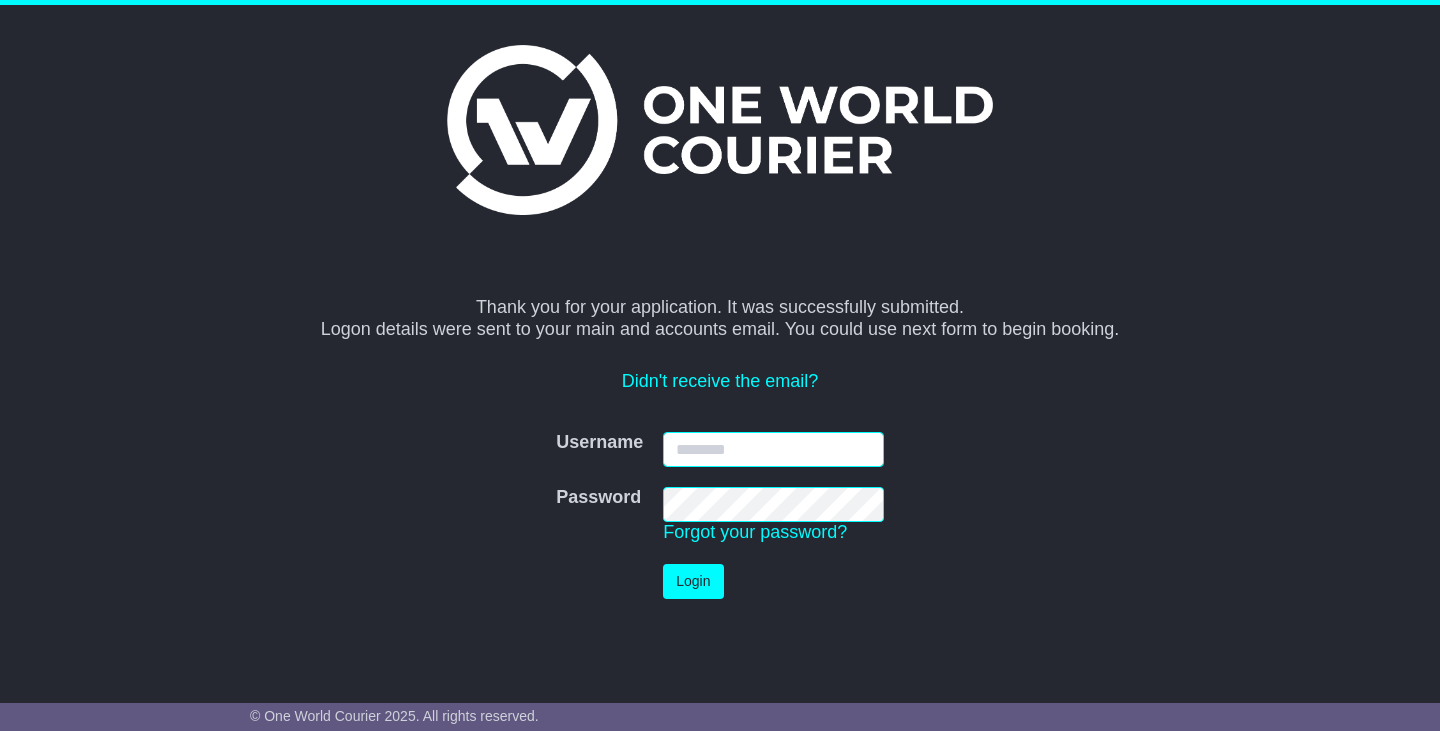 type on "**********" 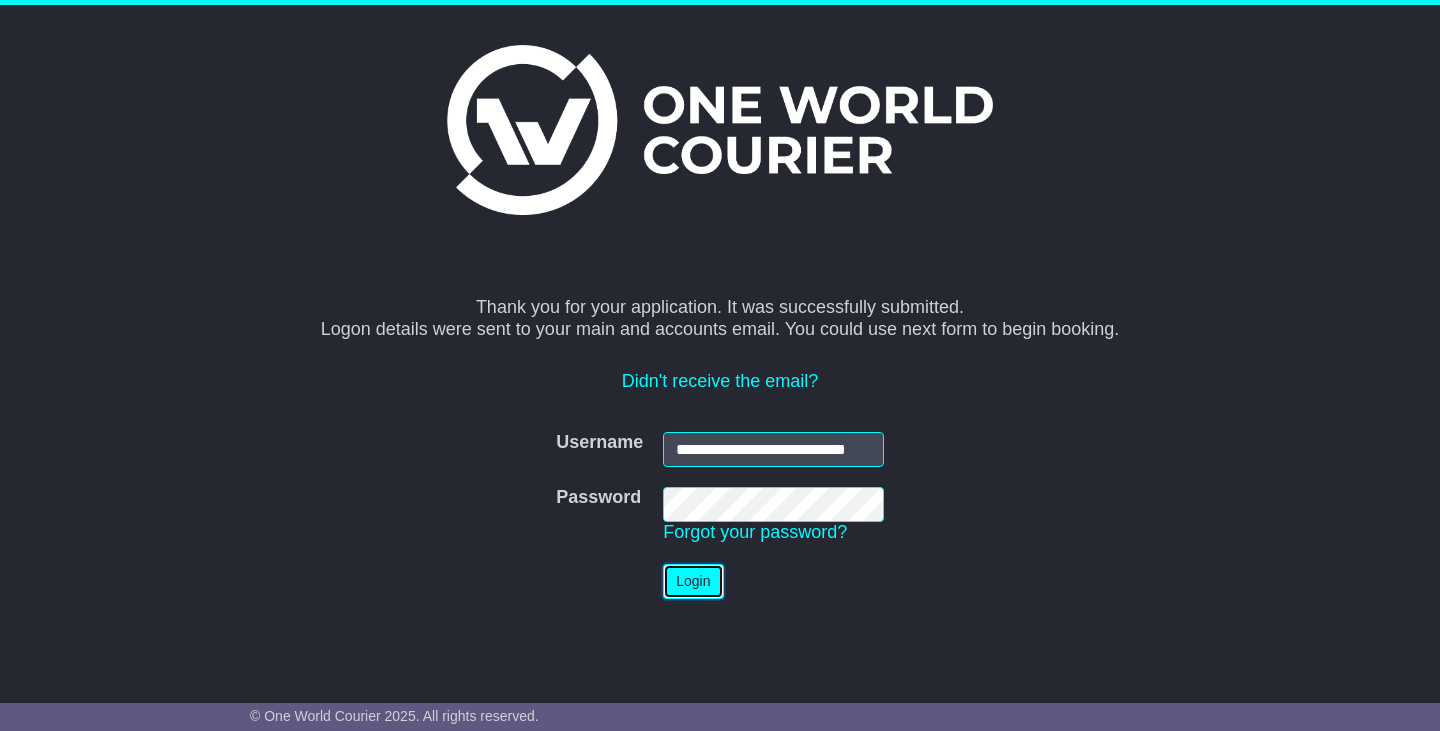 click on "Login" at bounding box center [693, 581] 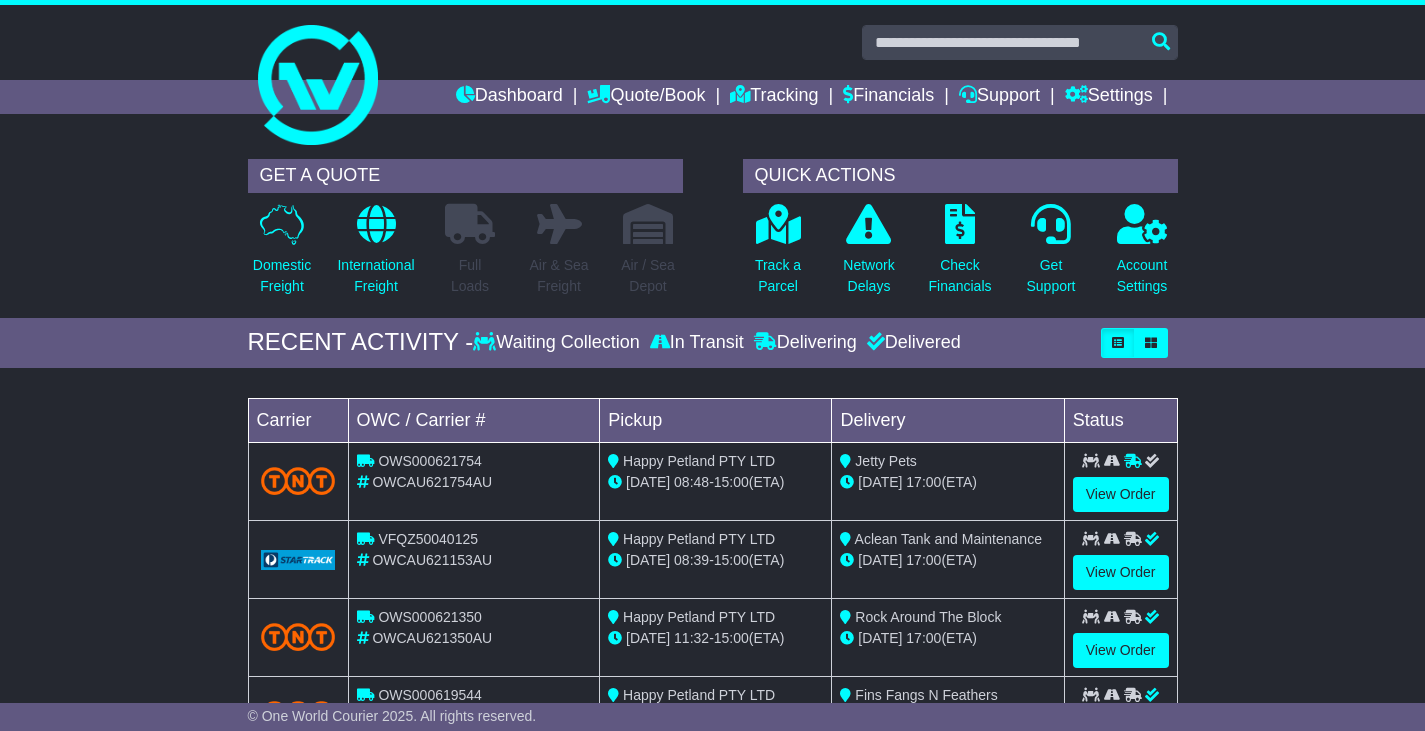 scroll, scrollTop: 0, scrollLeft: 0, axis: both 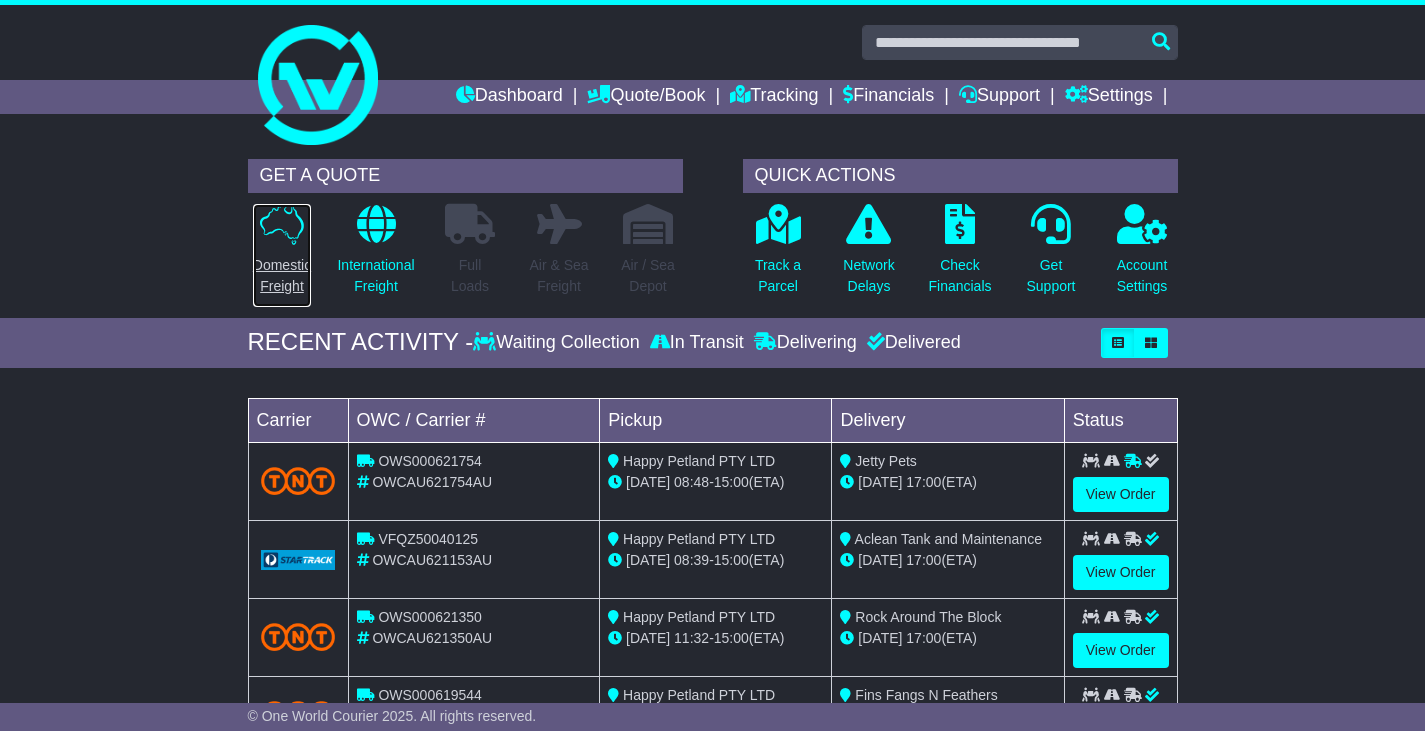 click on "Domestic Freight" at bounding box center (282, 255) 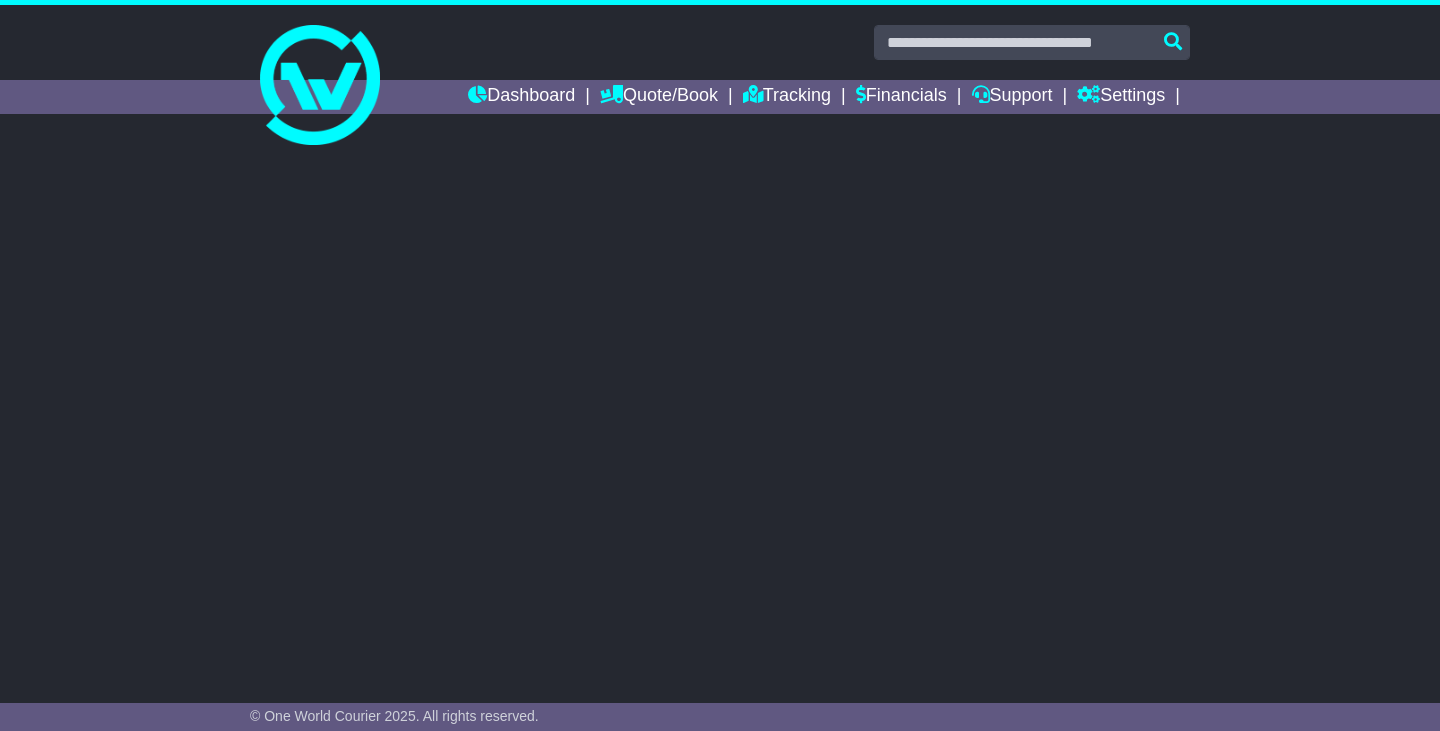 scroll, scrollTop: 0, scrollLeft: 0, axis: both 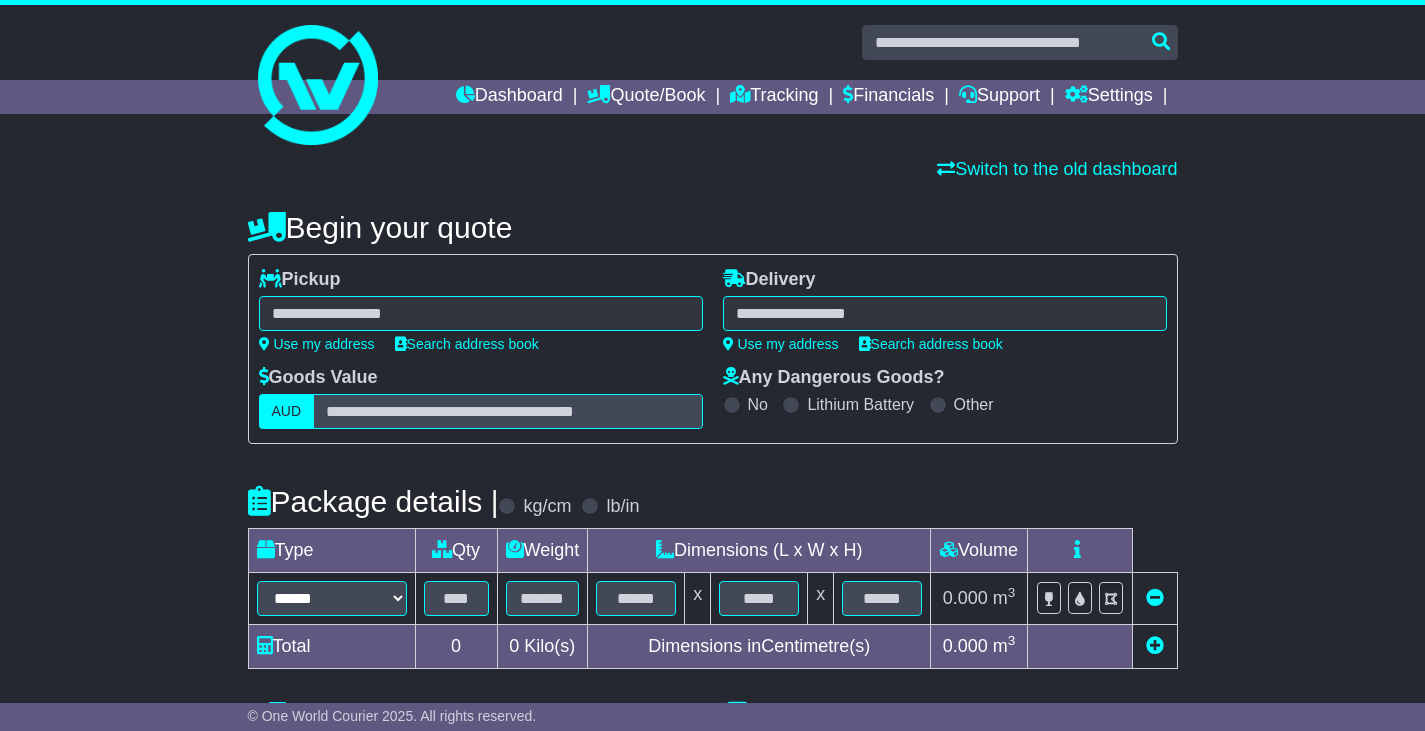 click at bounding box center (481, 313) 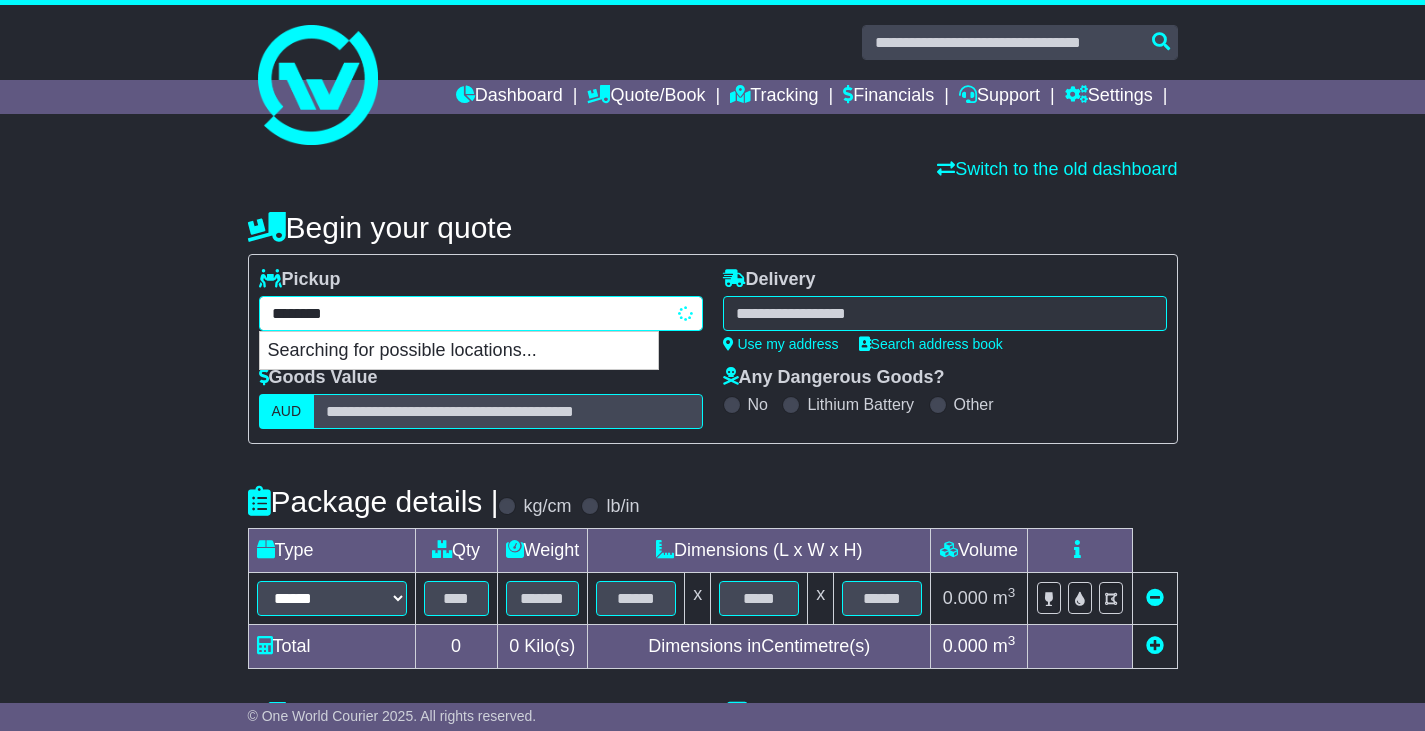 type on "*********" 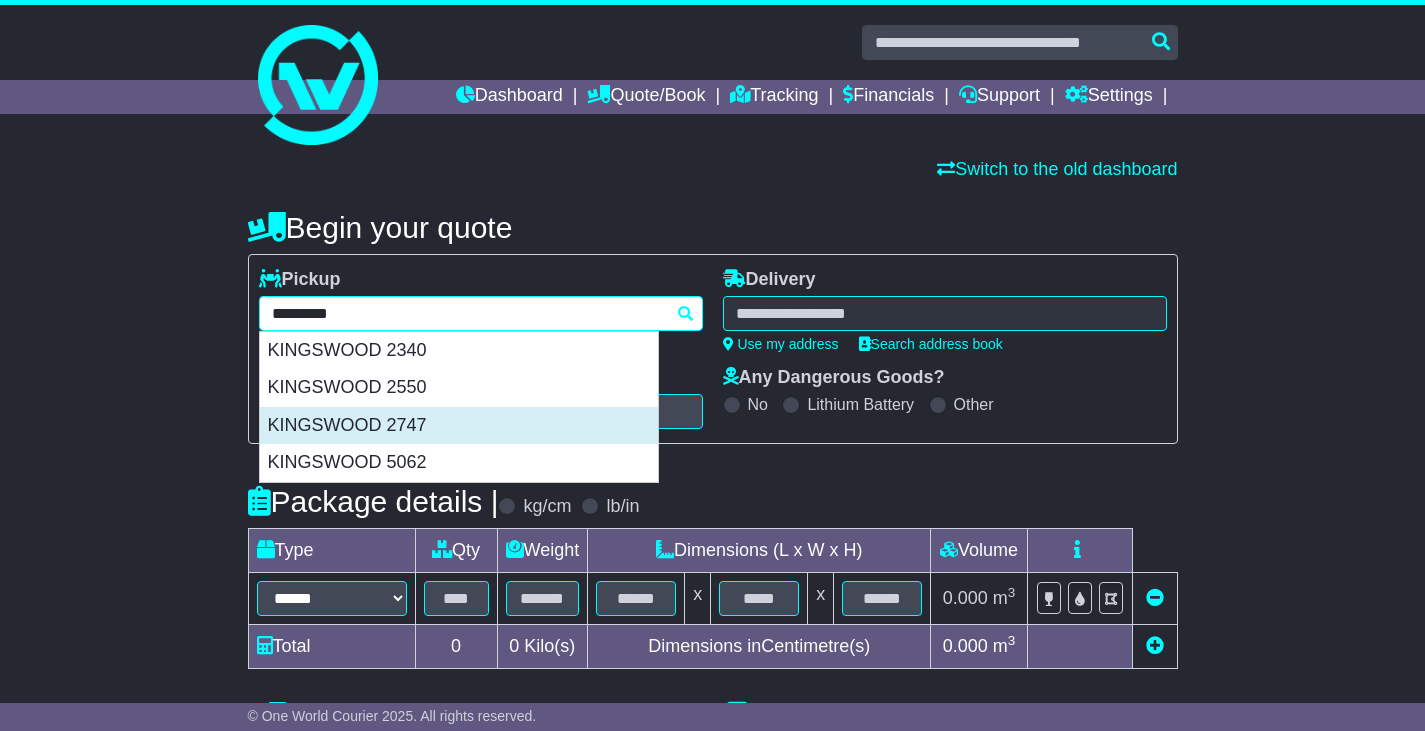 click on "KINGSWOOD 2747" at bounding box center (459, 426) 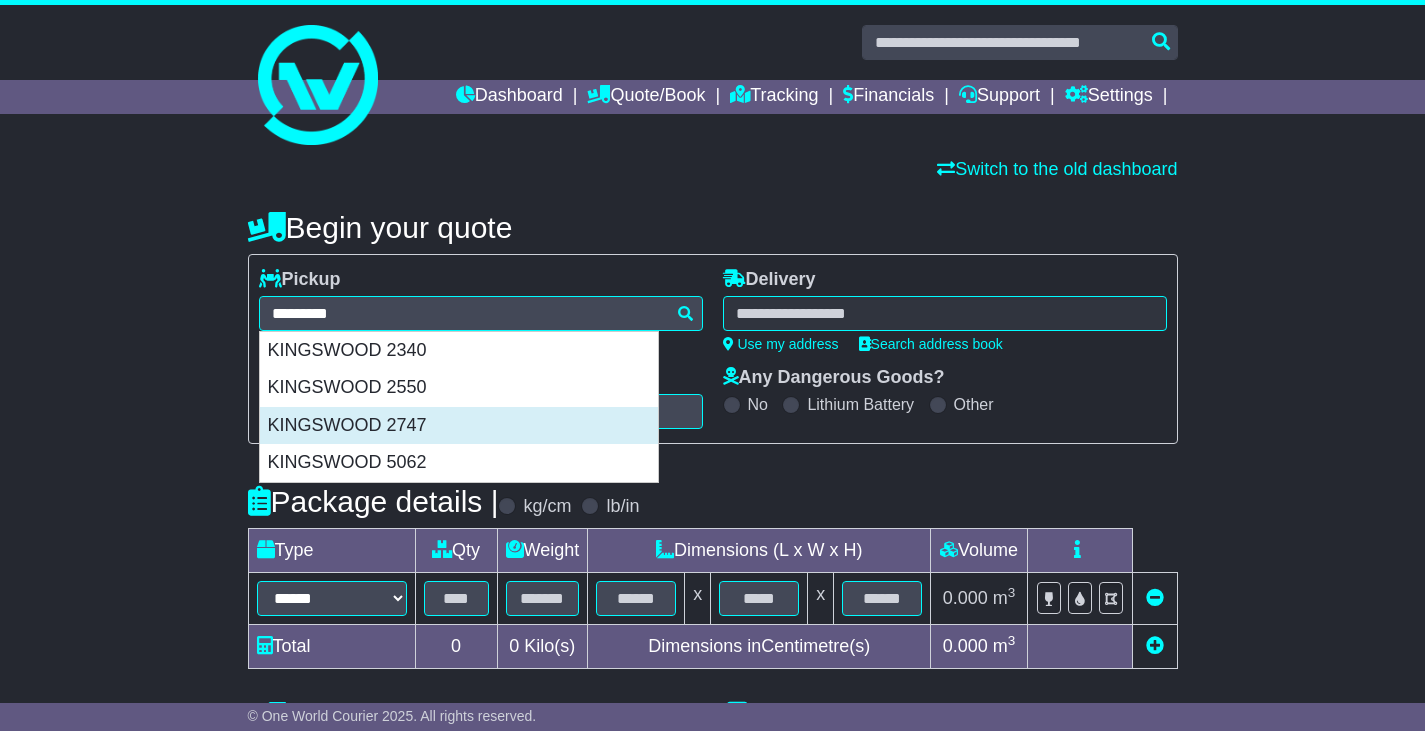 type on "**********" 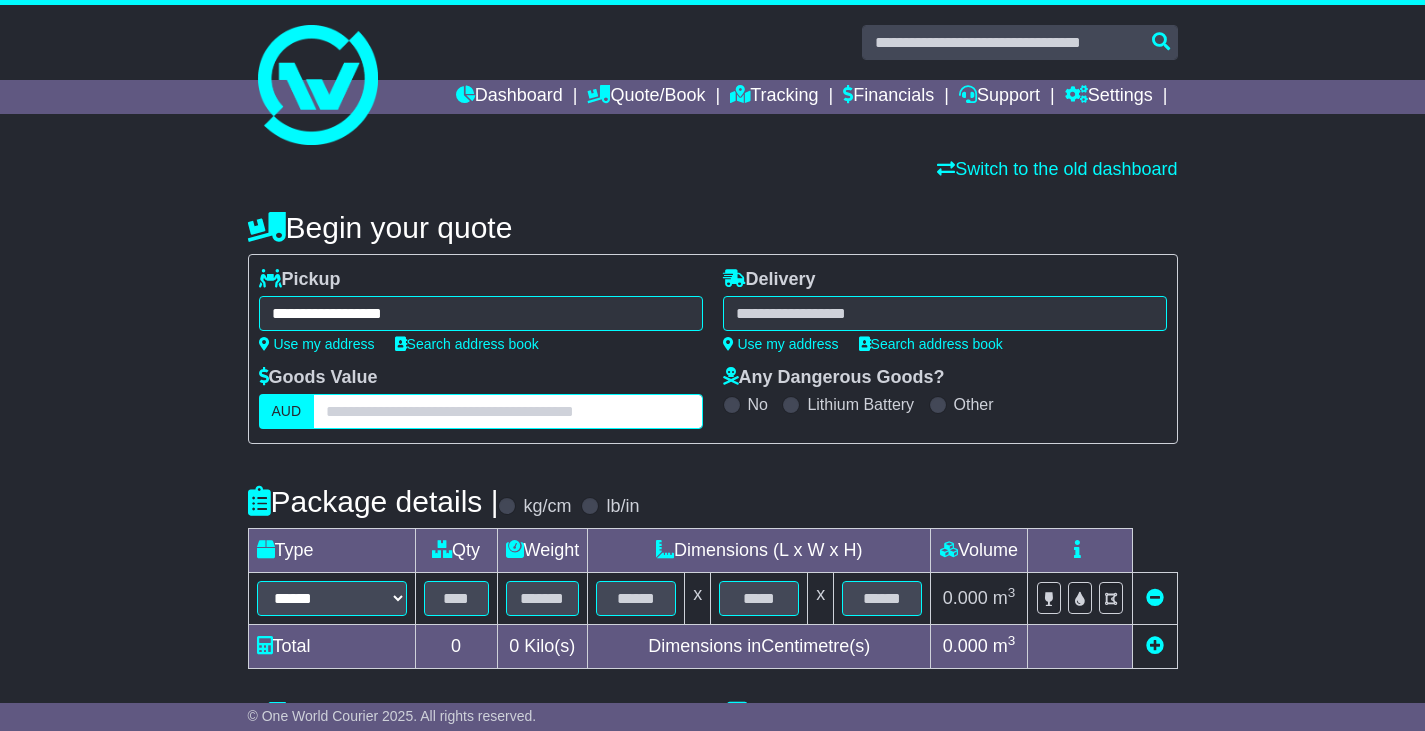 click at bounding box center [507, 411] 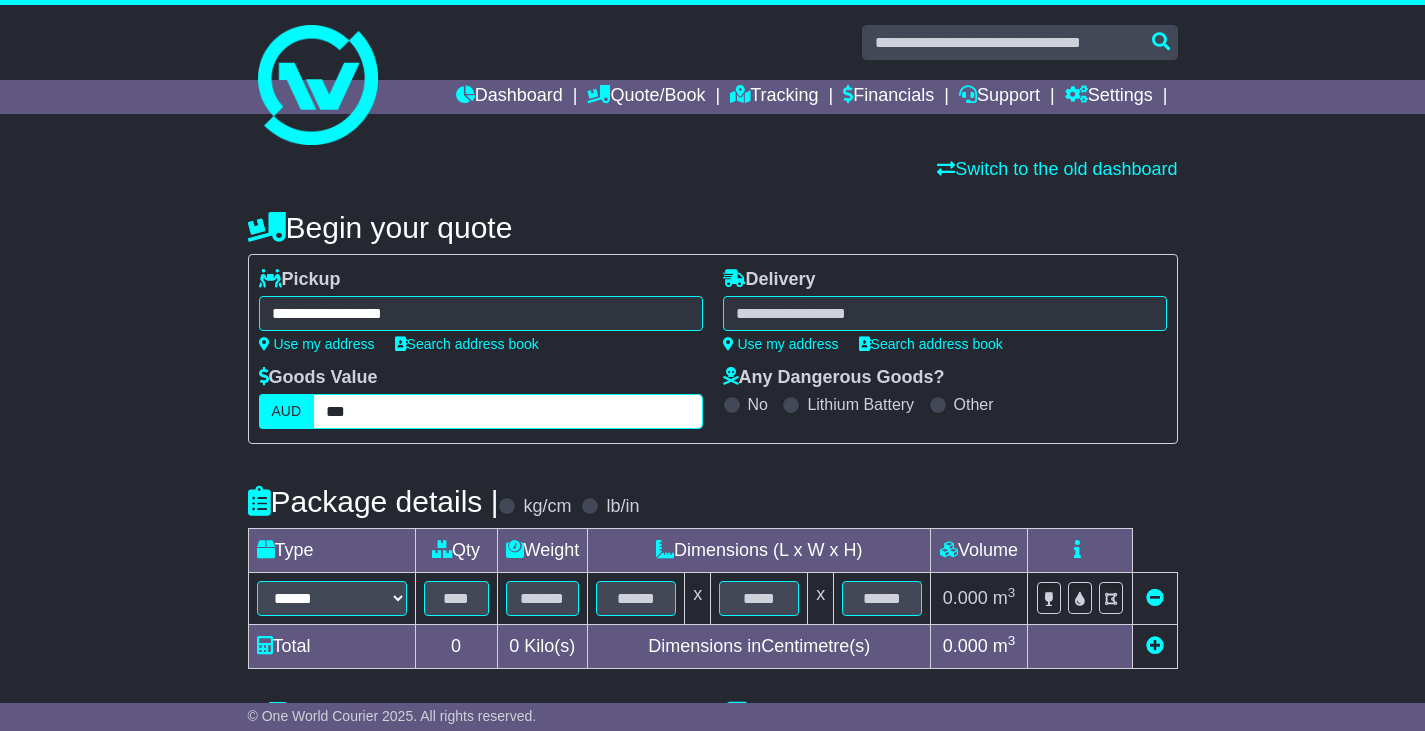 type on "***" 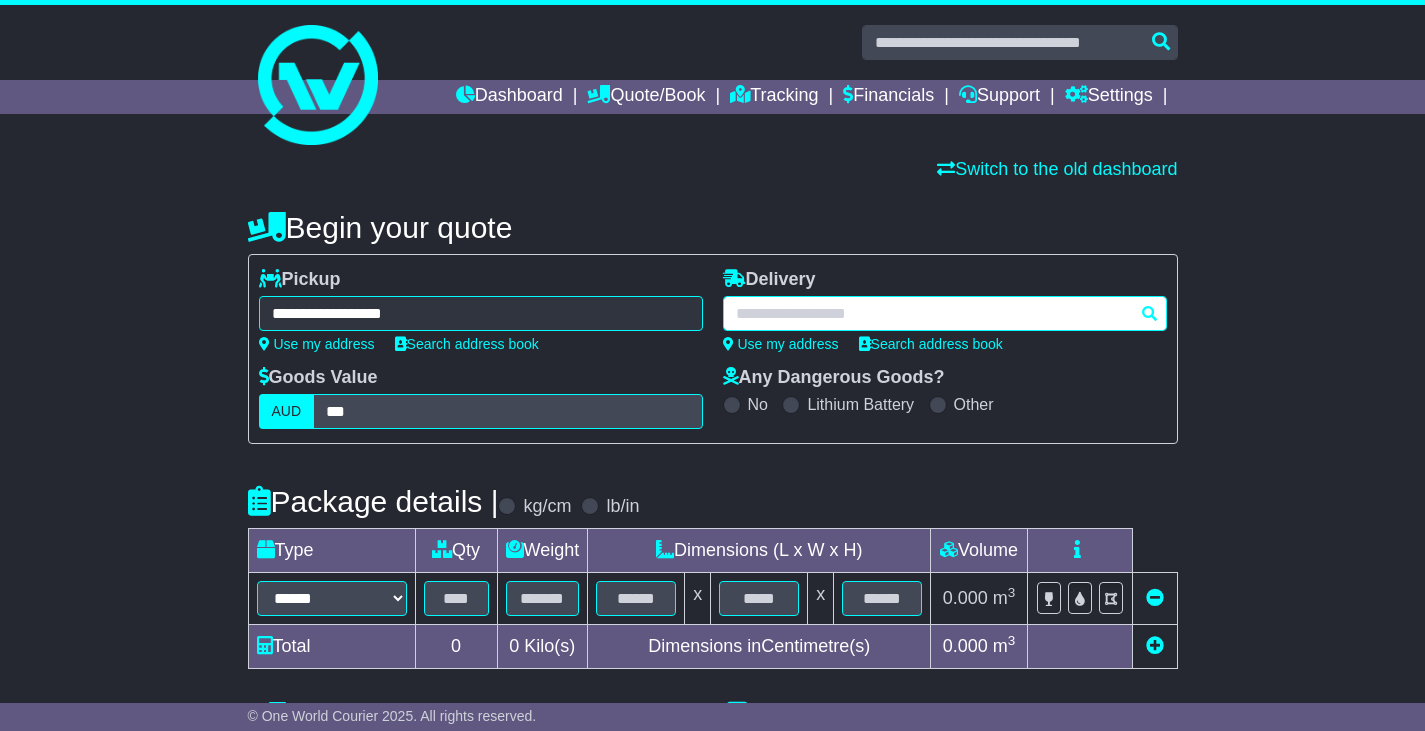 click at bounding box center [945, 313] 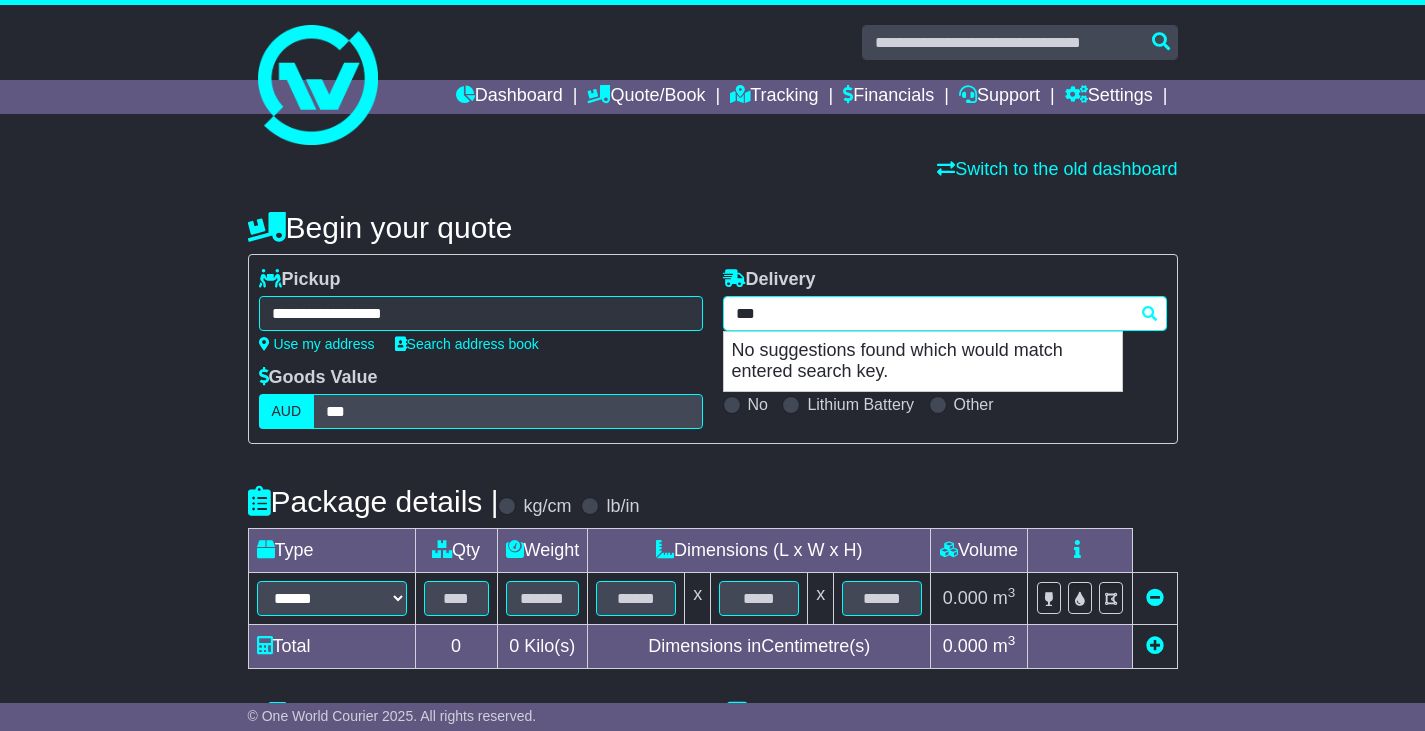 type on "****" 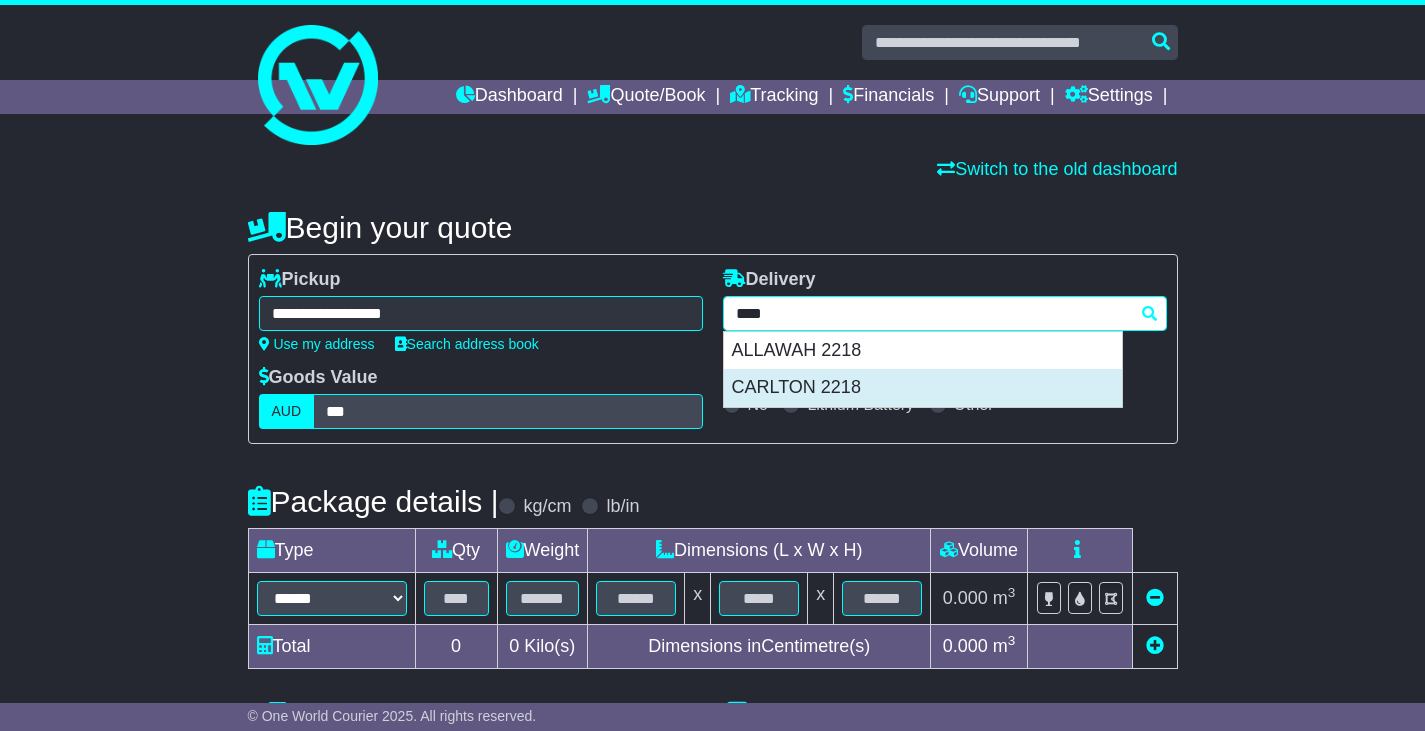click on "CARLTON 2218" at bounding box center [923, 388] 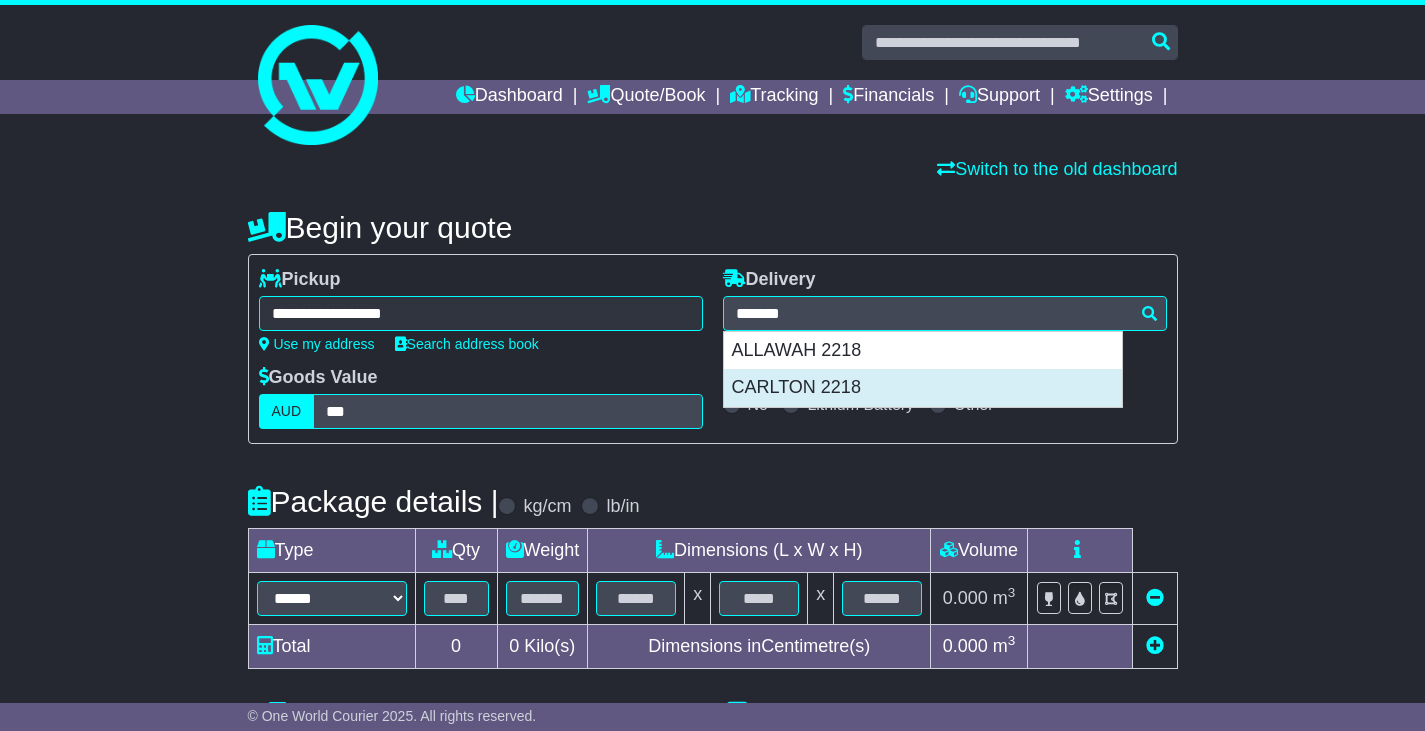 type on "**********" 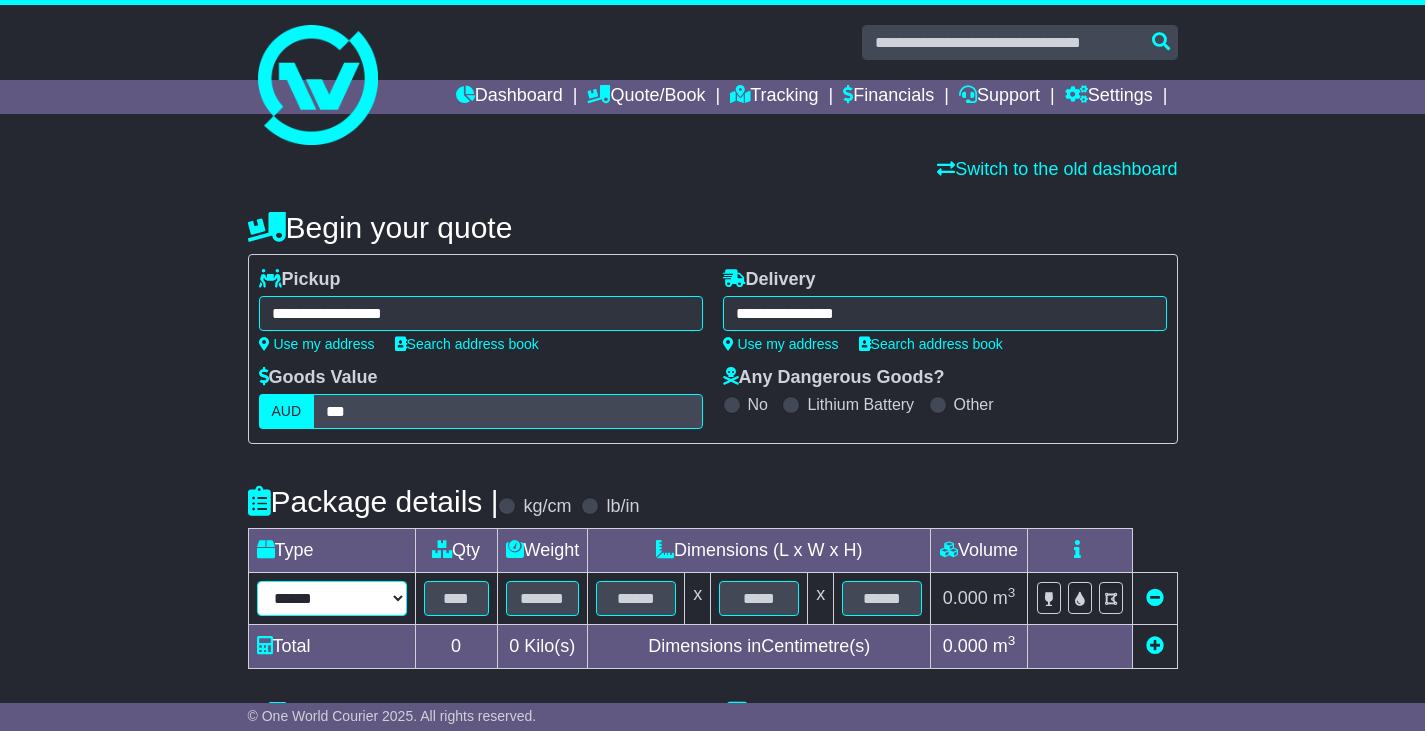 click on "****** ****** *** ******** ***** **** **** ****** *** *******" at bounding box center [332, 598] 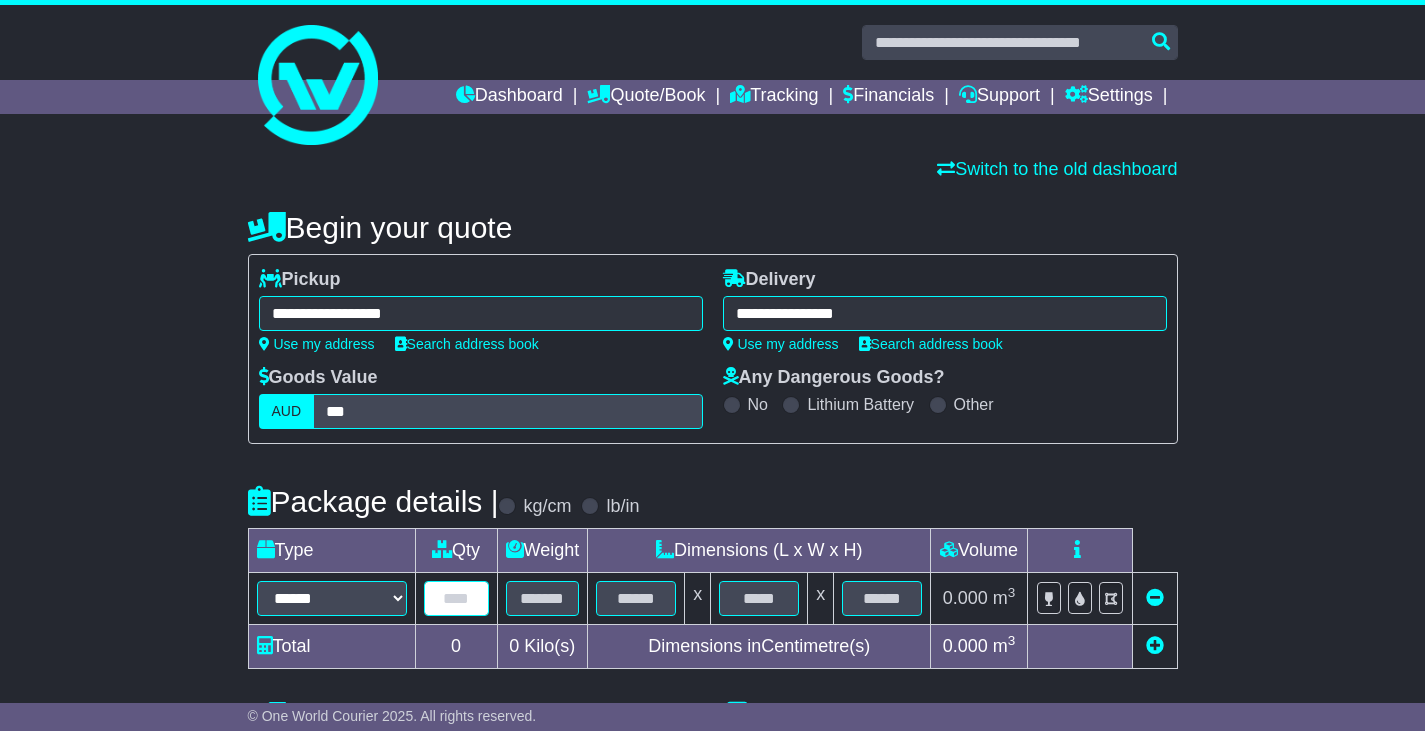 click at bounding box center [456, 598] 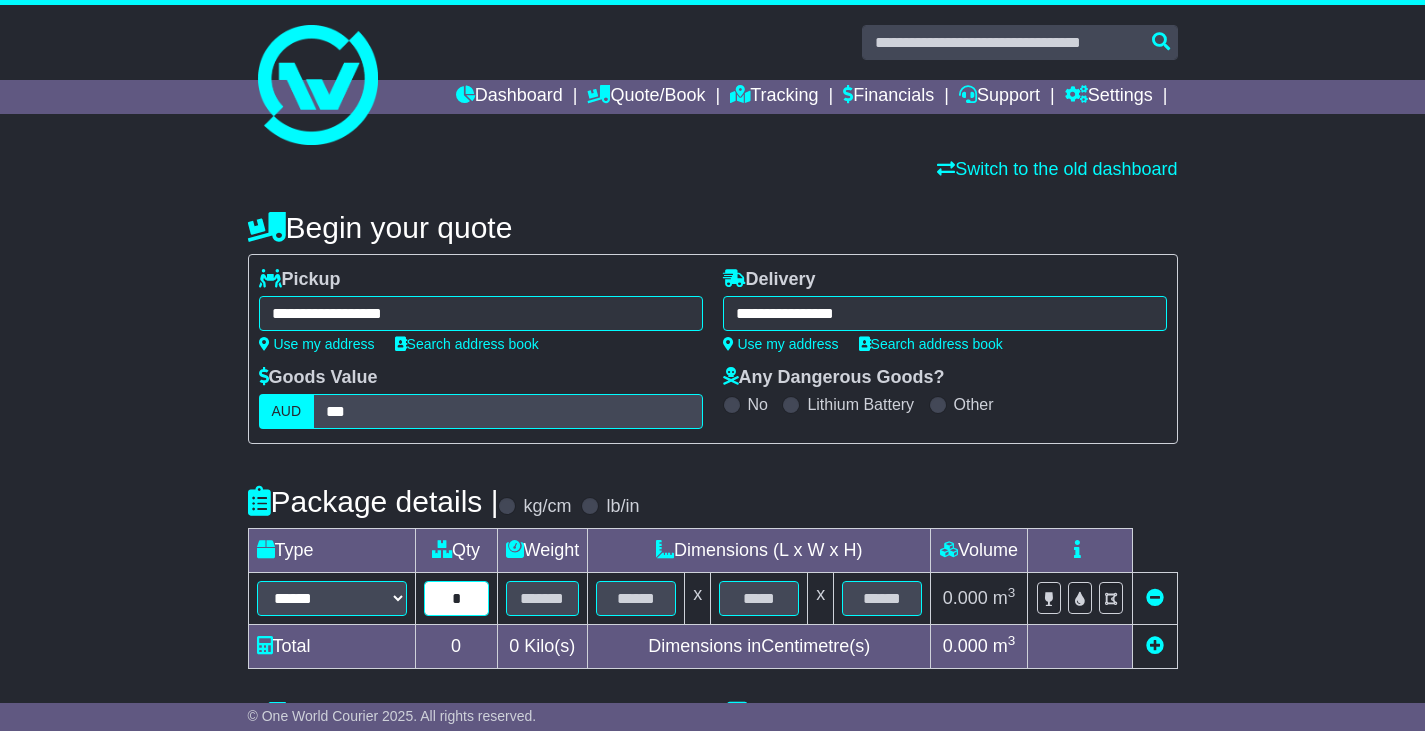 type on "*" 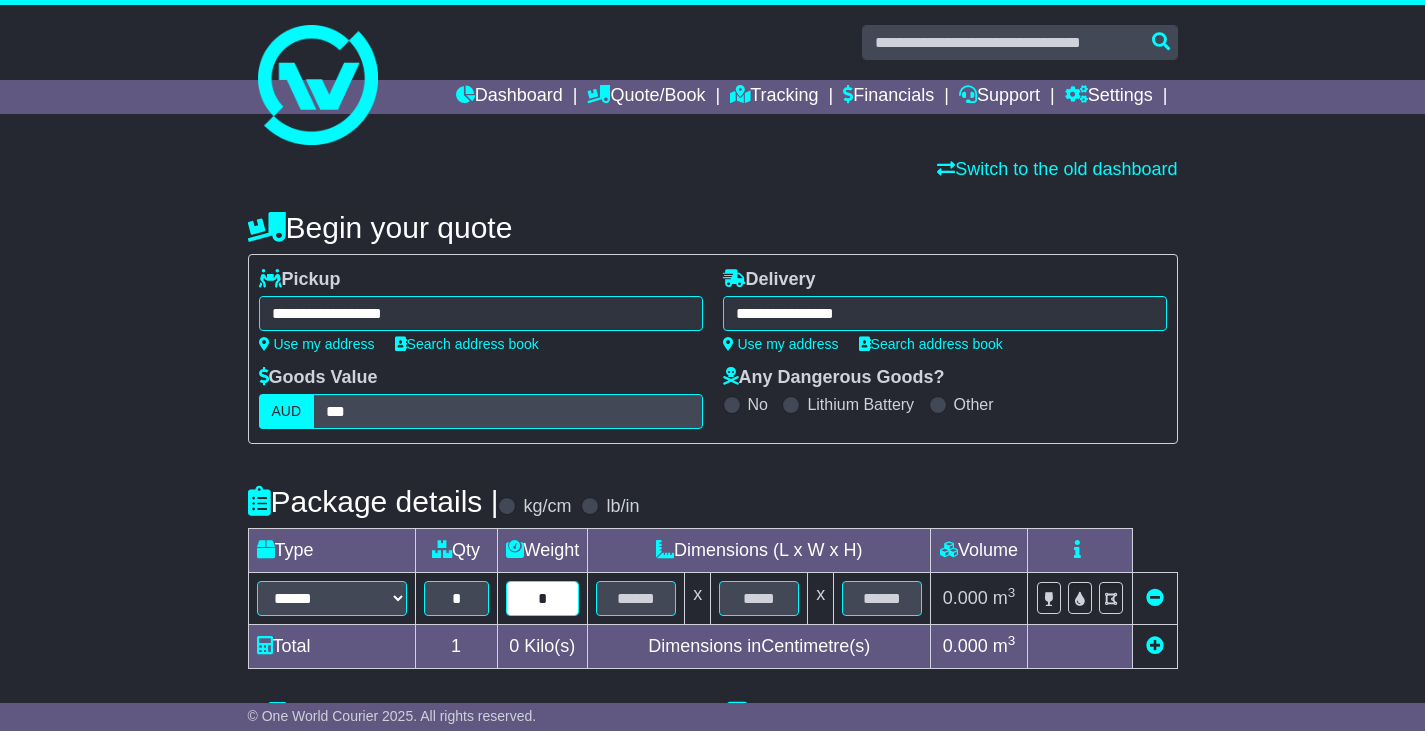 type on "*" 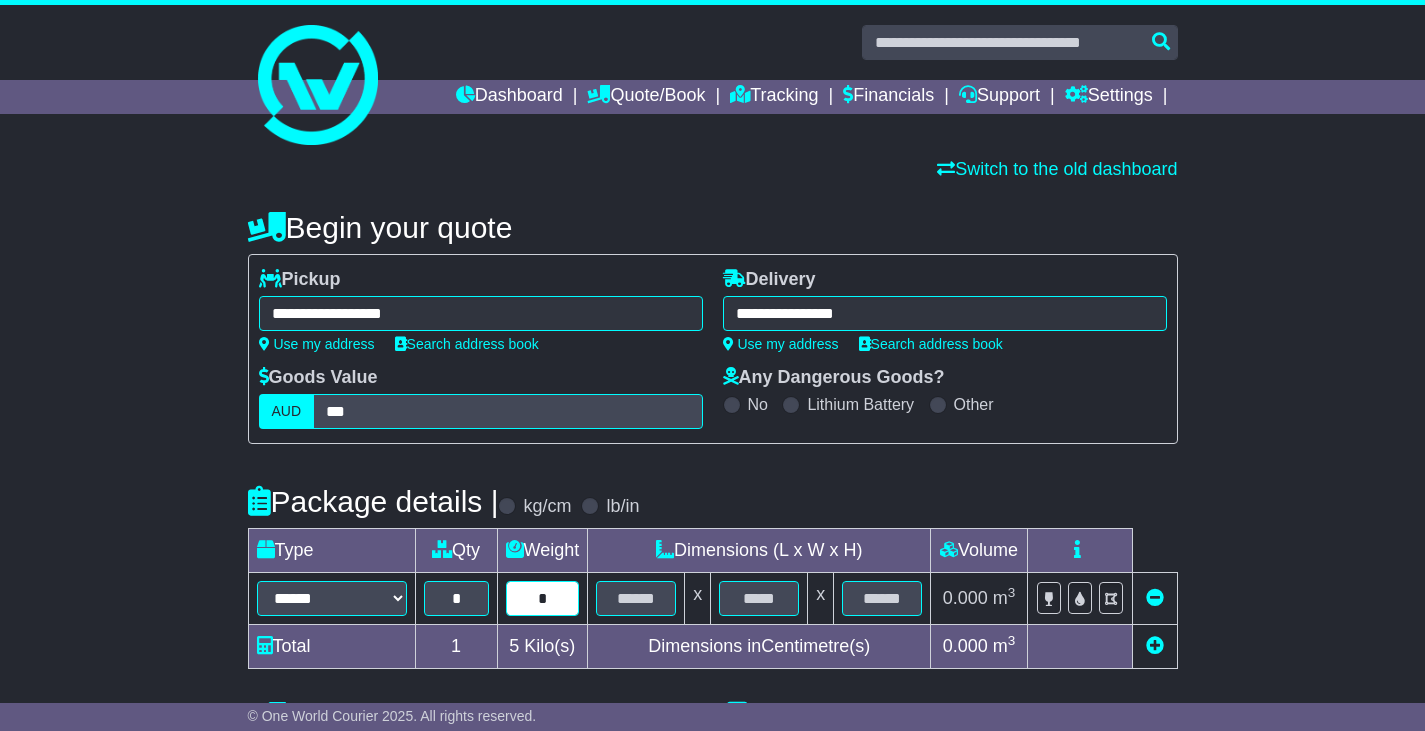 click on "*" at bounding box center (543, 598) 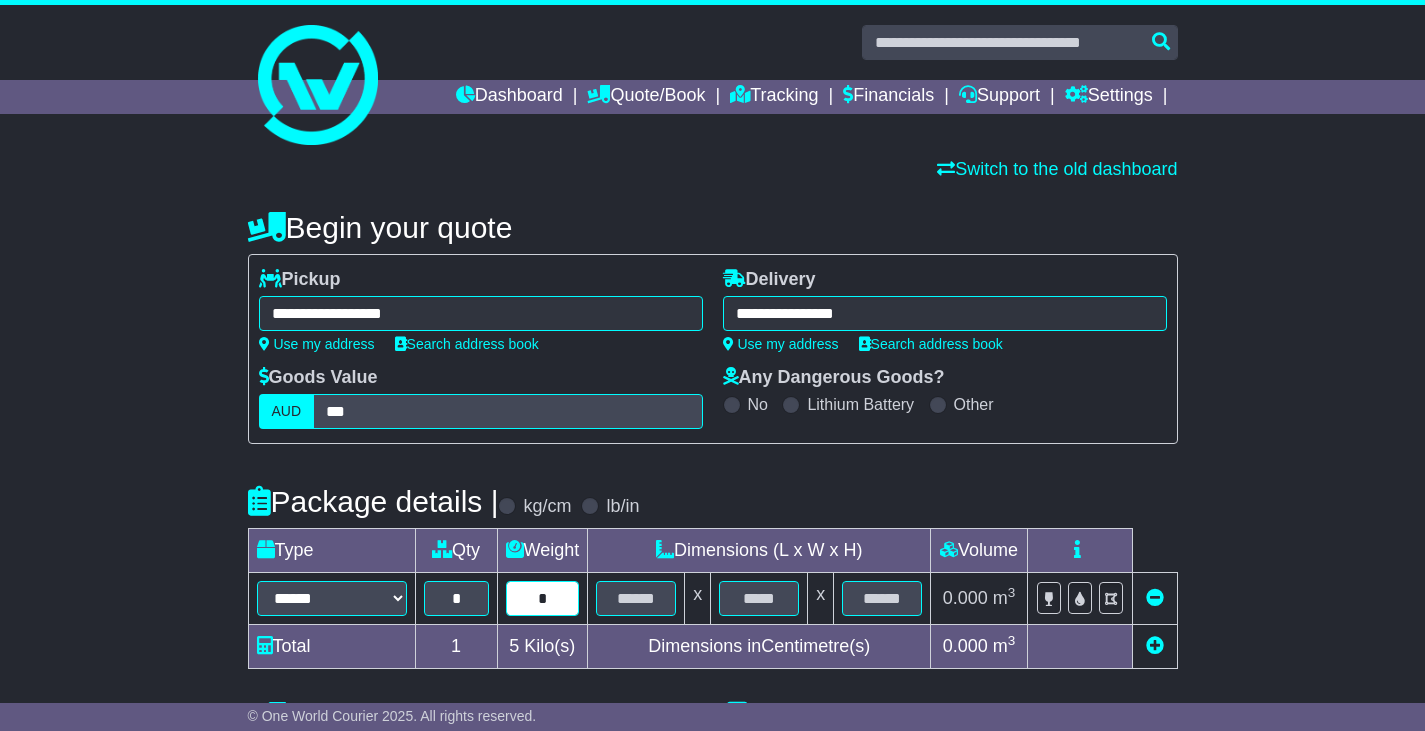type on "*" 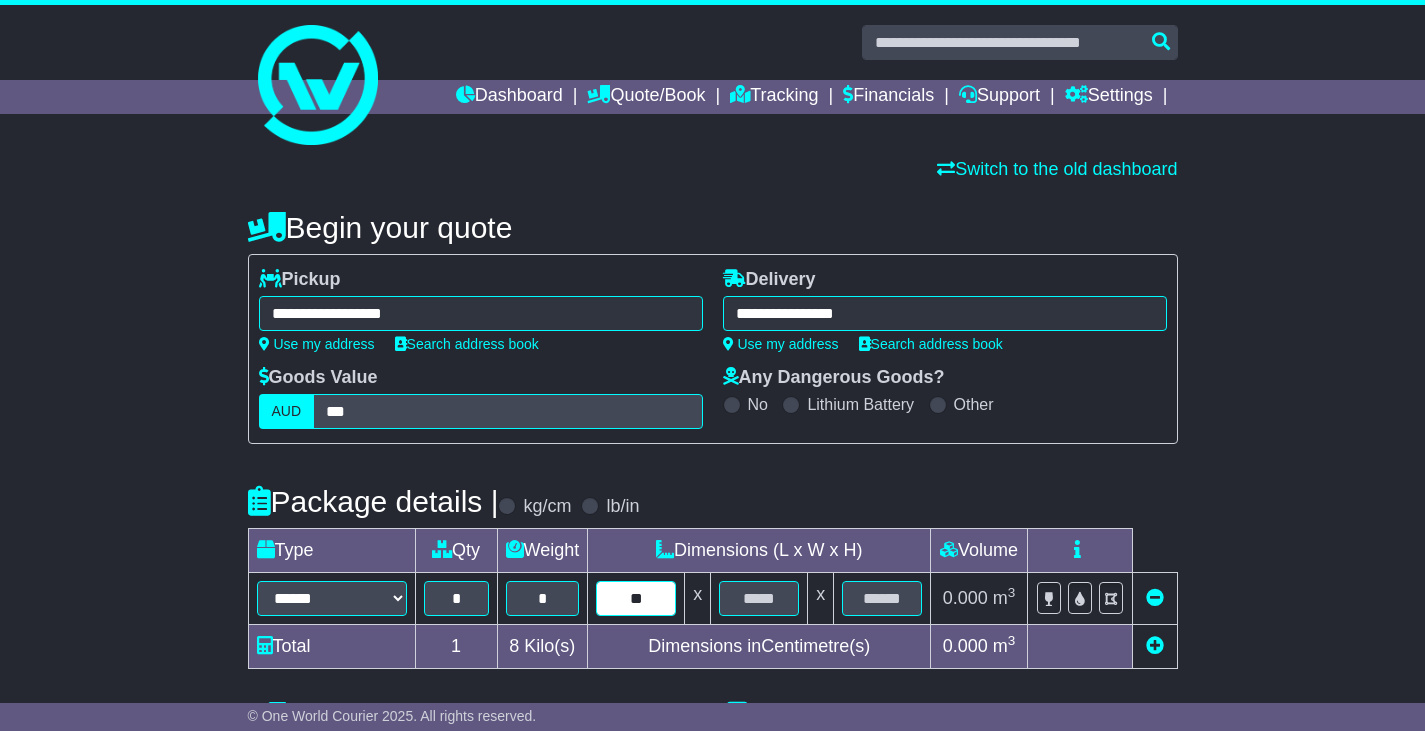 type on "**" 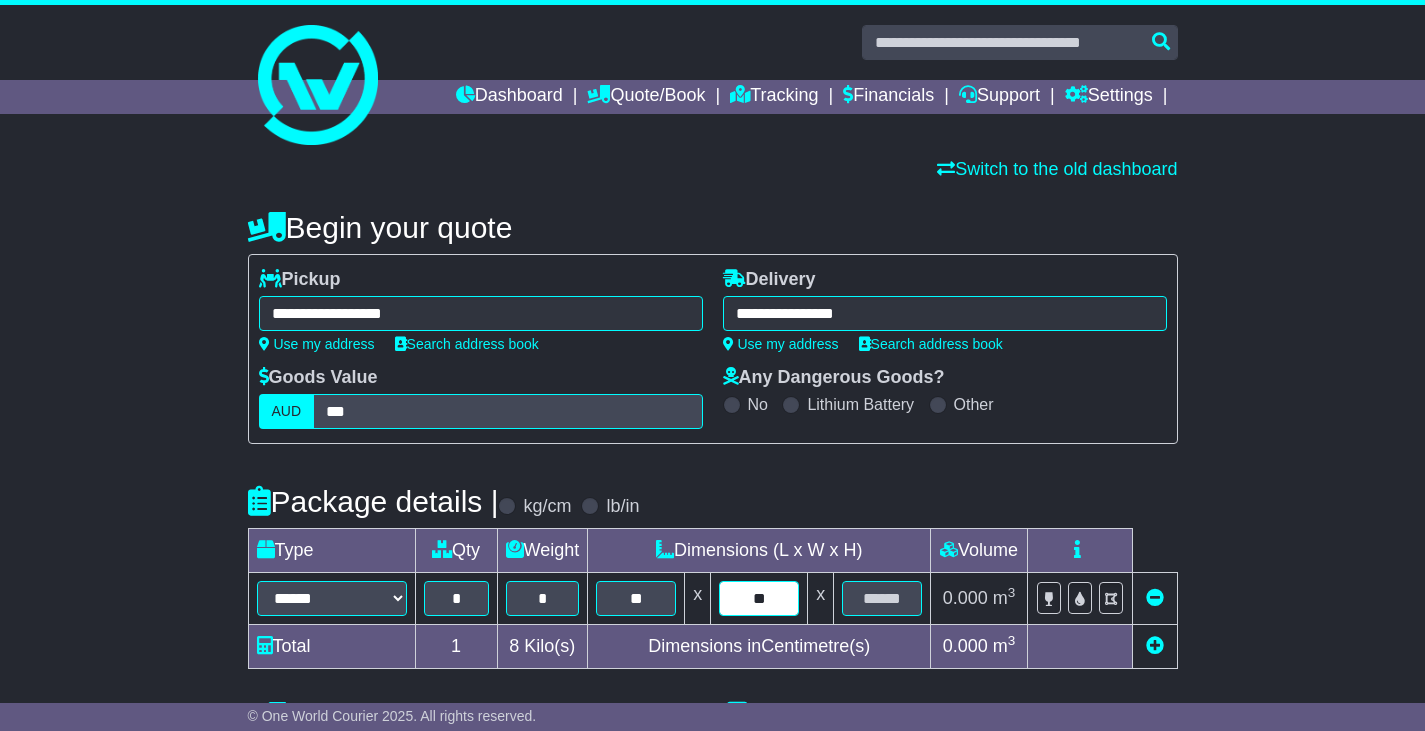 type on "**" 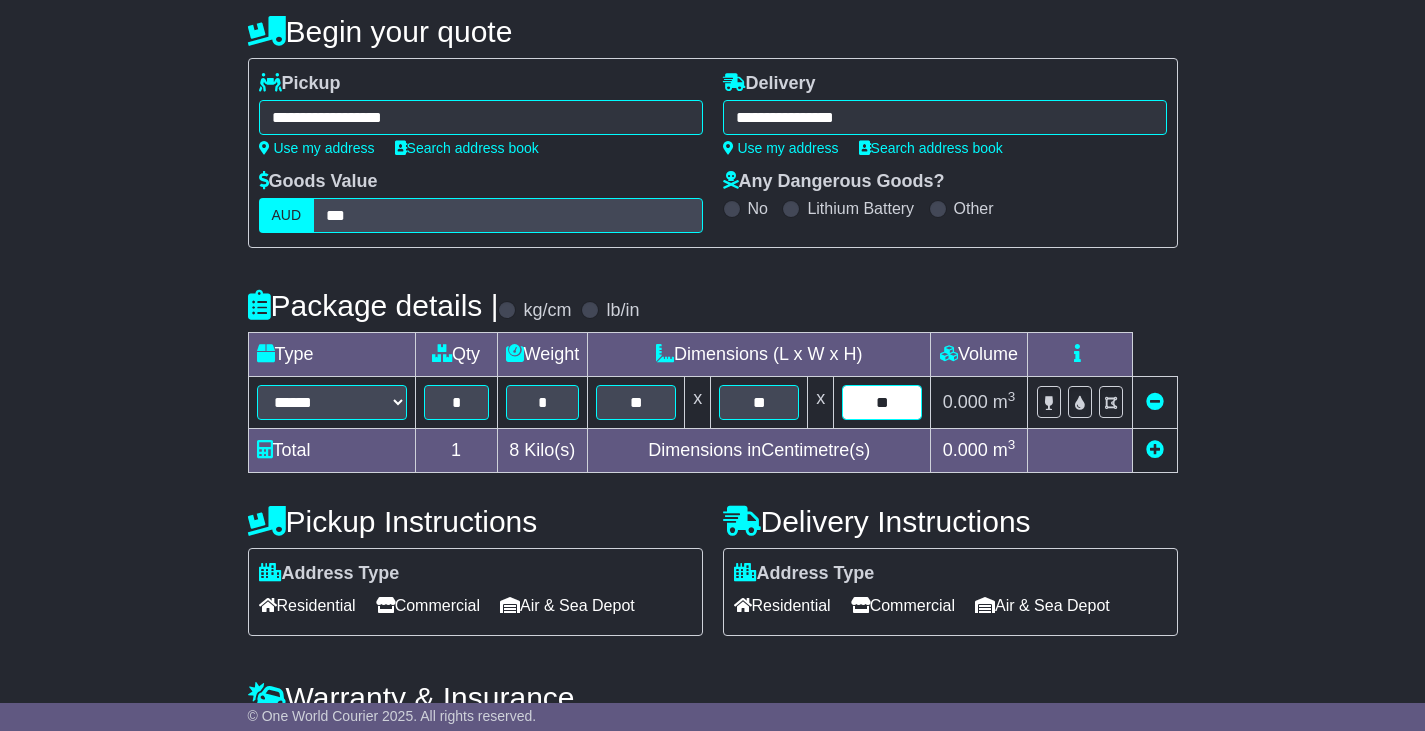 scroll, scrollTop: 200, scrollLeft: 0, axis: vertical 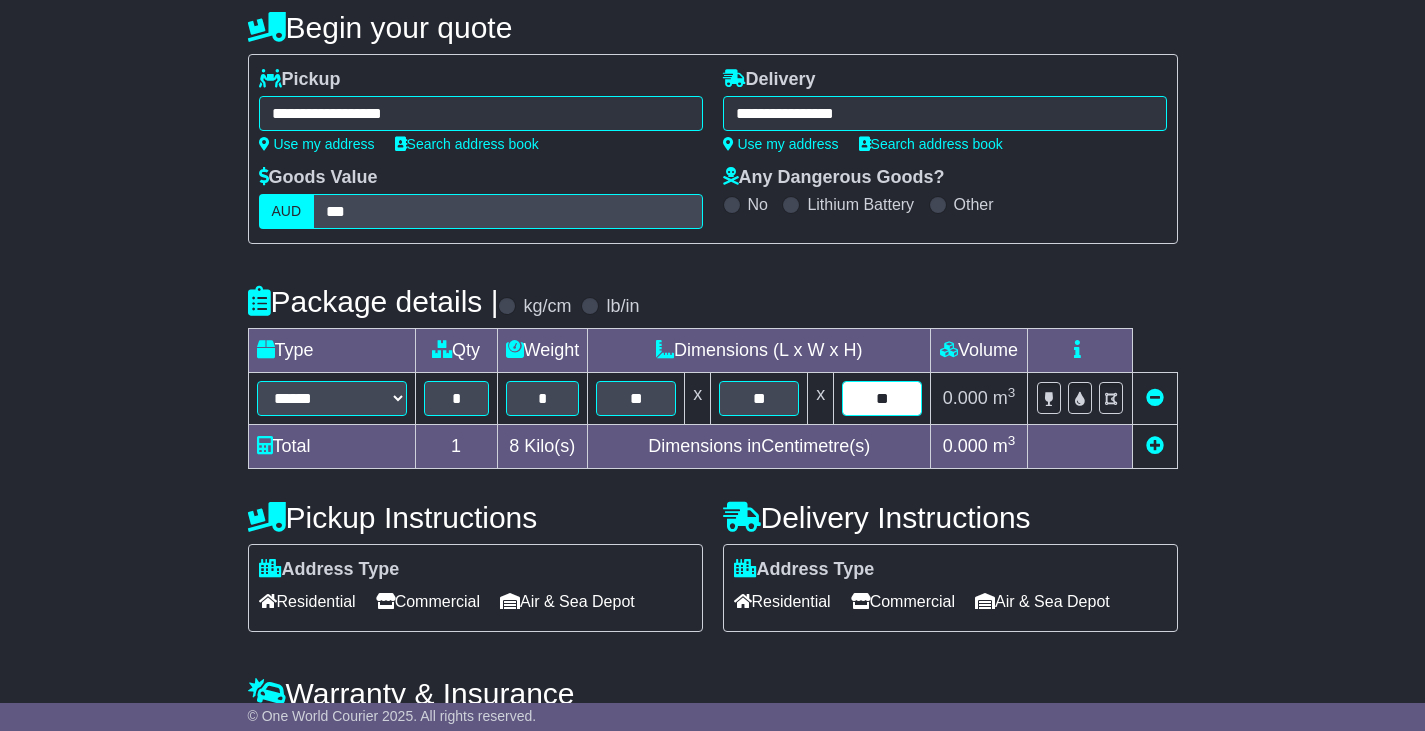 type on "**" 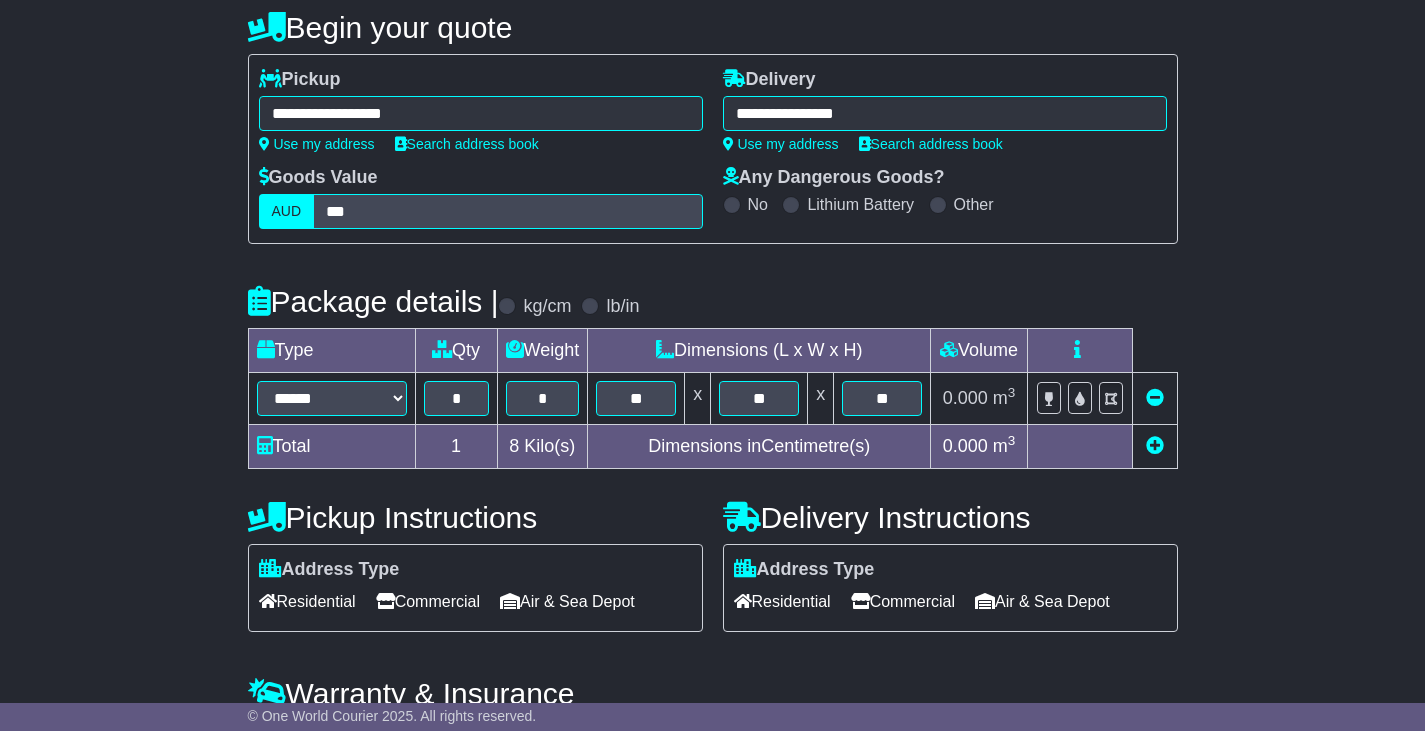 drag, startPoint x: 1158, startPoint y: 444, endPoint x: 1014, endPoint y: 417, distance: 146.50938 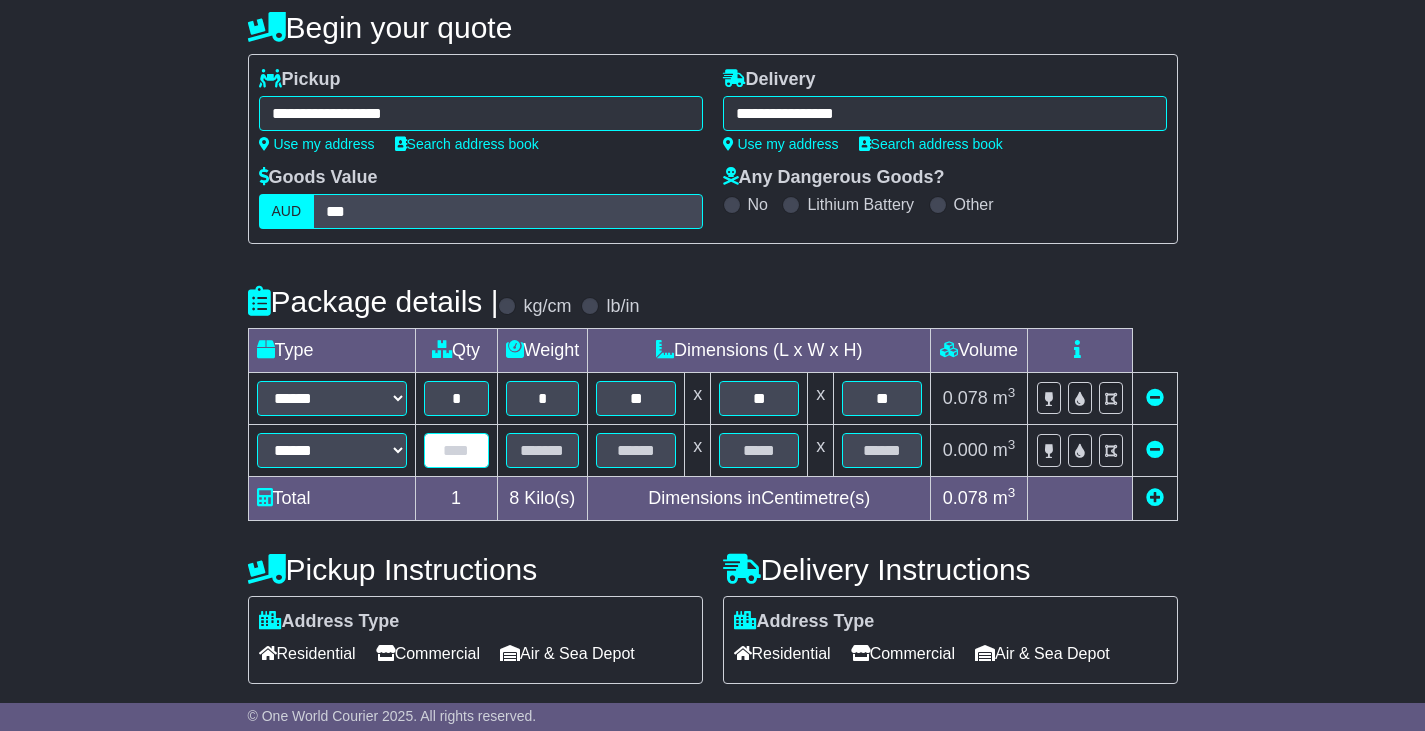 click at bounding box center [456, 450] 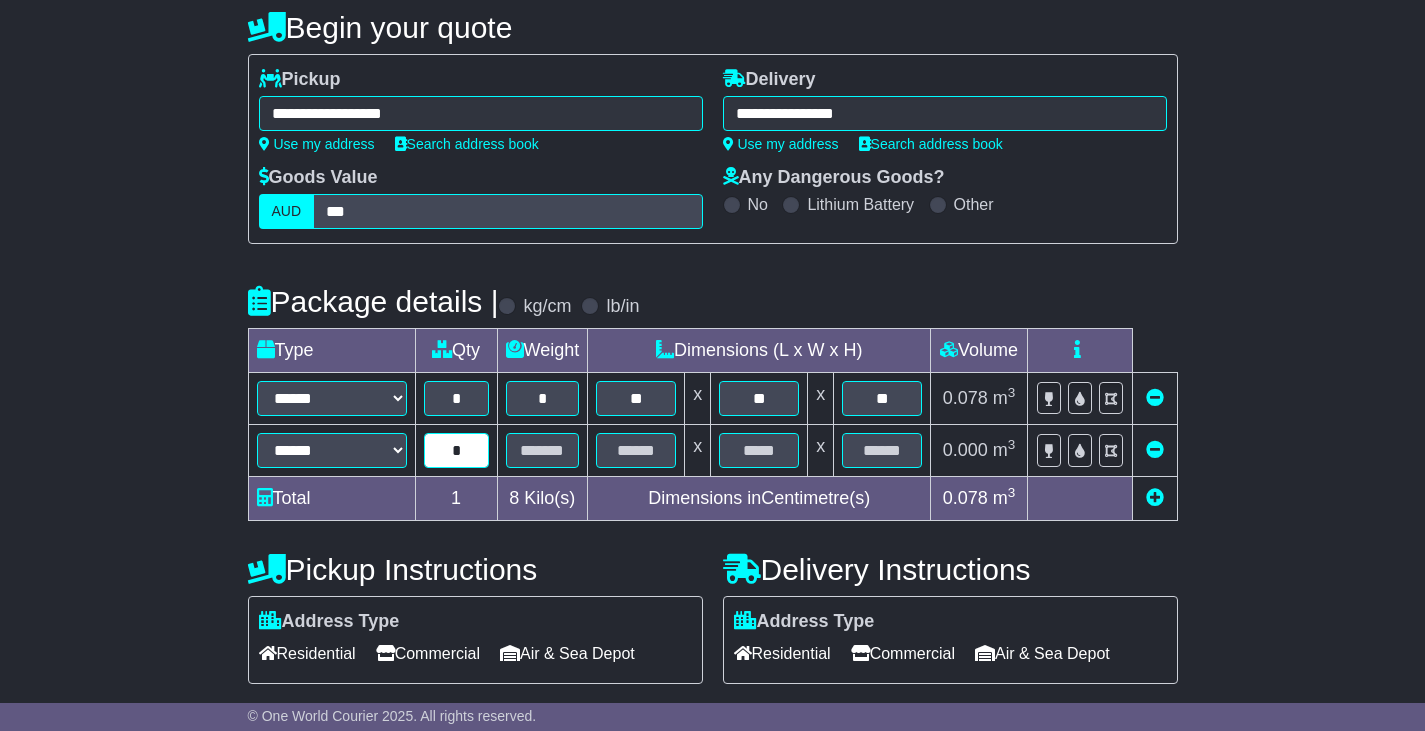 type on "*" 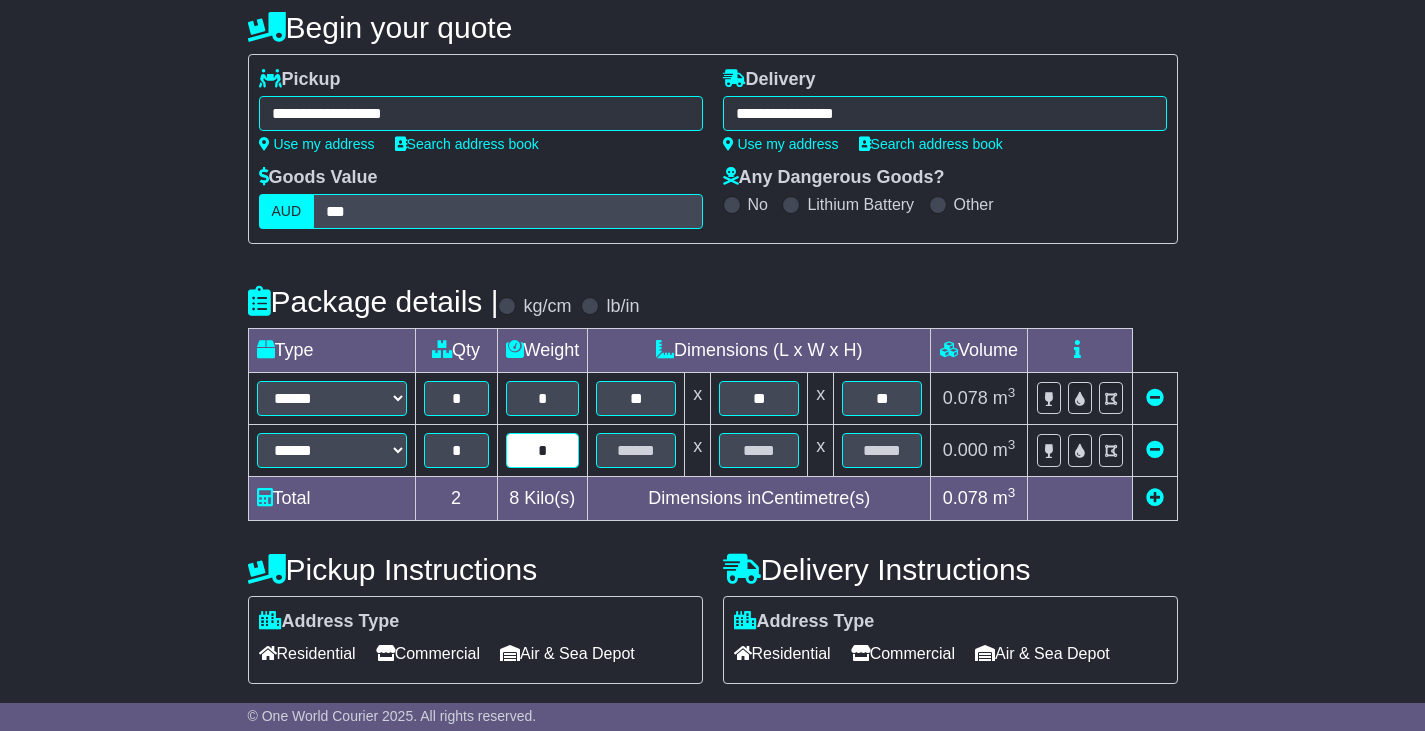 type on "*" 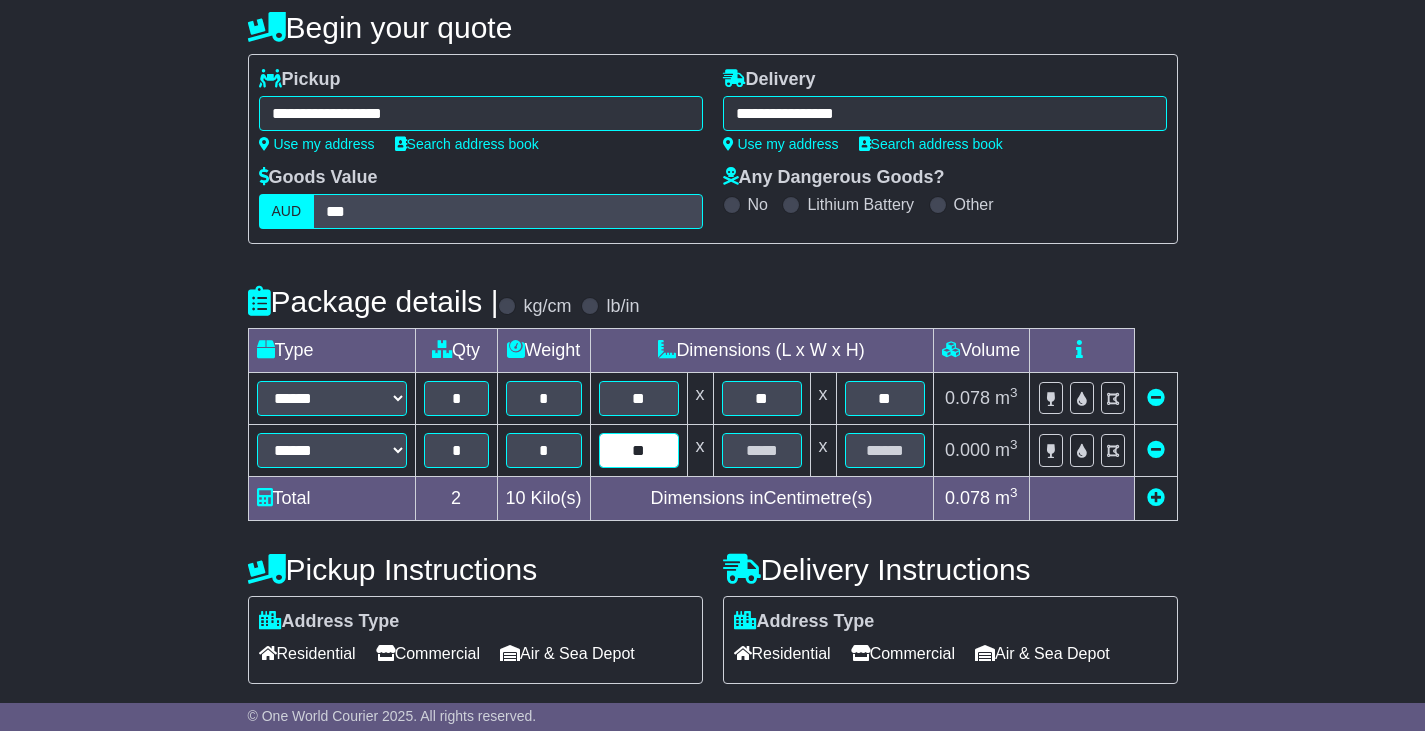 type on "**" 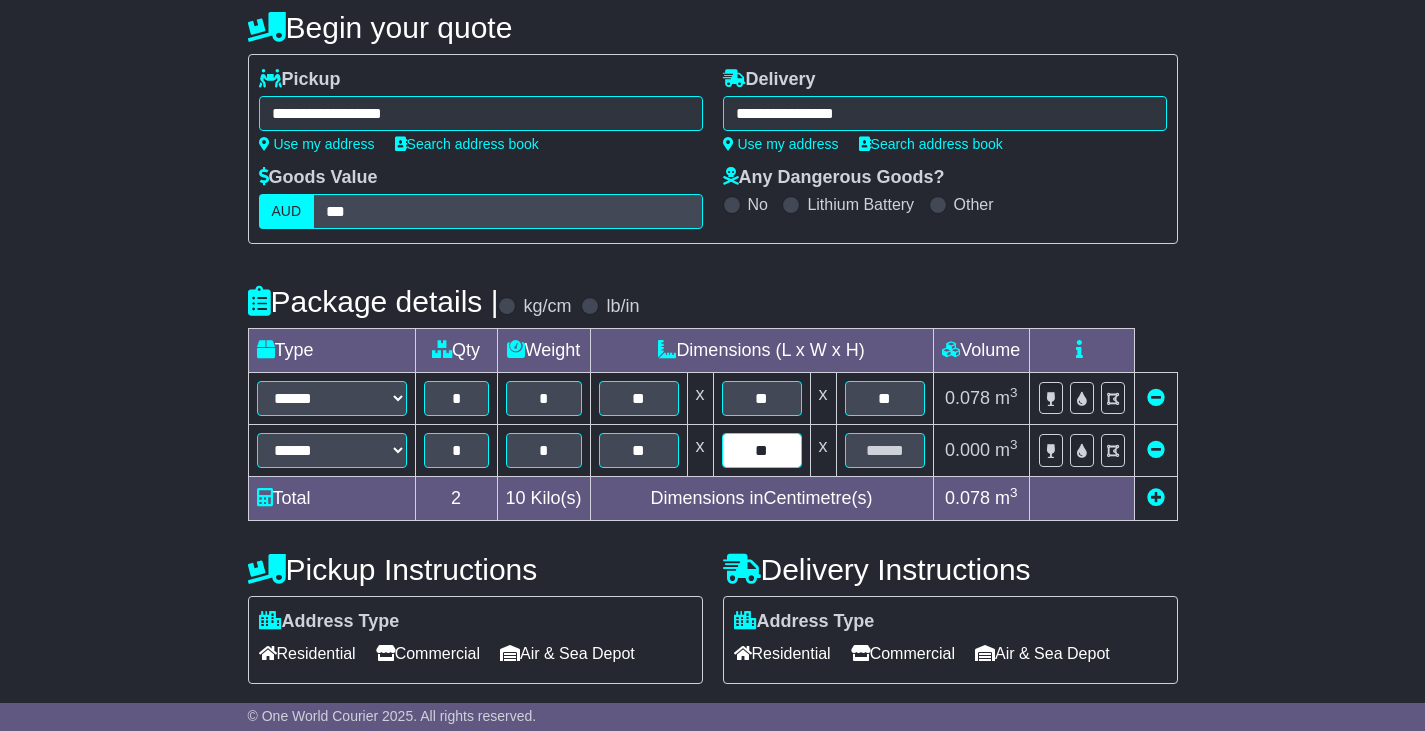 type on "**" 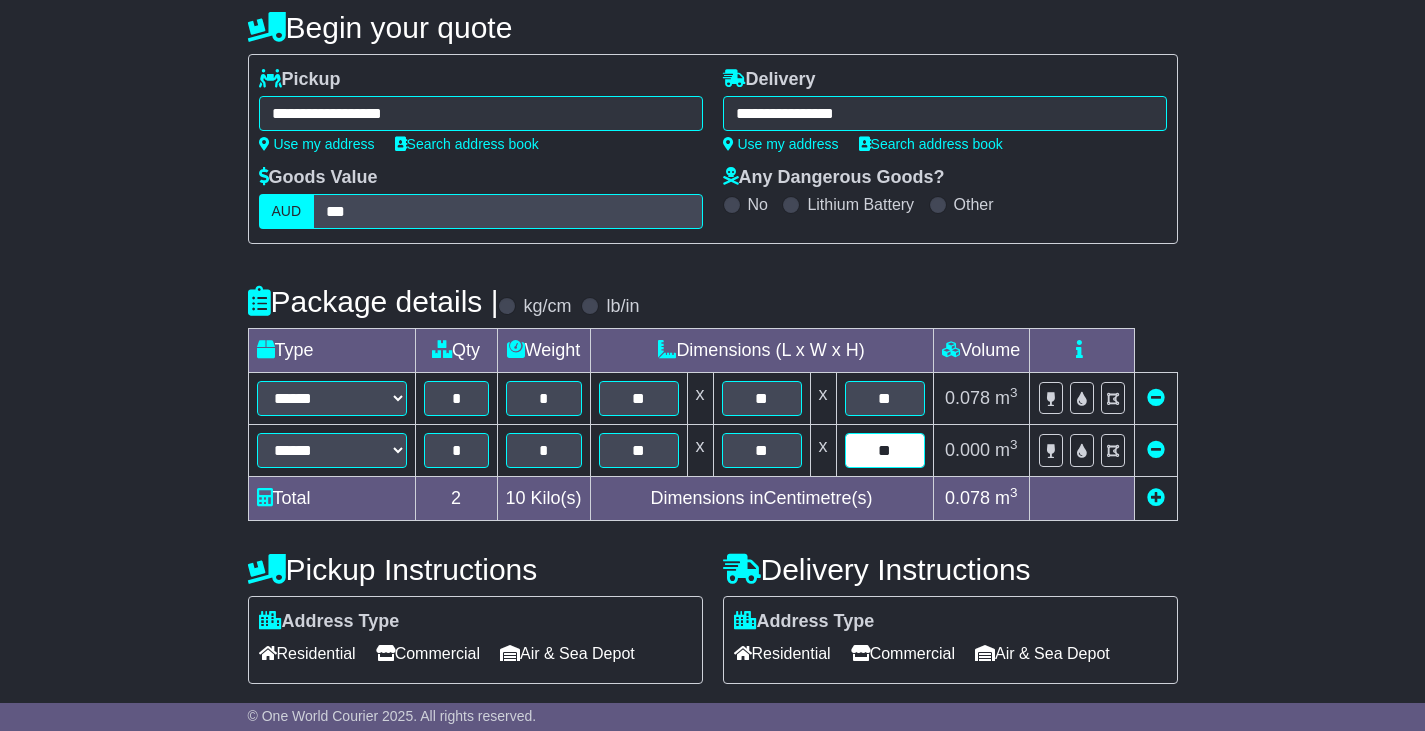 type on "**" 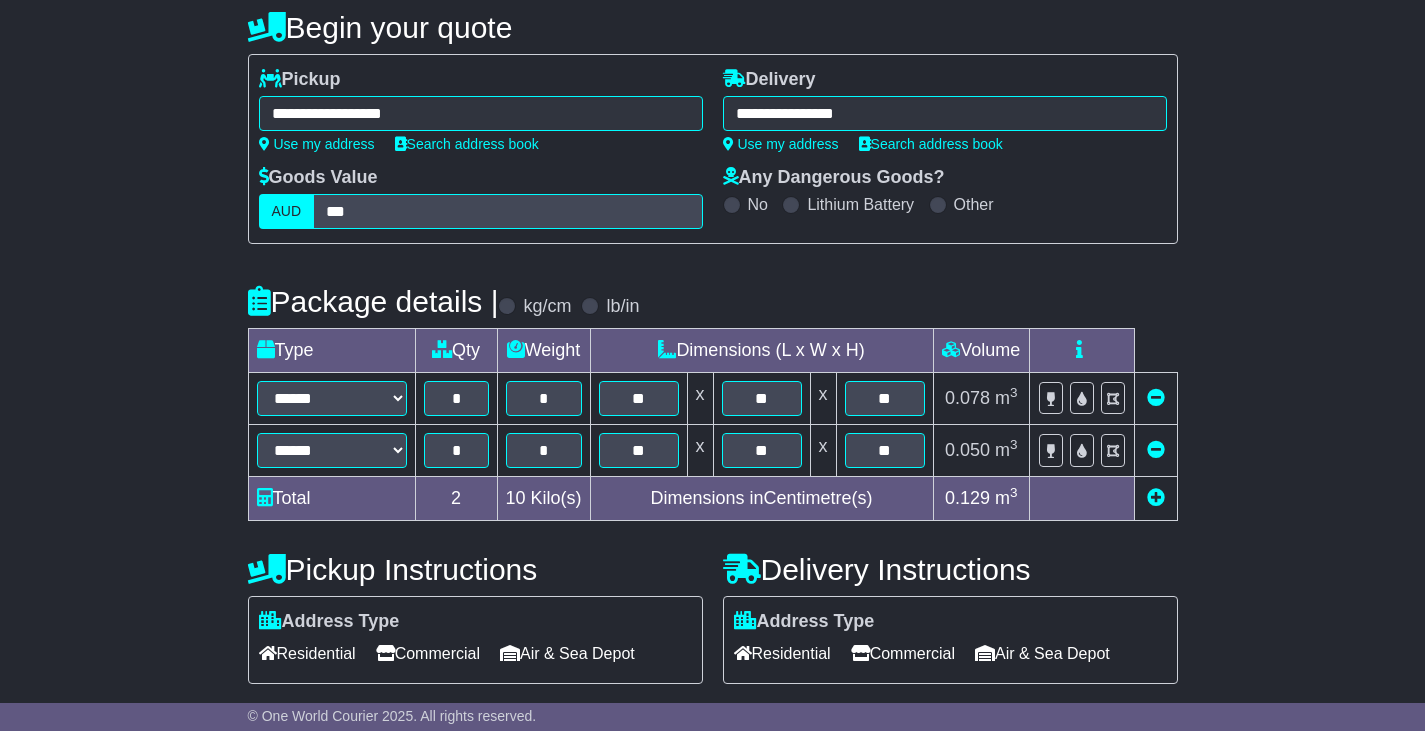 scroll, scrollTop: 597, scrollLeft: 0, axis: vertical 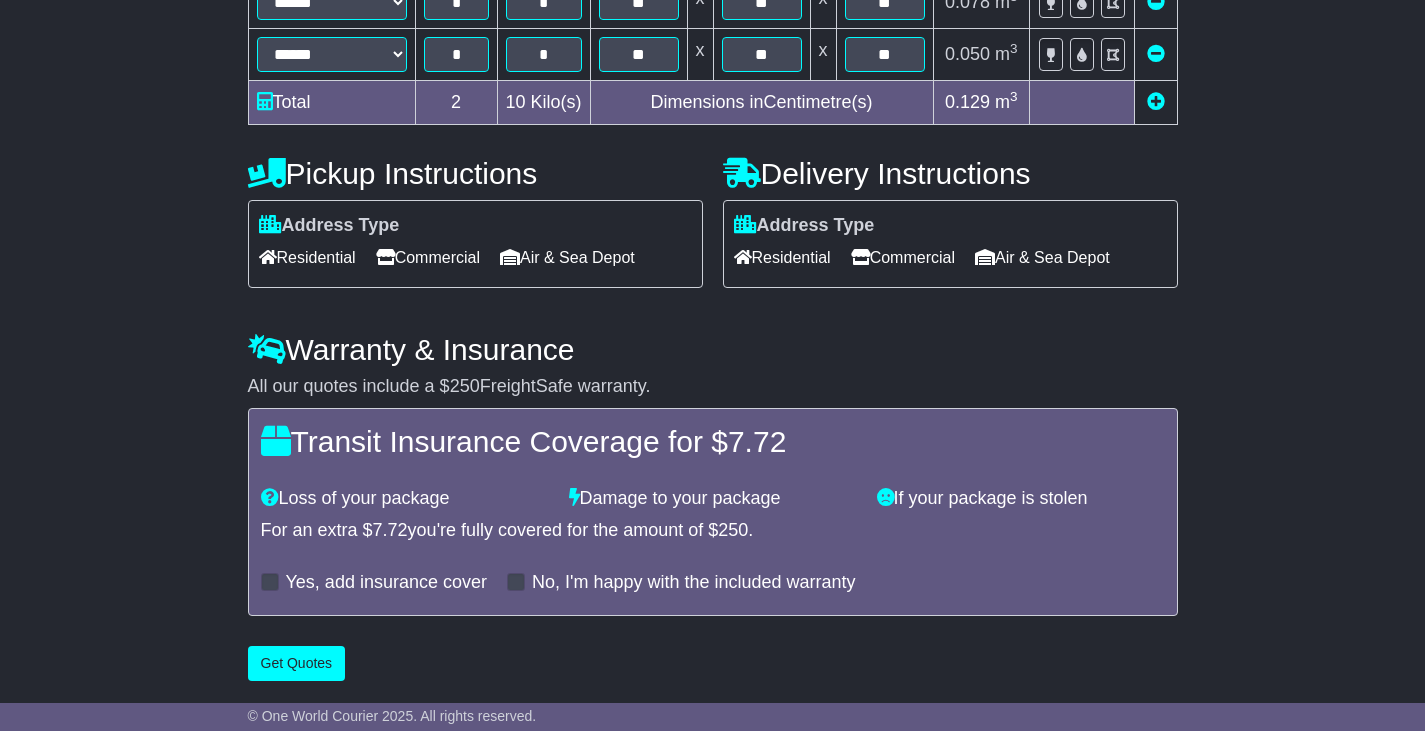 click on "Commercial" at bounding box center (428, 257) 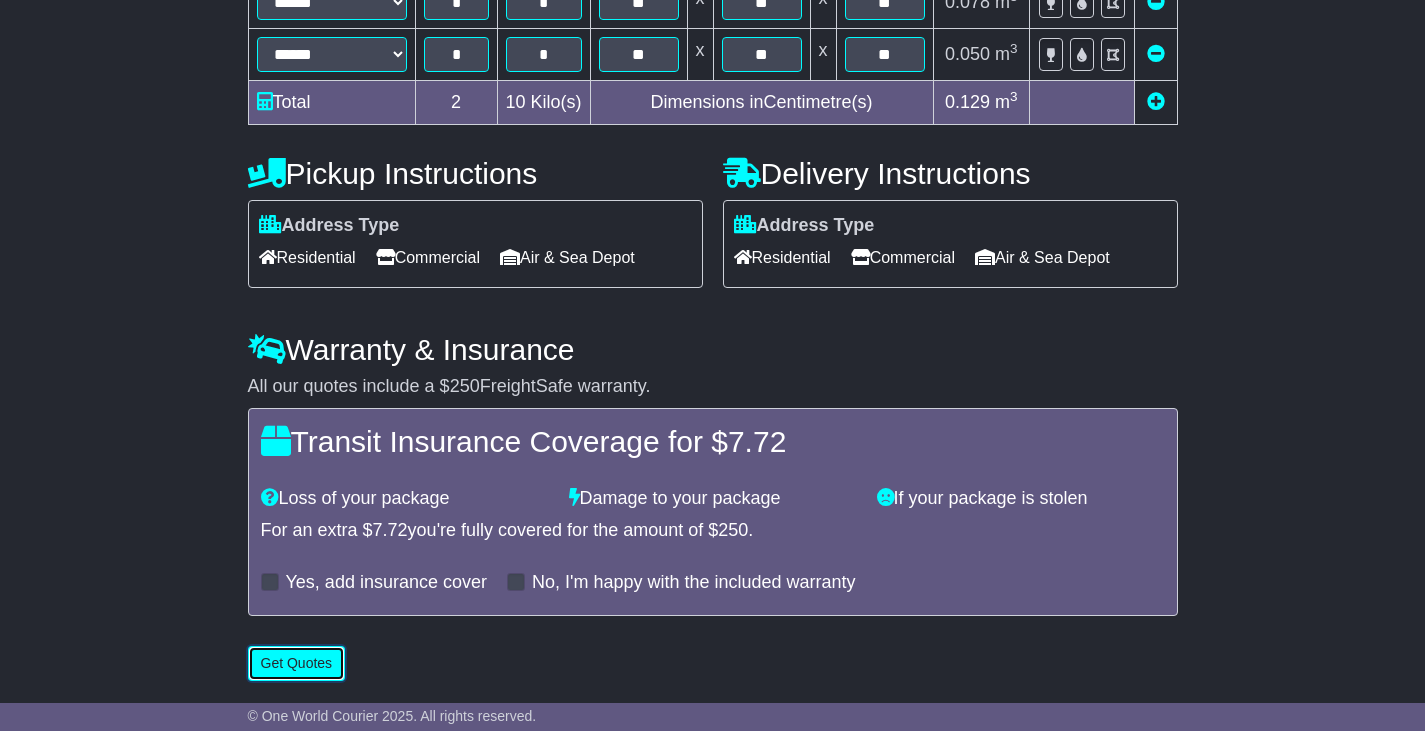 click on "Get Quotes" at bounding box center [297, 663] 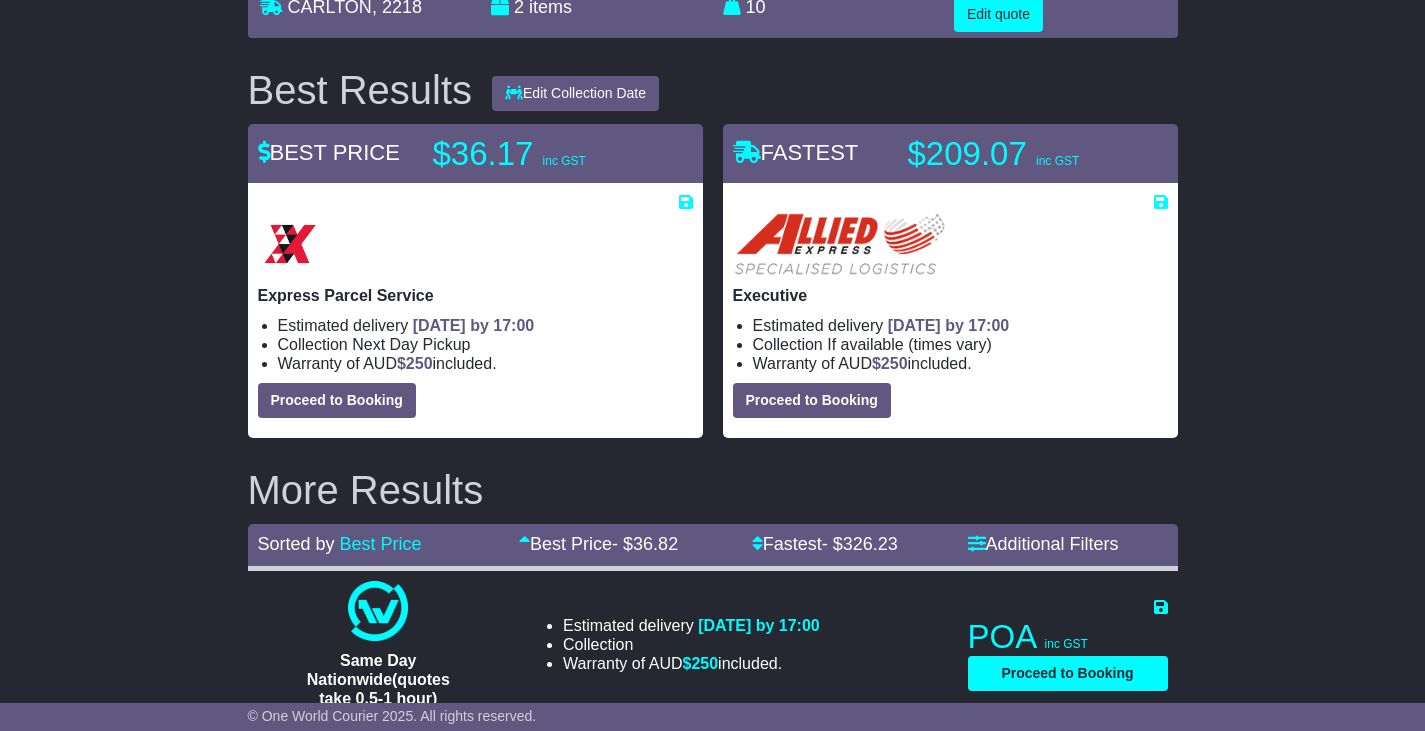 scroll, scrollTop: 0, scrollLeft: 0, axis: both 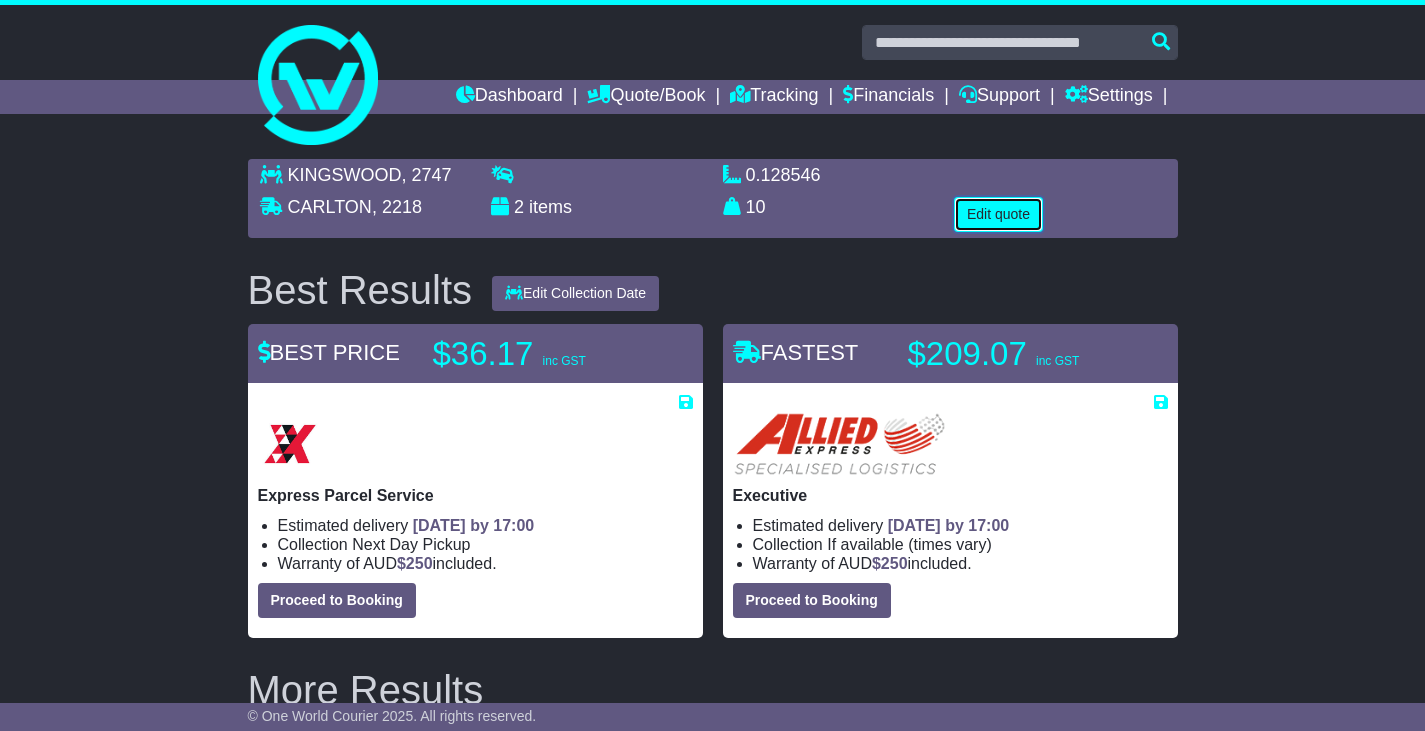click on "Edit quote" at bounding box center (998, 214) 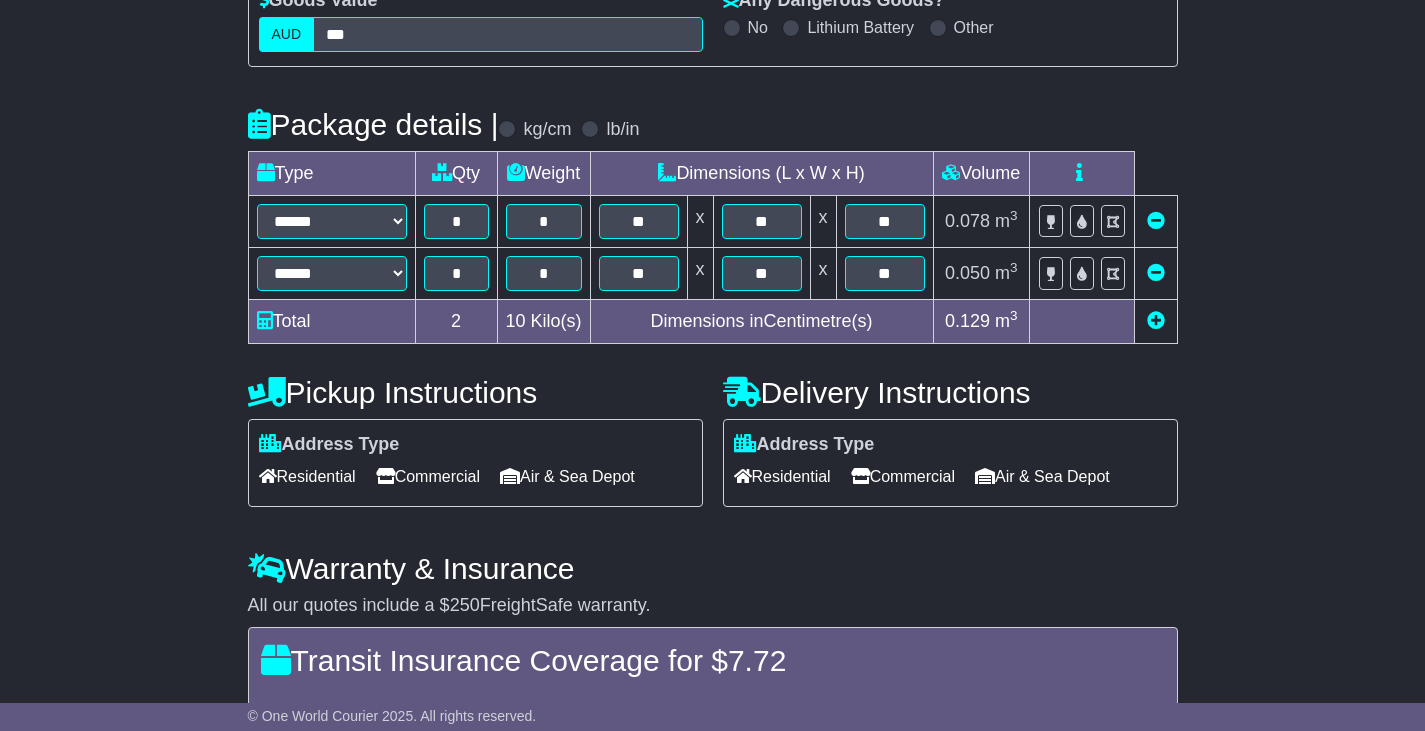 scroll, scrollTop: 399, scrollLeft: 0, axis: vertical 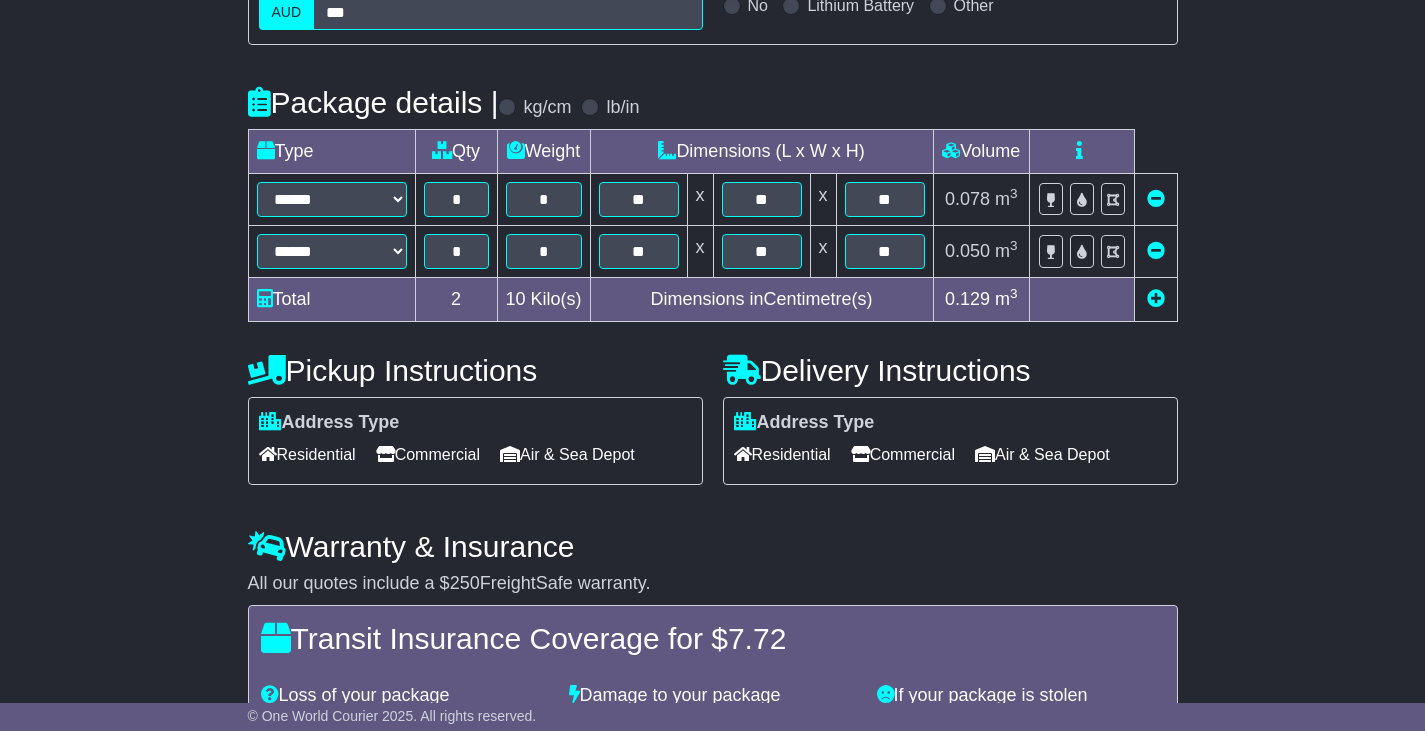 click at bounding box center [1156, 250] 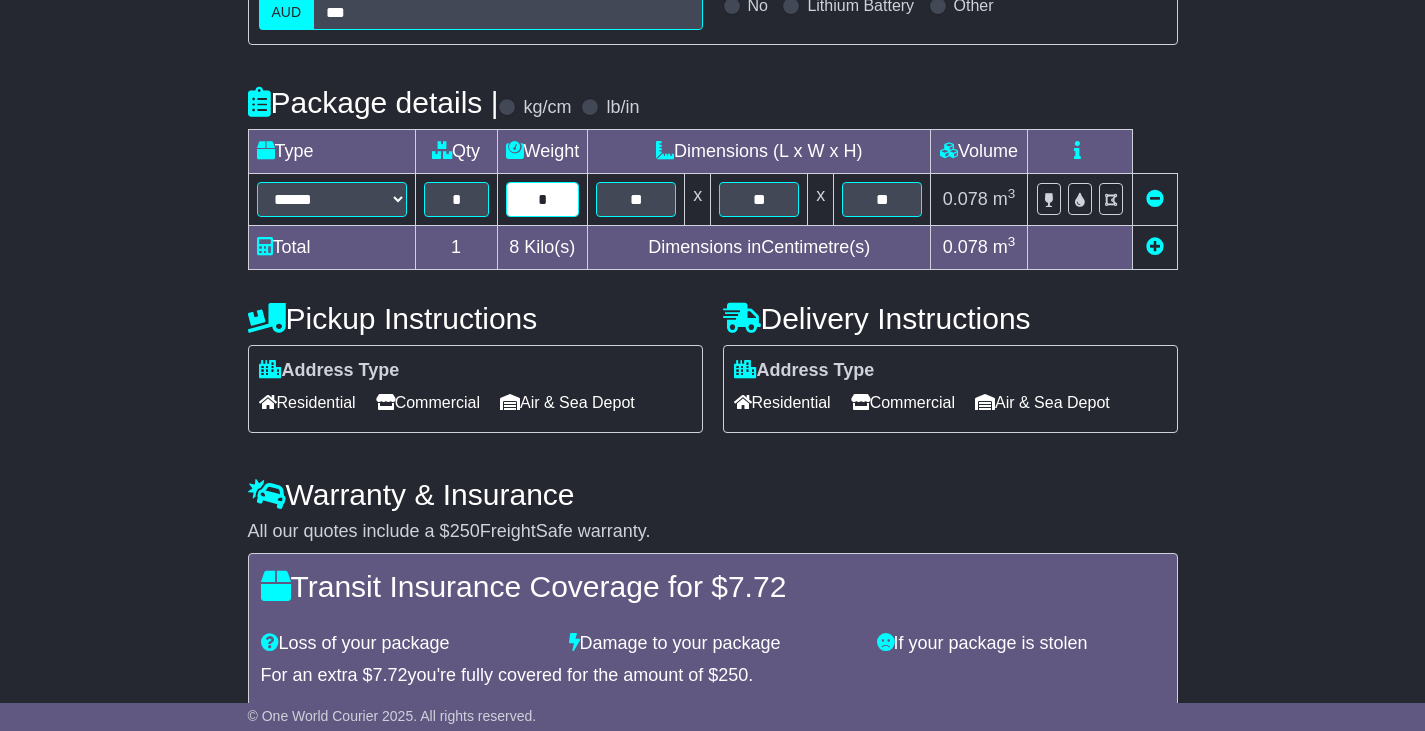 click on "*" at bounding box center [543, 199] 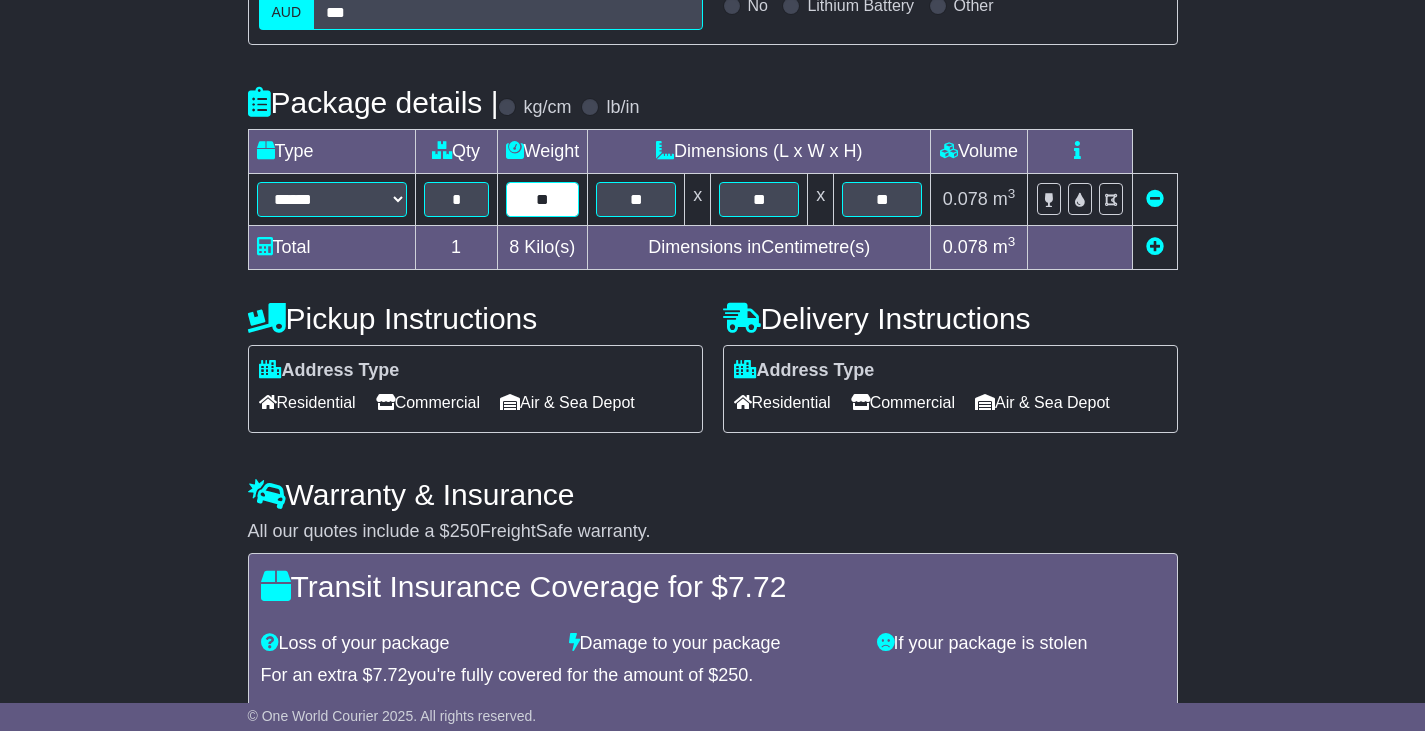 type on "**" 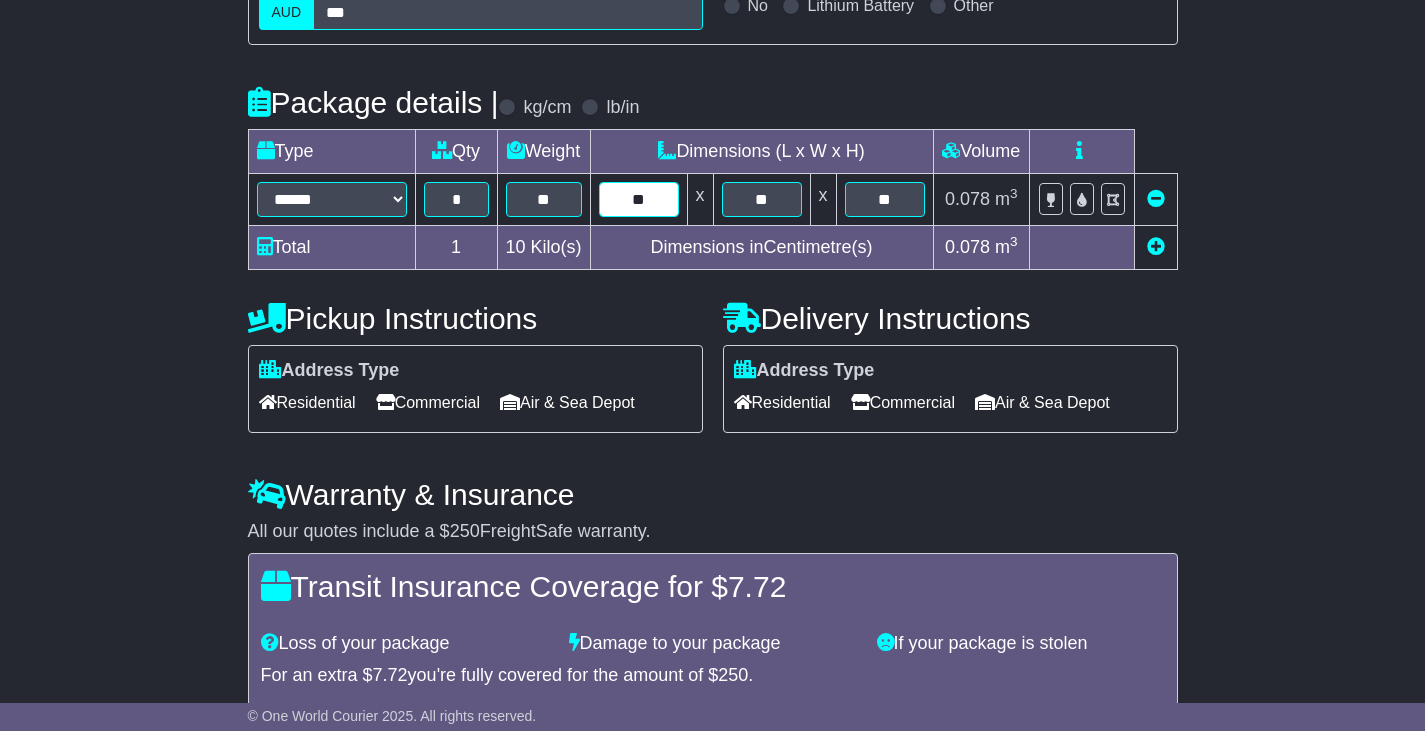 type on "**" 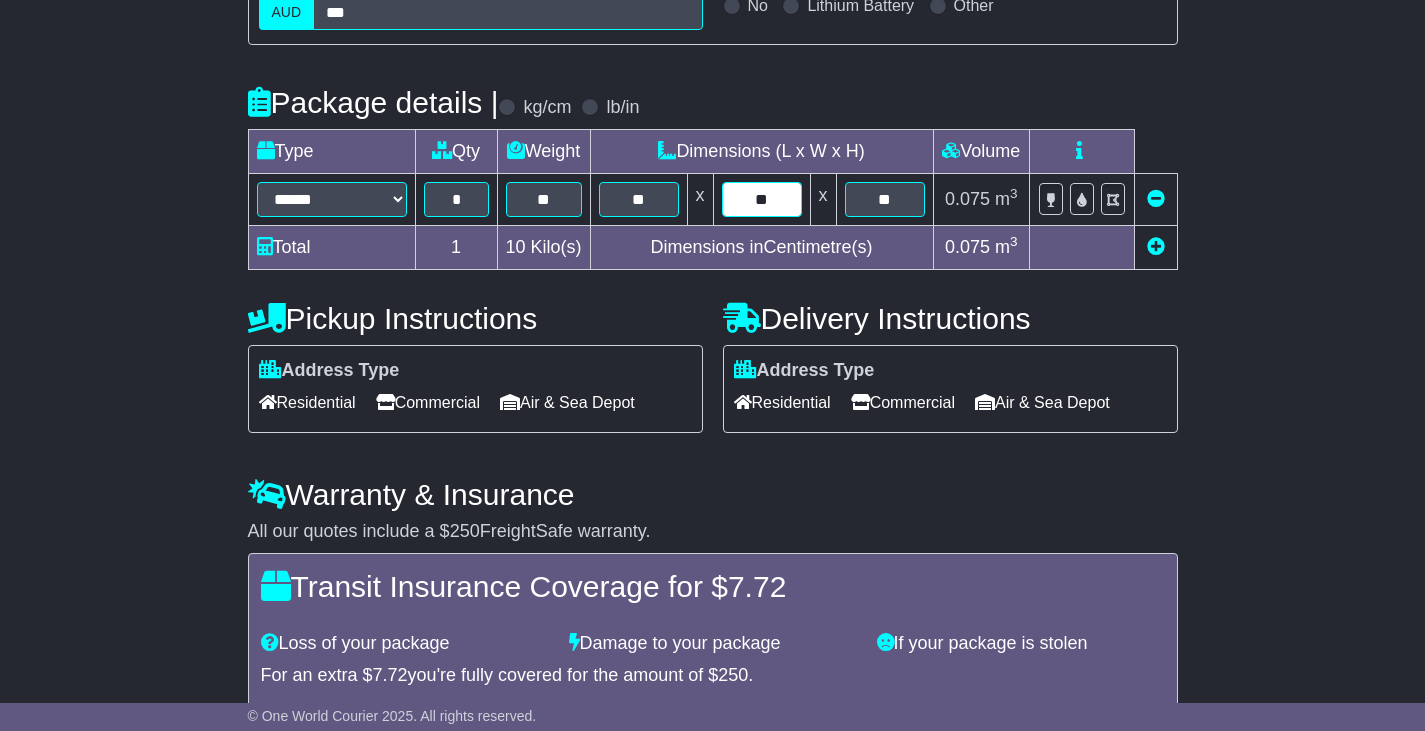 type on "**" 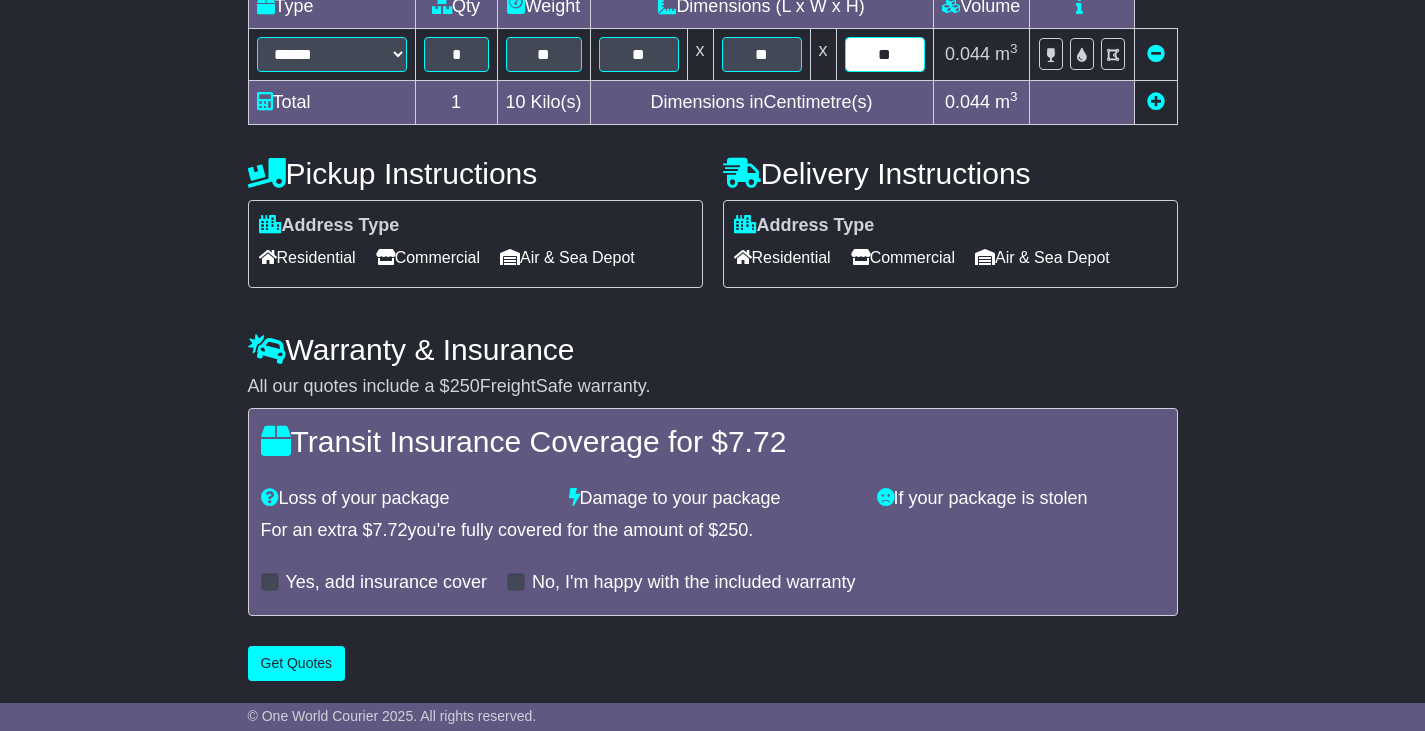 scroll, scrollTop: 547, scrollLeft: 0, axis: vertical 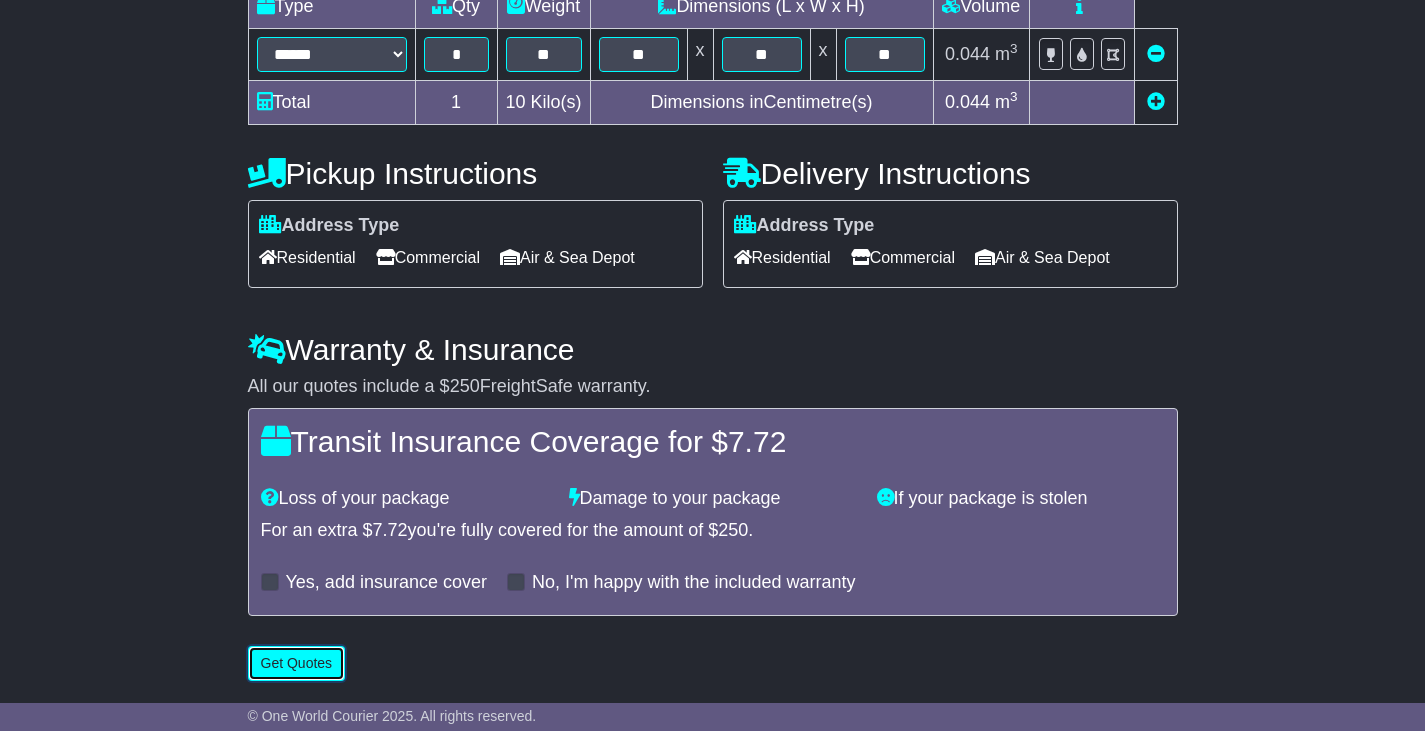 click on "Get Quotes" at bounding box center [297, 663] 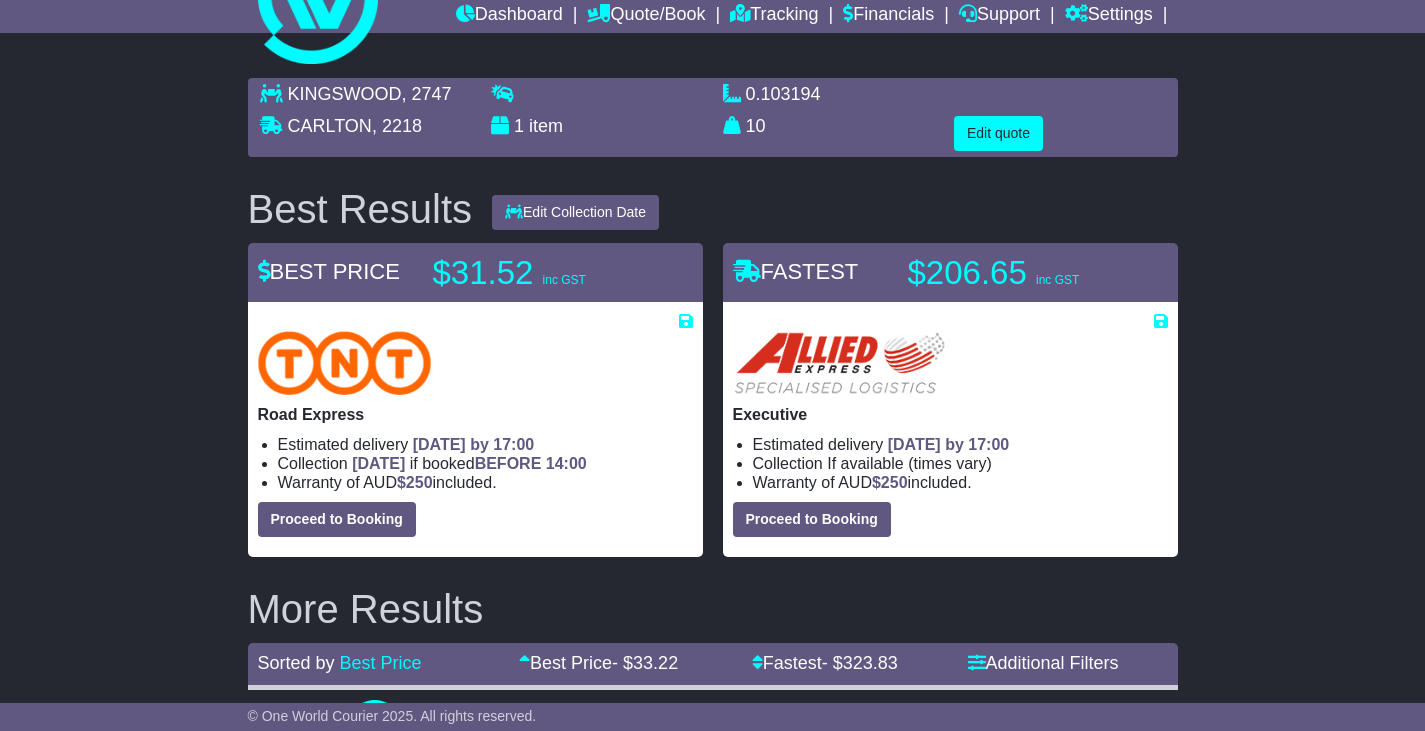 scroll, scrollTop: 0, scrollLeft: 0, axis: both 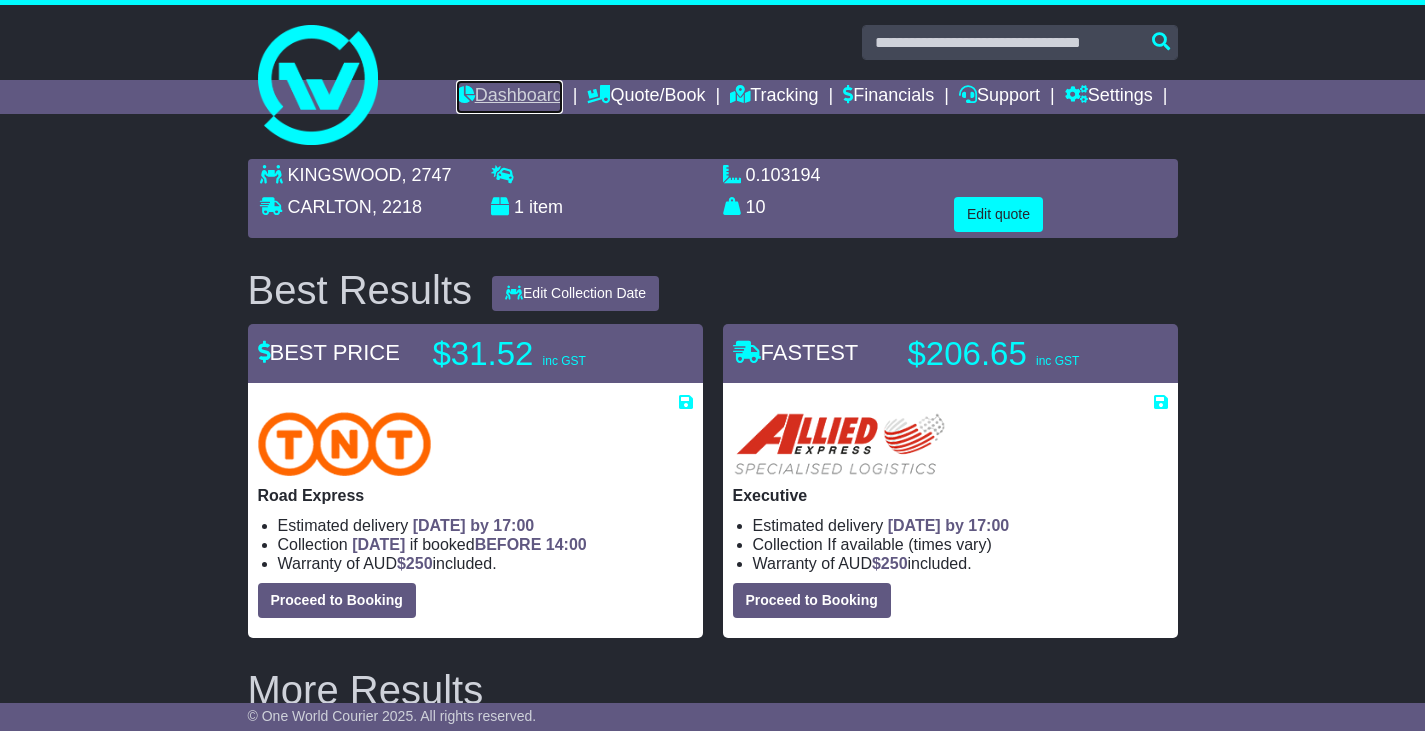 click on "Dashboard" at bounding box center [509, 97] 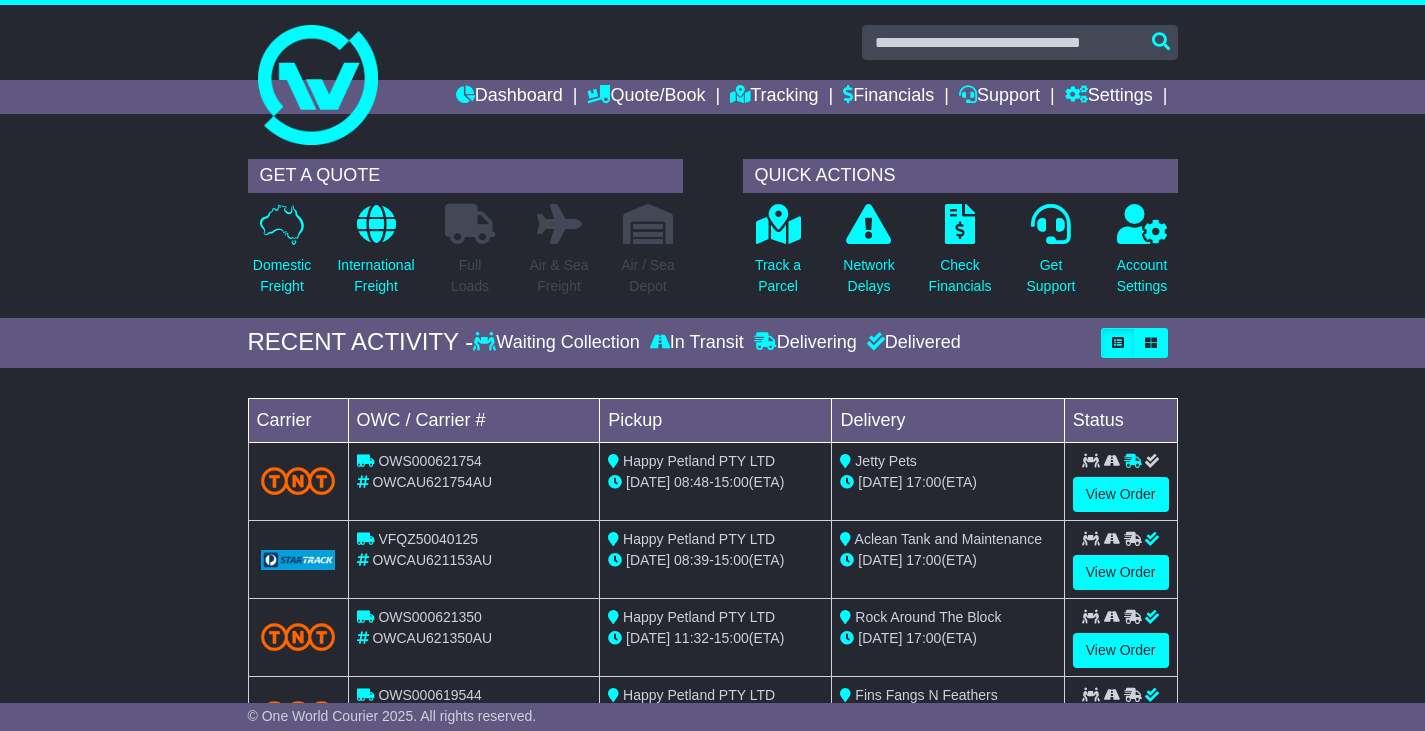 scroll, scrollTop: 0, scrollLeft: 0, axis: both 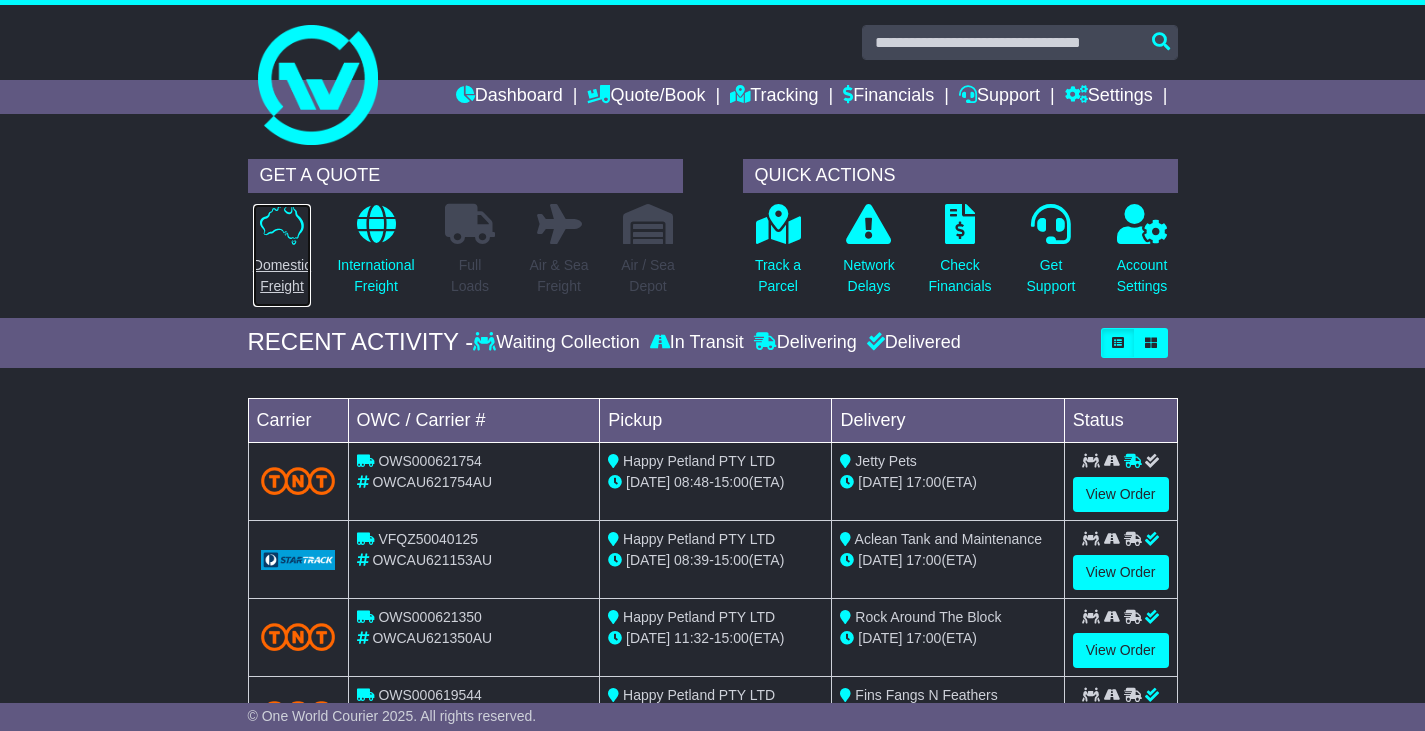 click at bounding box center (282, 224) 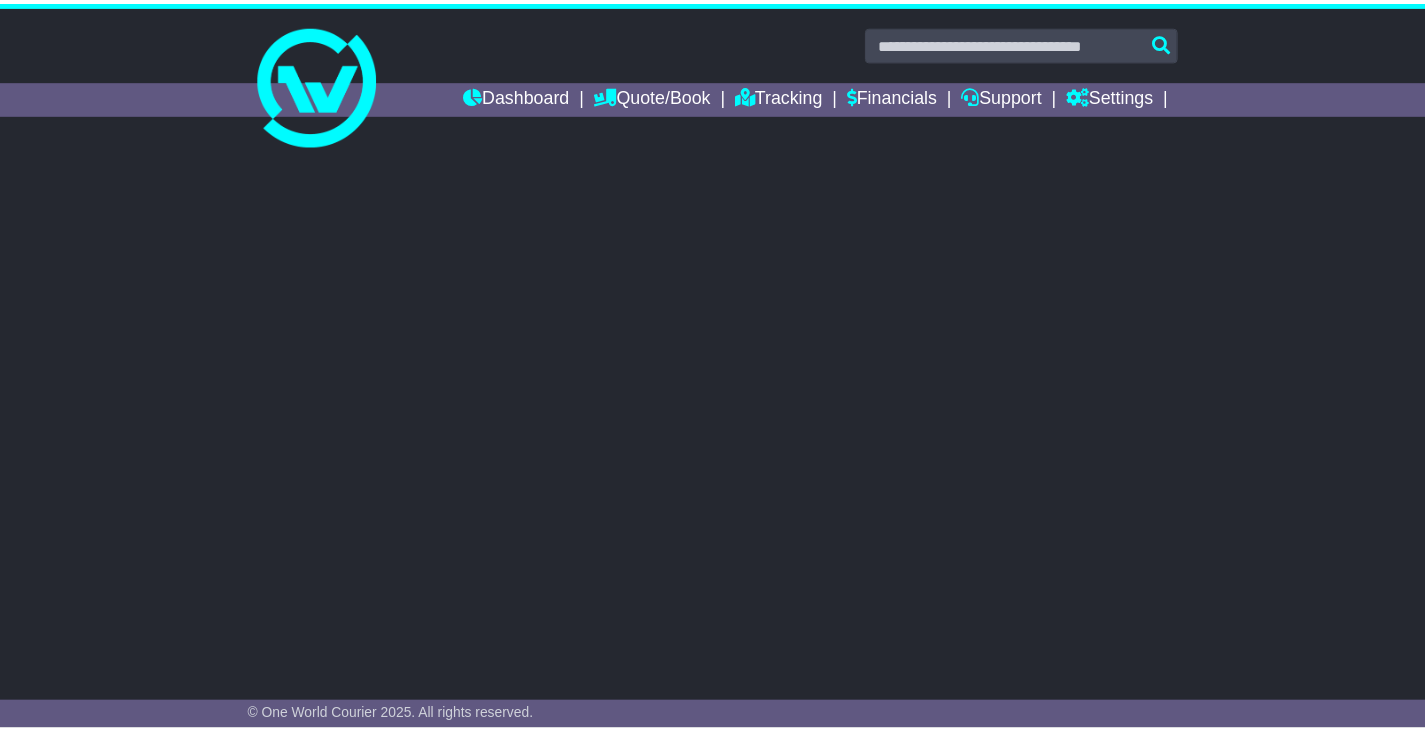 scroll, scrollTop: 0, scrollLeft: 0, axis: both 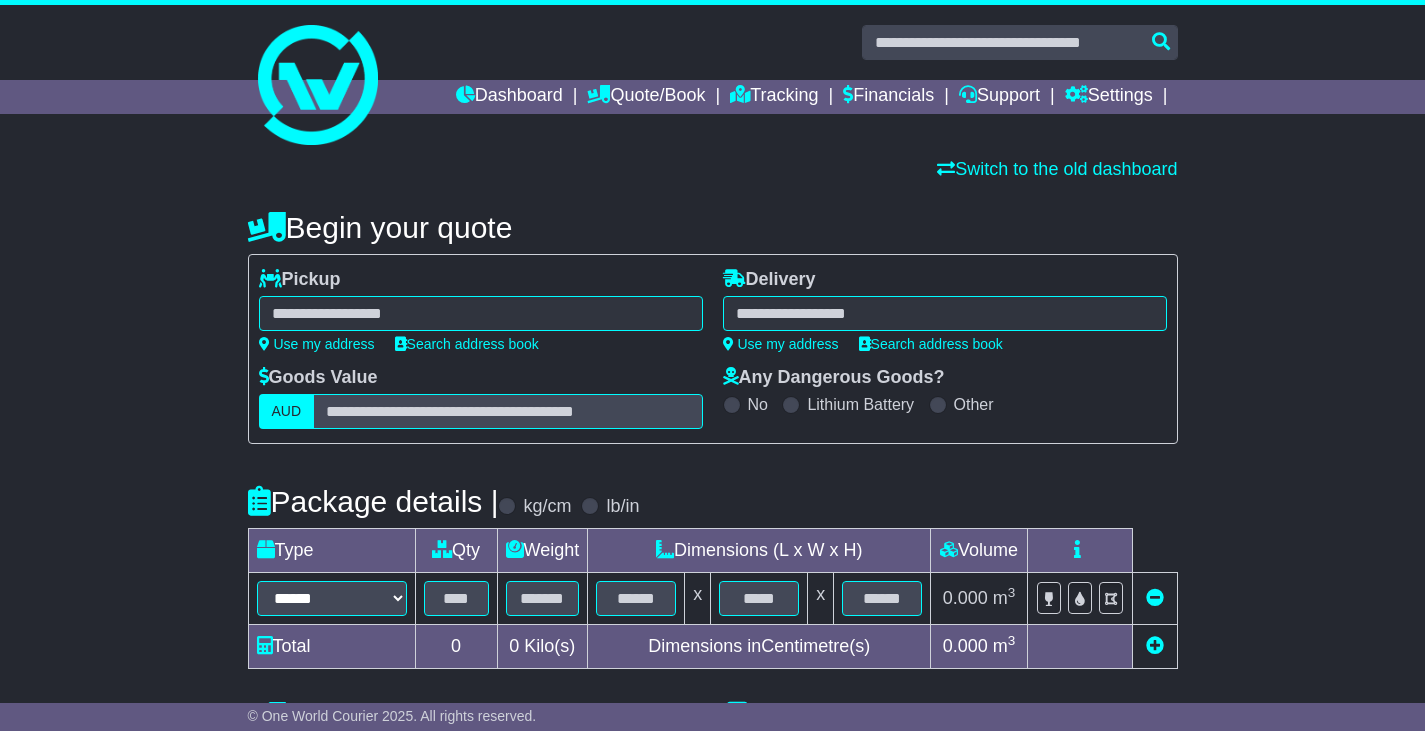 click at bounding box center (481, 313) 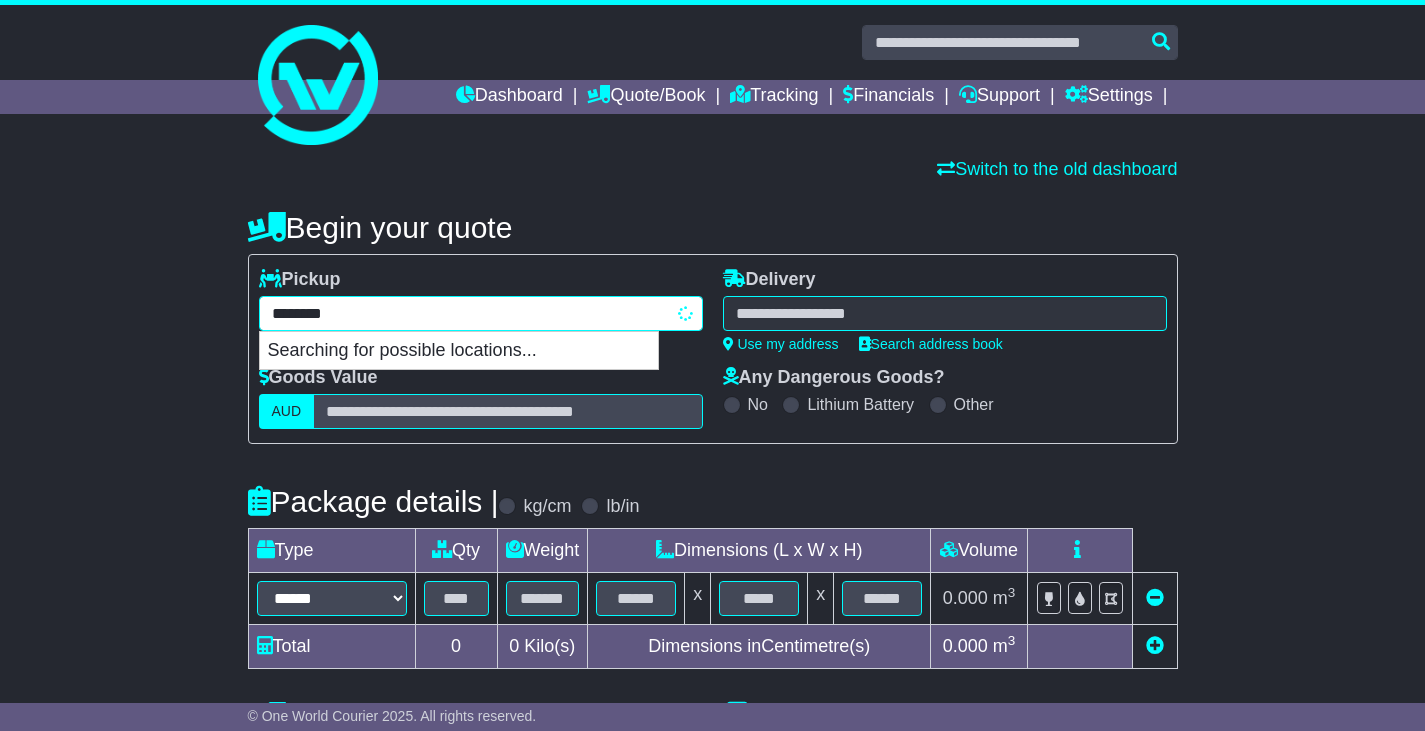 type on "*********" 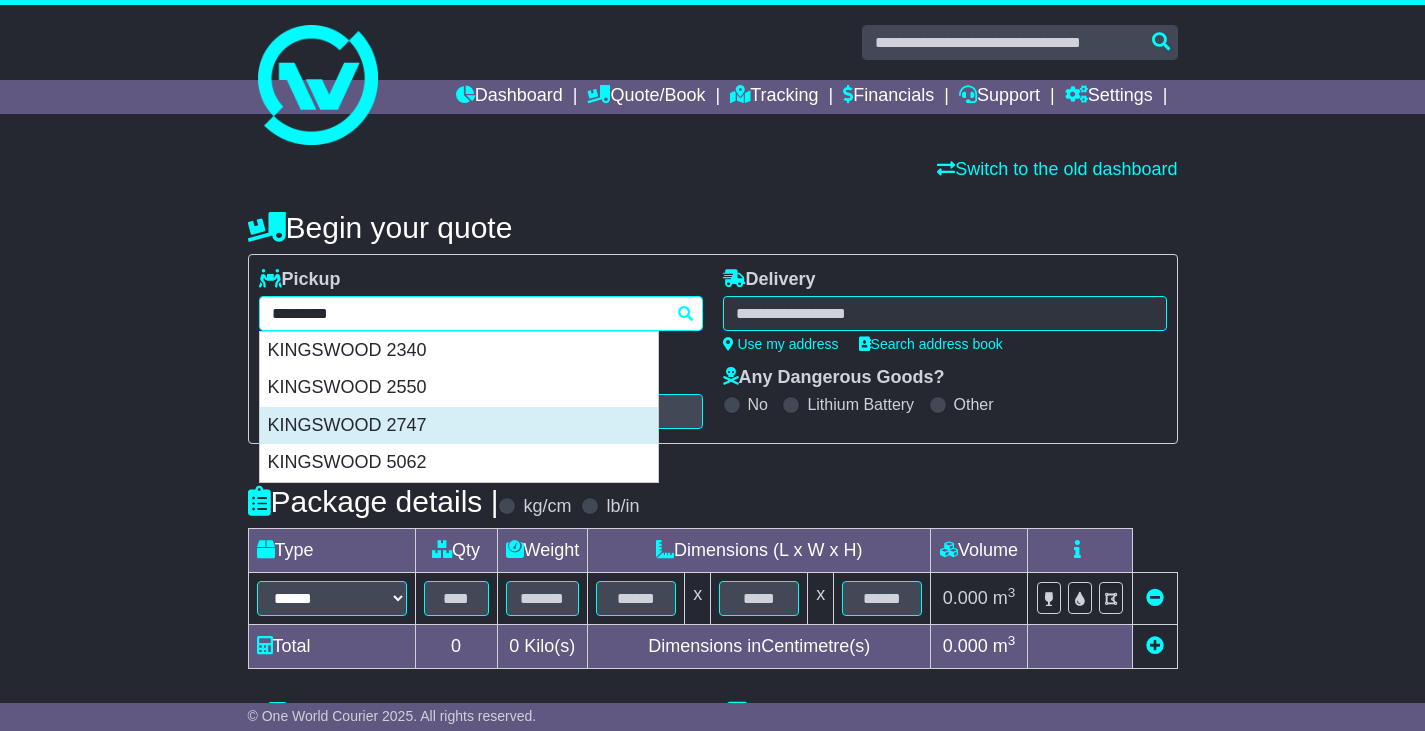 click on "KINGSWOOD 2747" at bounding box center (459, 426) 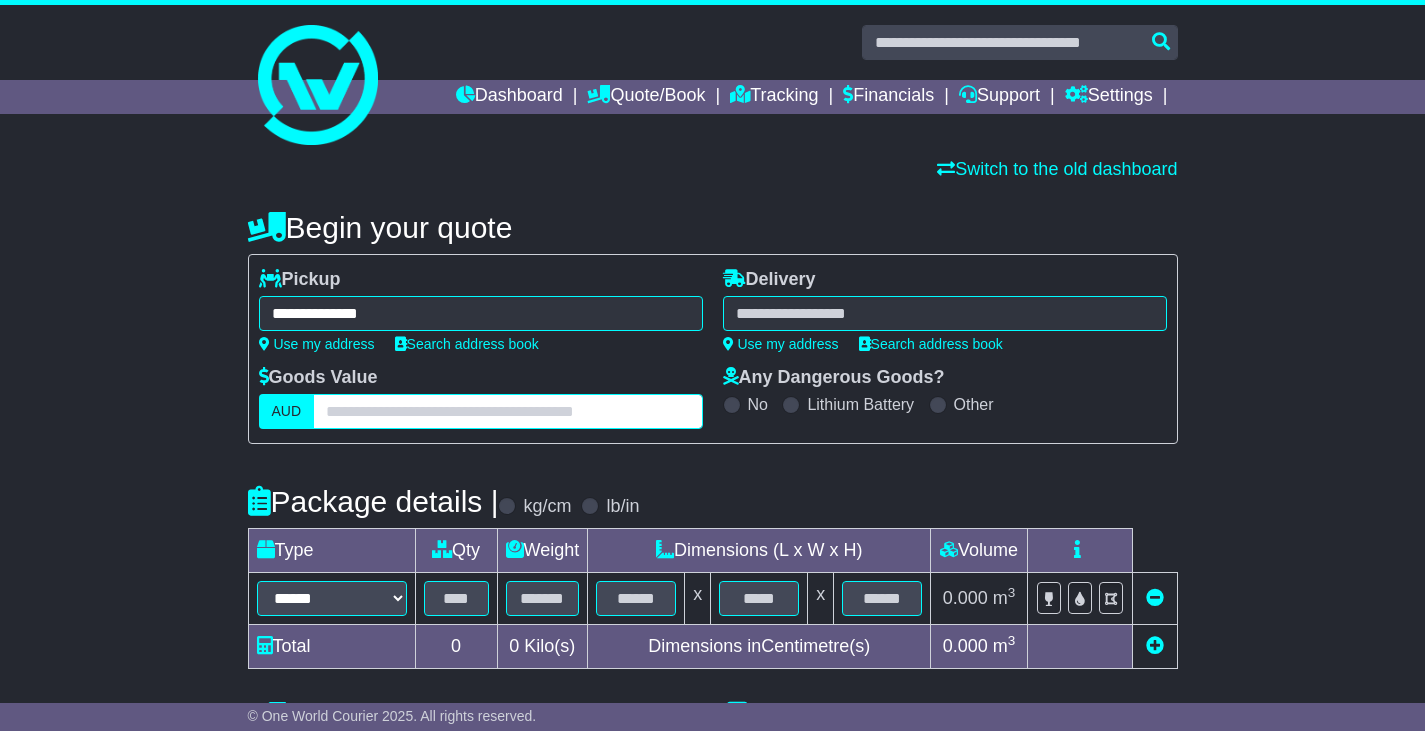 click at bounding box center [507, 411] 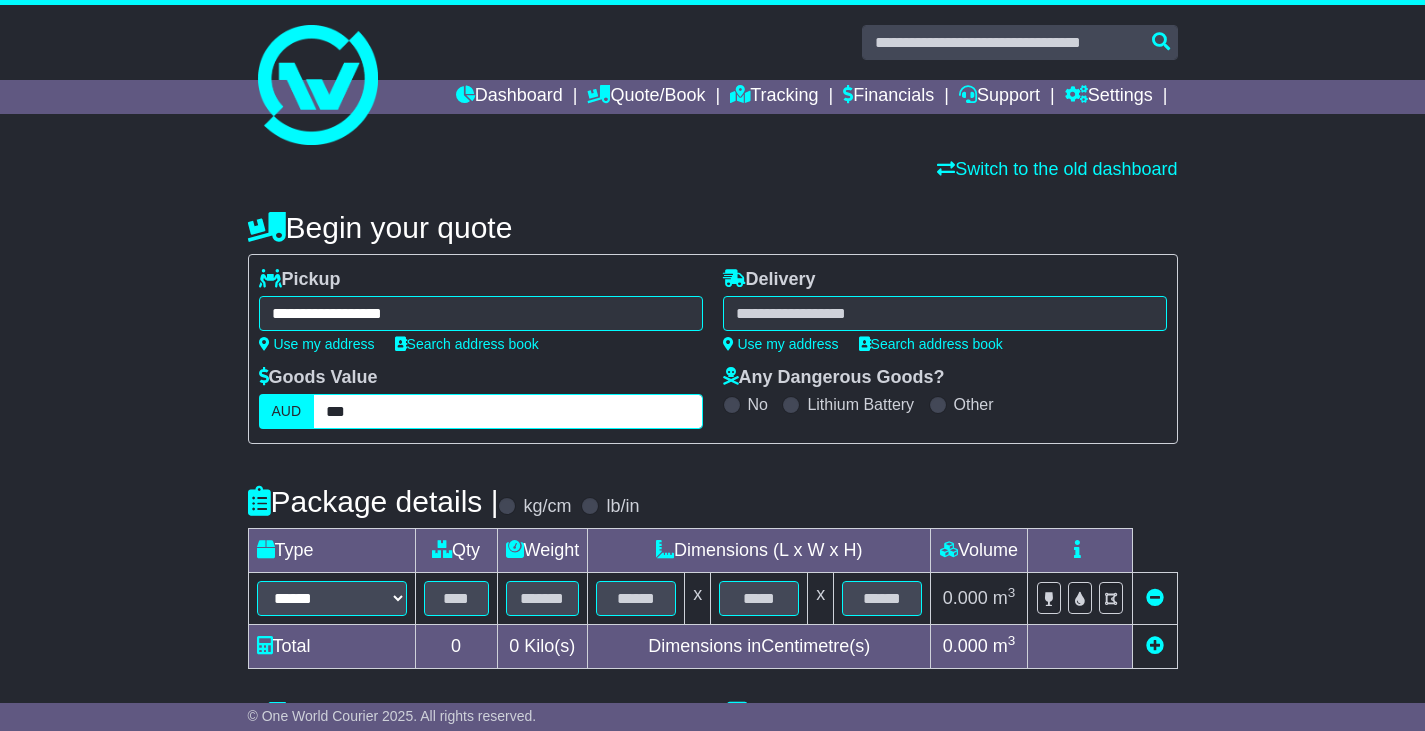 type on "***" 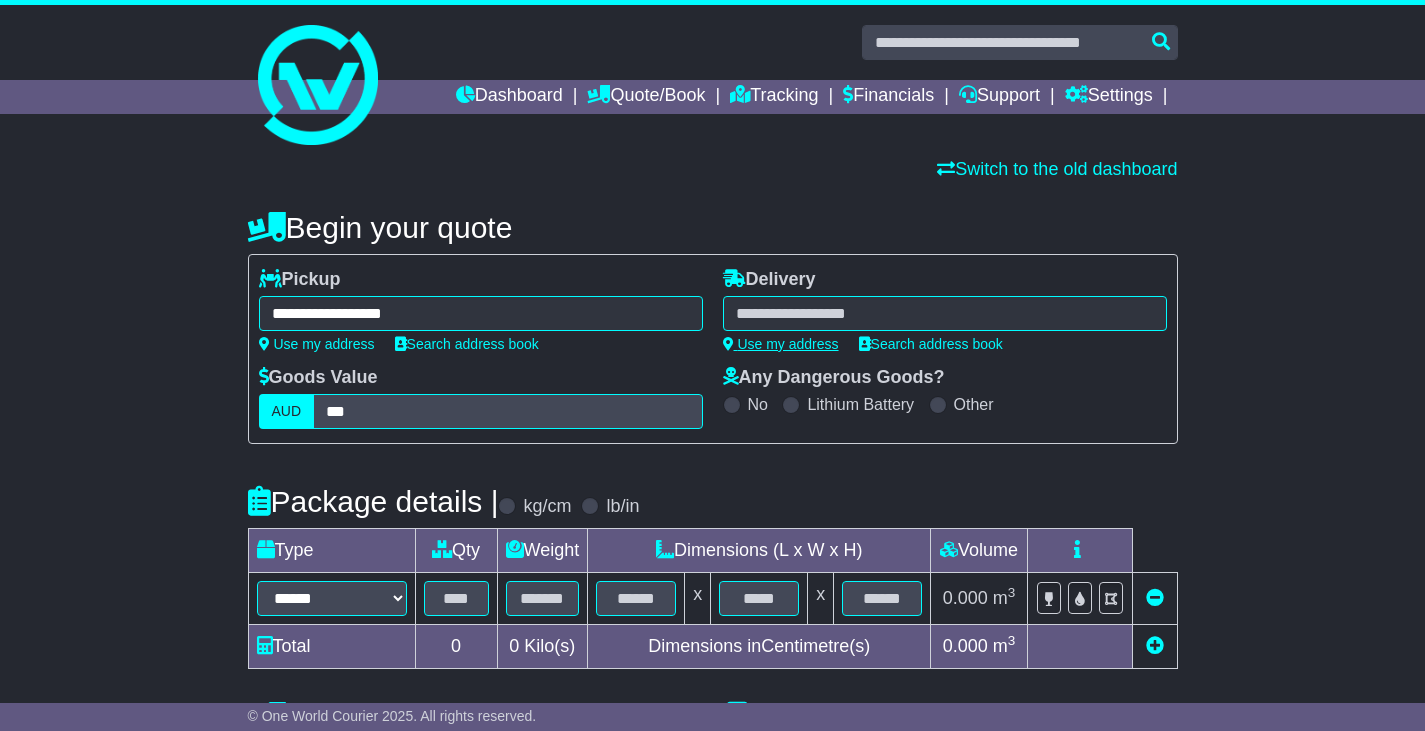 drag, startPoint x: 843, startPoint y: 290, endPoint x: 823, endPoint y: 336, distance: 50.159744 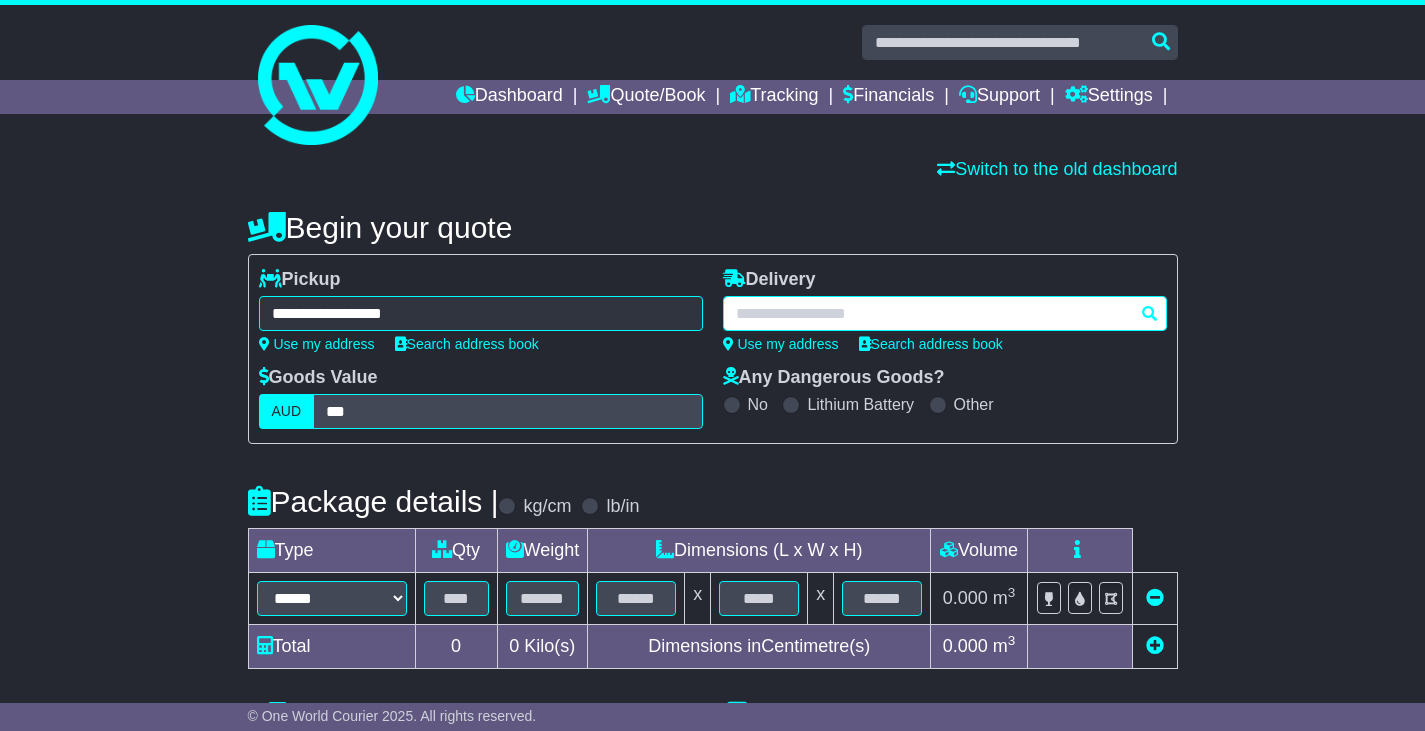 click at bounding box center [945, 313] 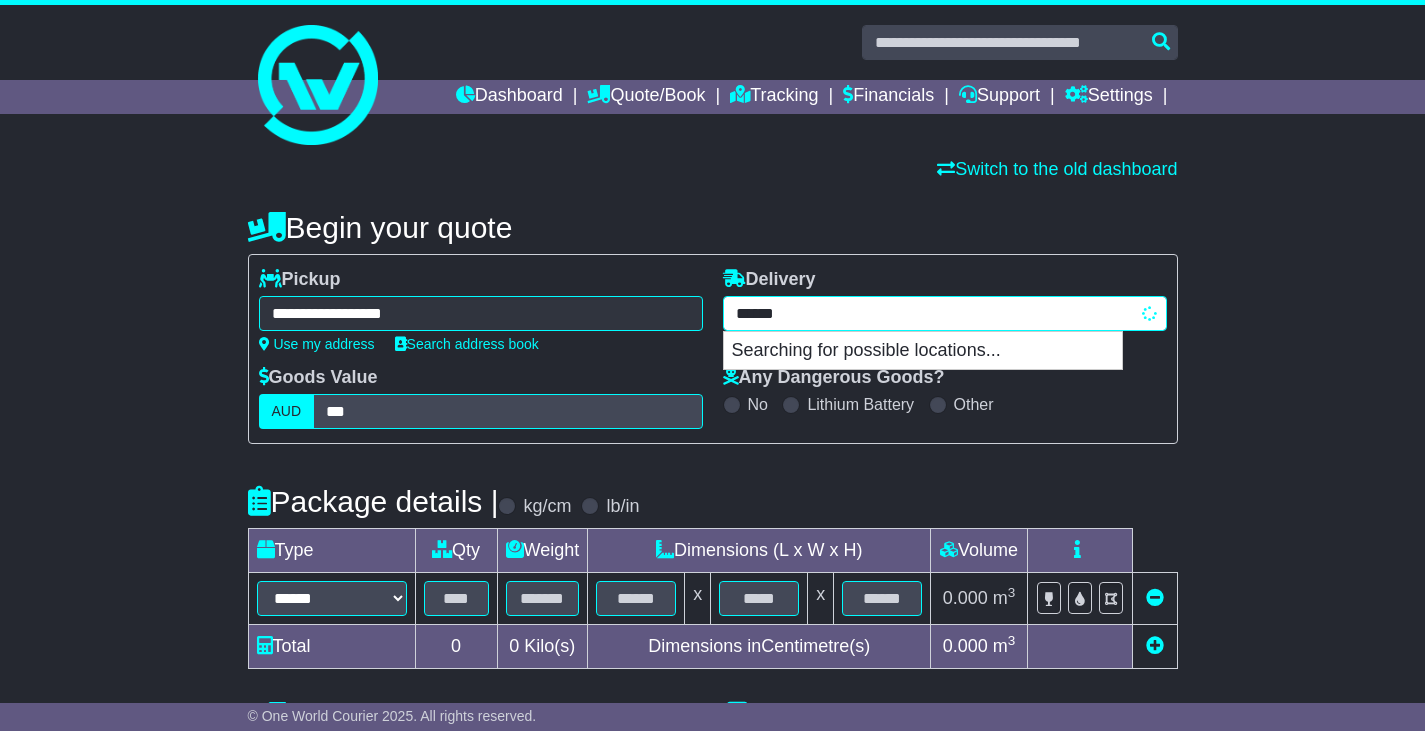 type on "*******" 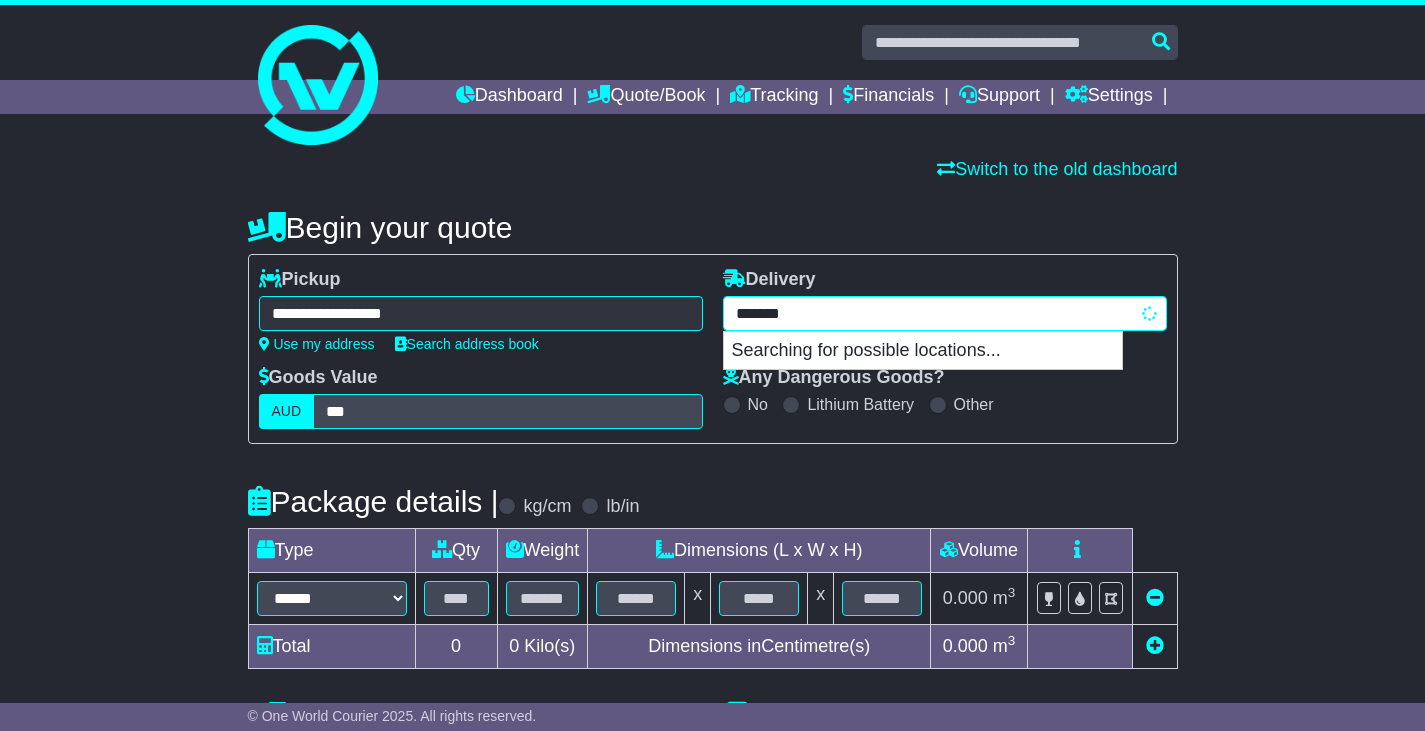 type on "**********" 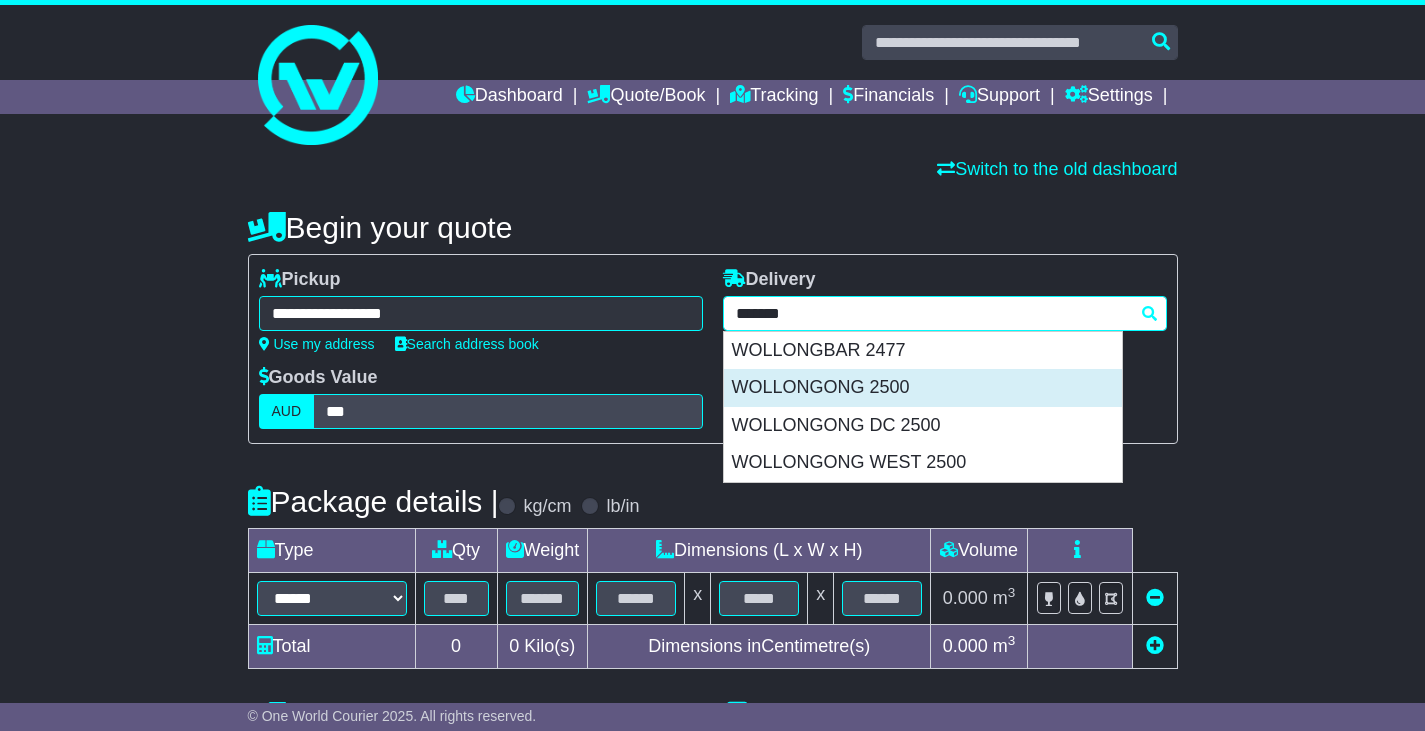 click on "WOLLONGONG 2500" at bounding box center [923, 388] 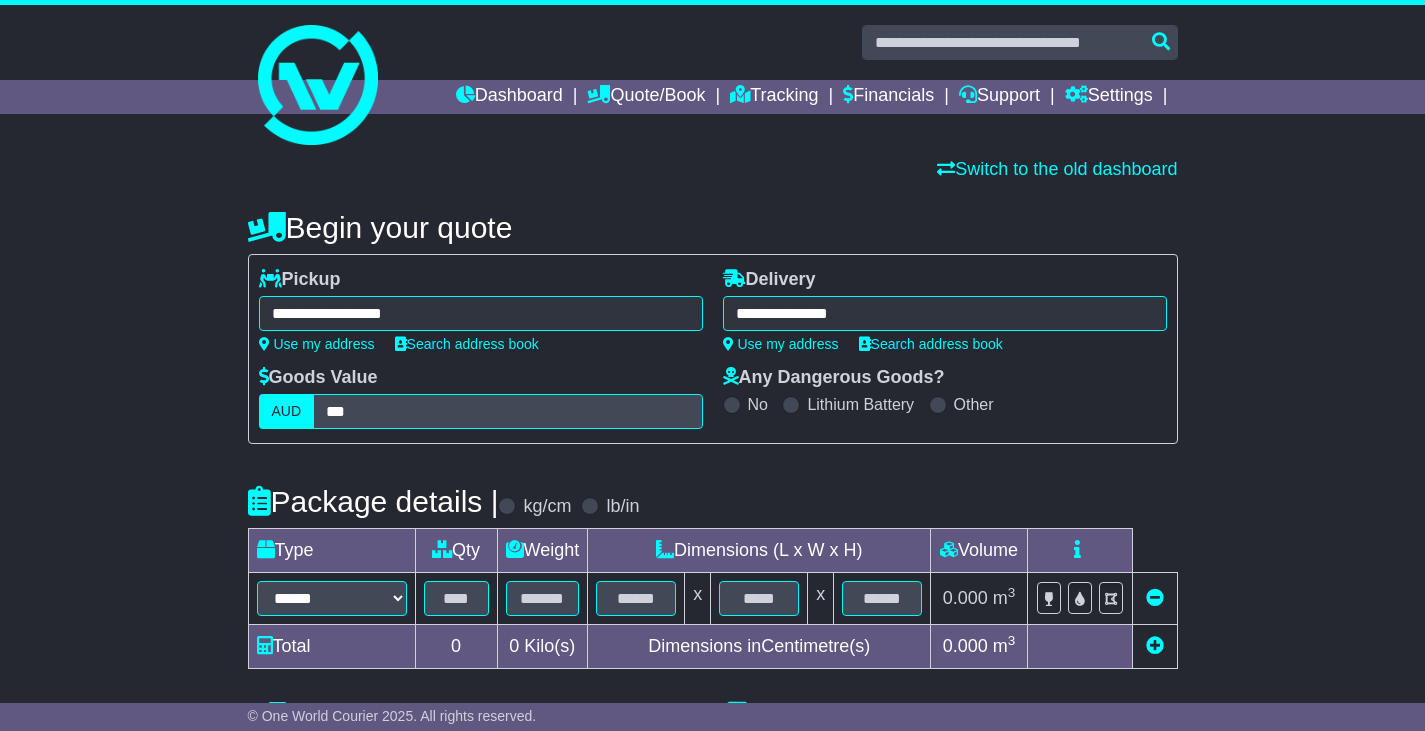 type on "**********" 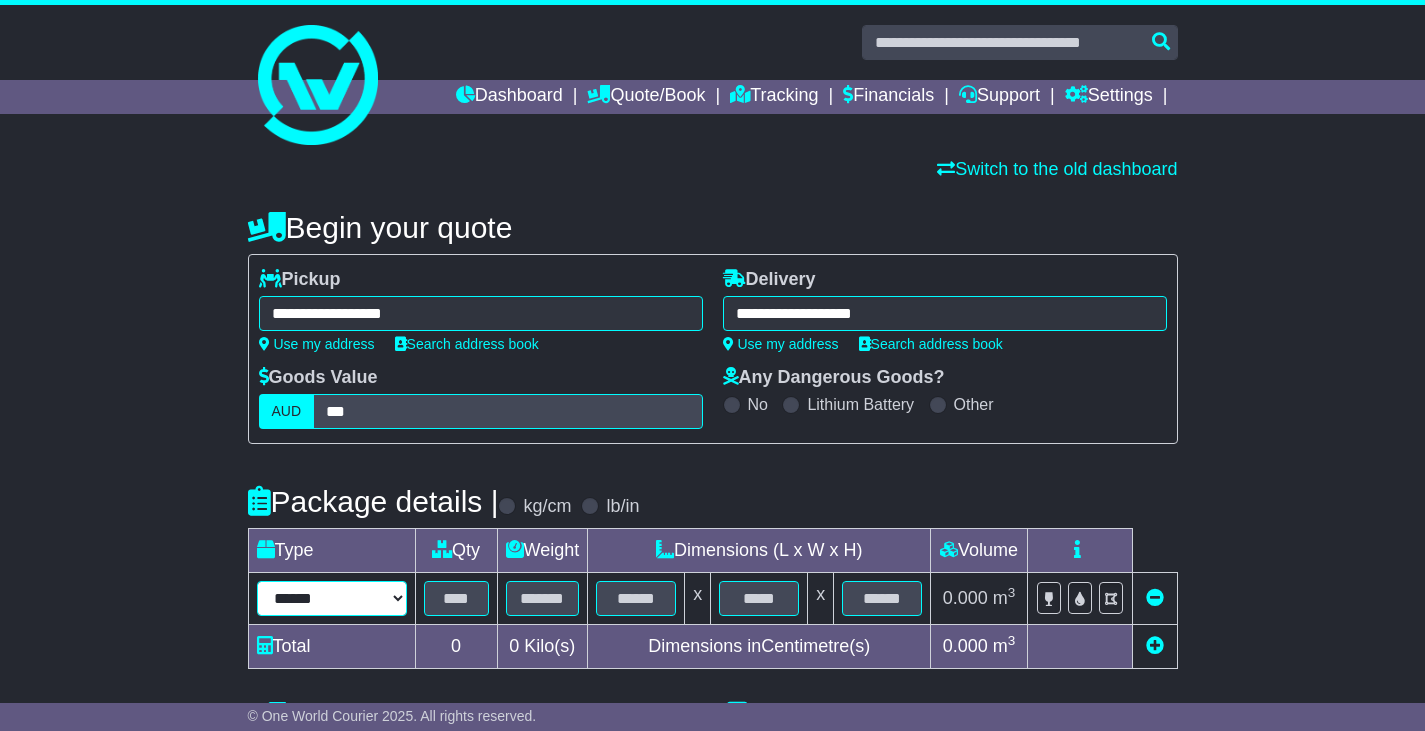 click on "****** ****** *** ******** ***** **** **** ****** *** *******" at bounding box center [332, 598] 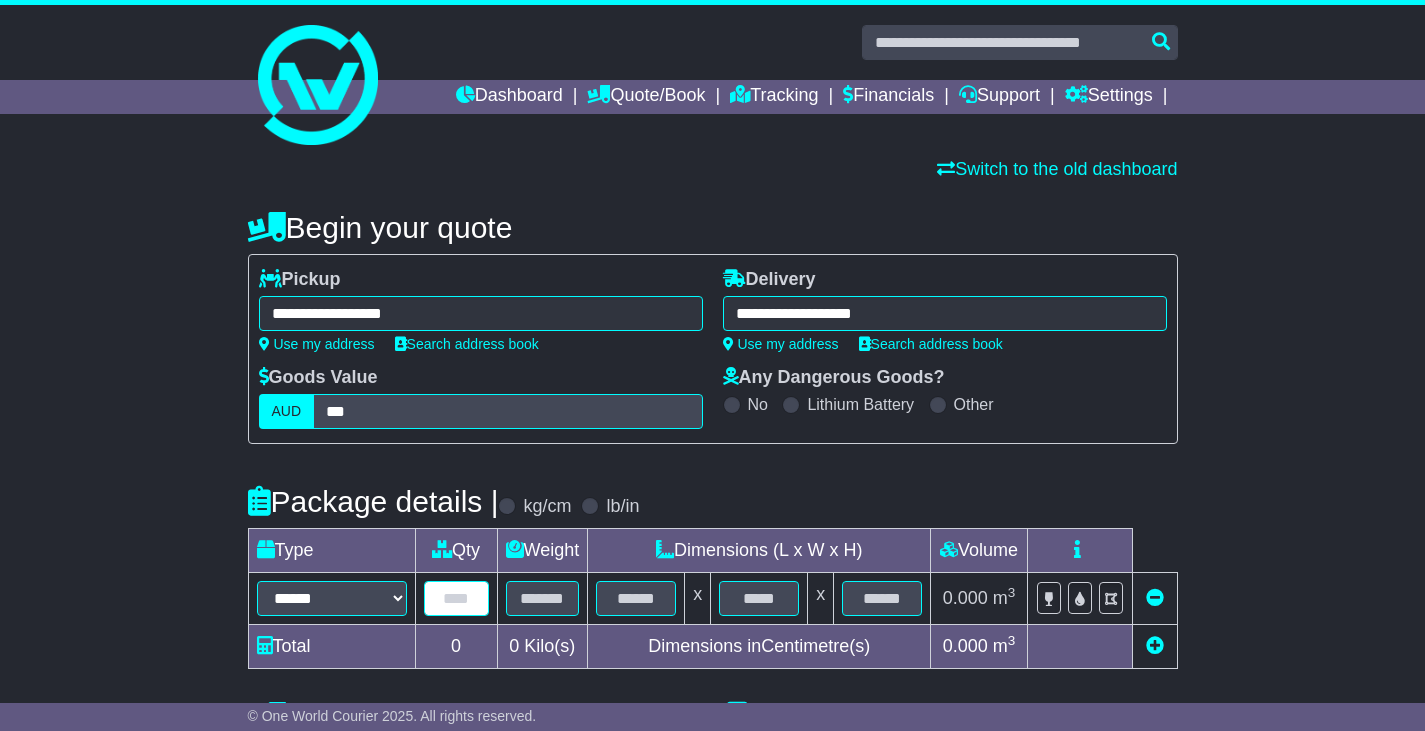 click at bounding box center (456, 598) 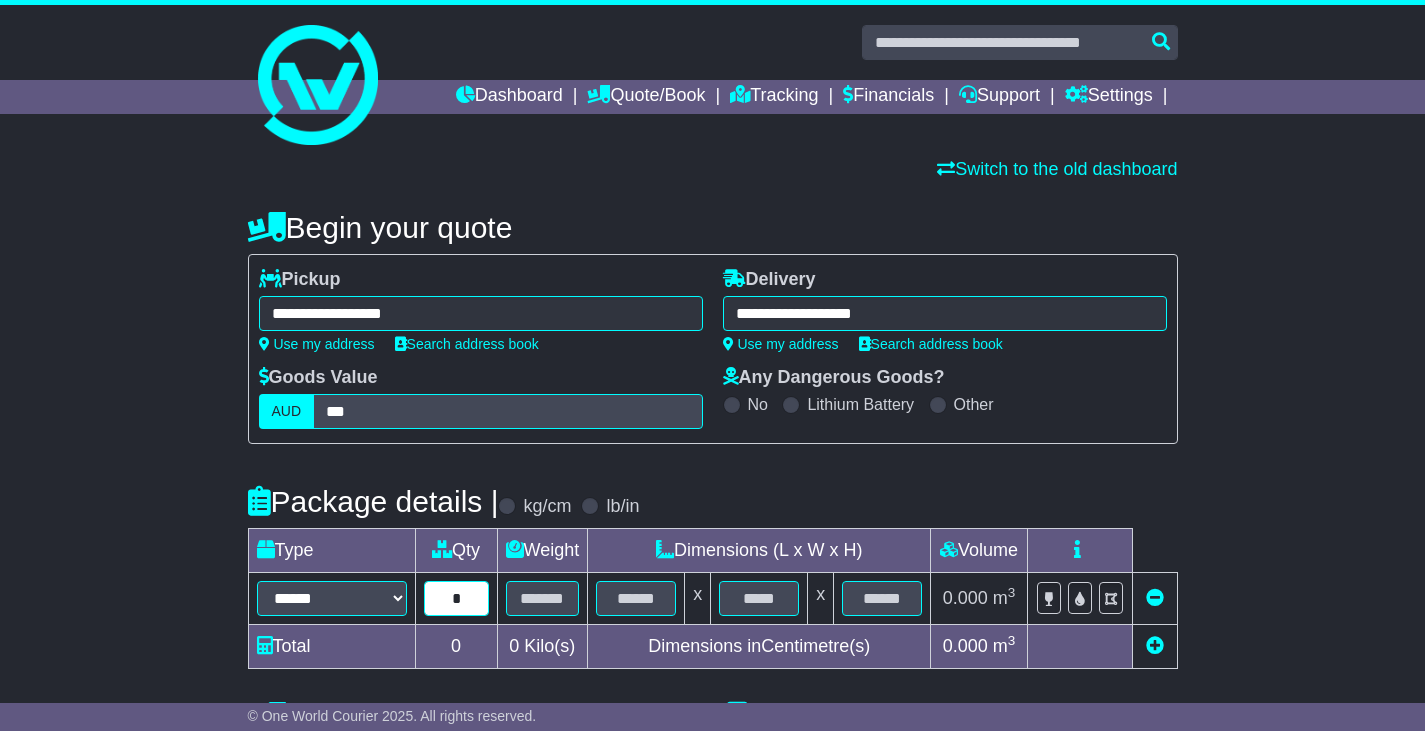 type on "*" 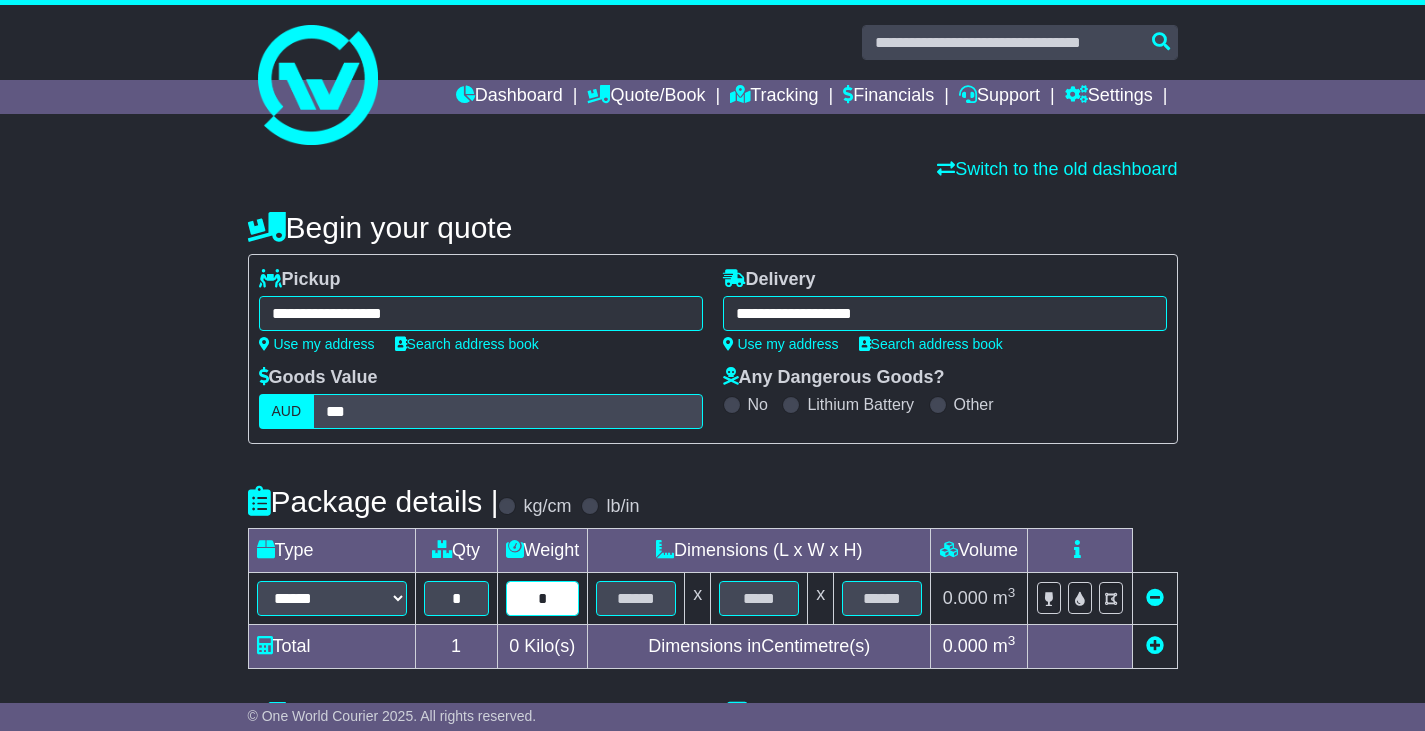 type on "*" 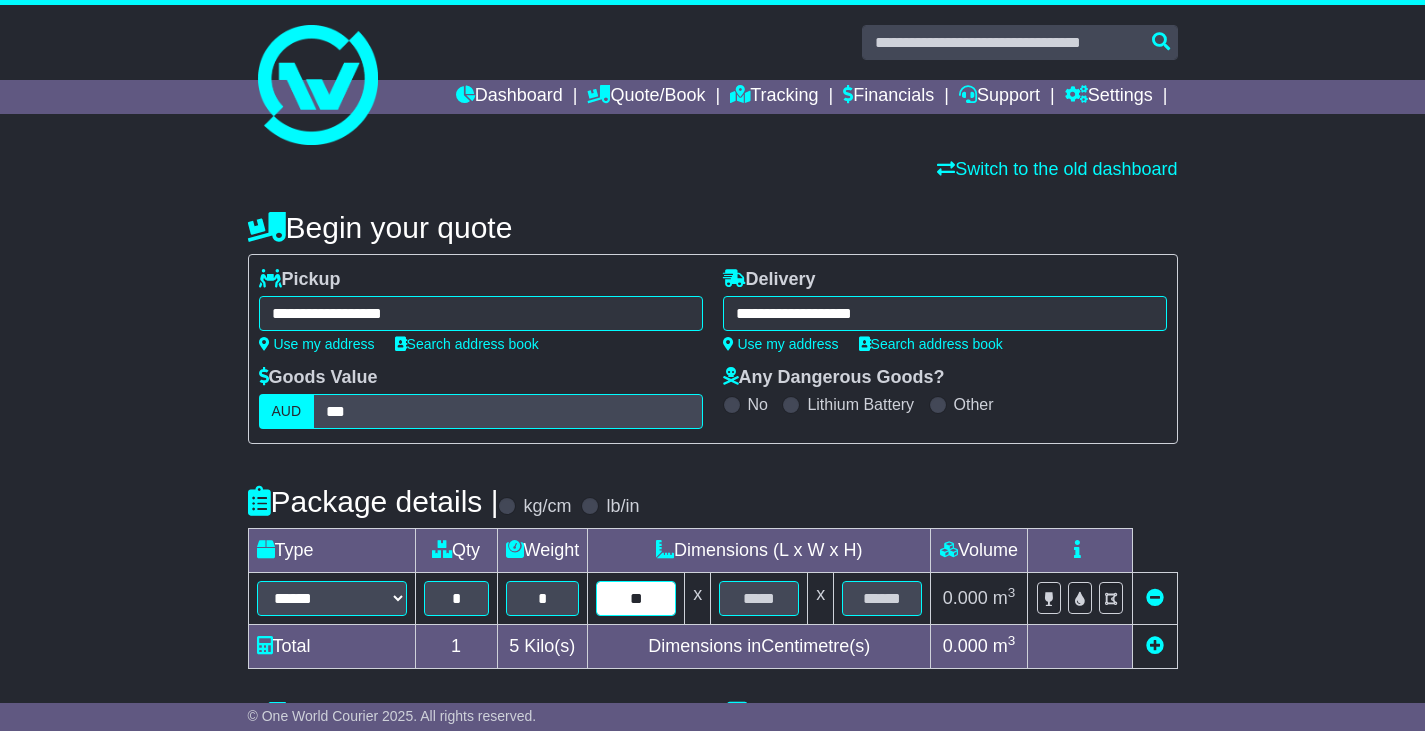 type on "**" 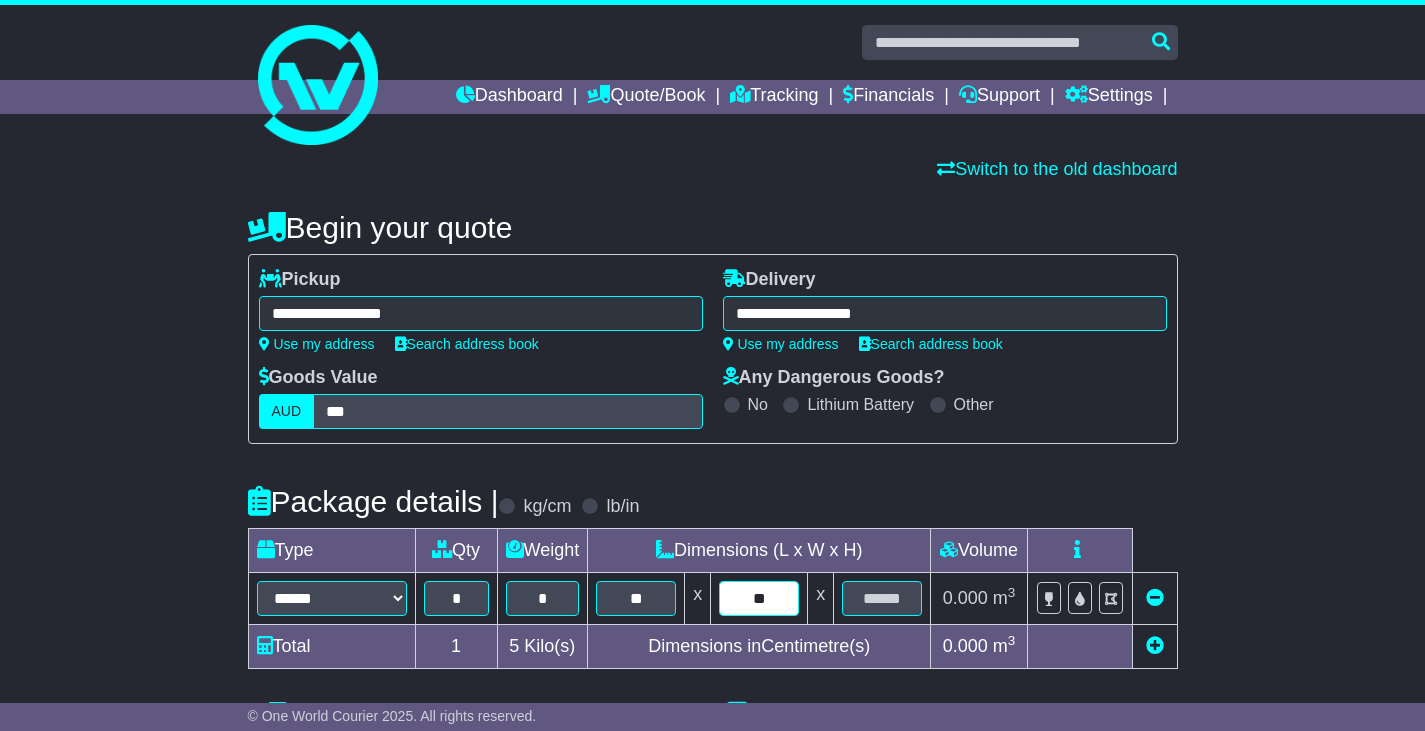 type on "**" 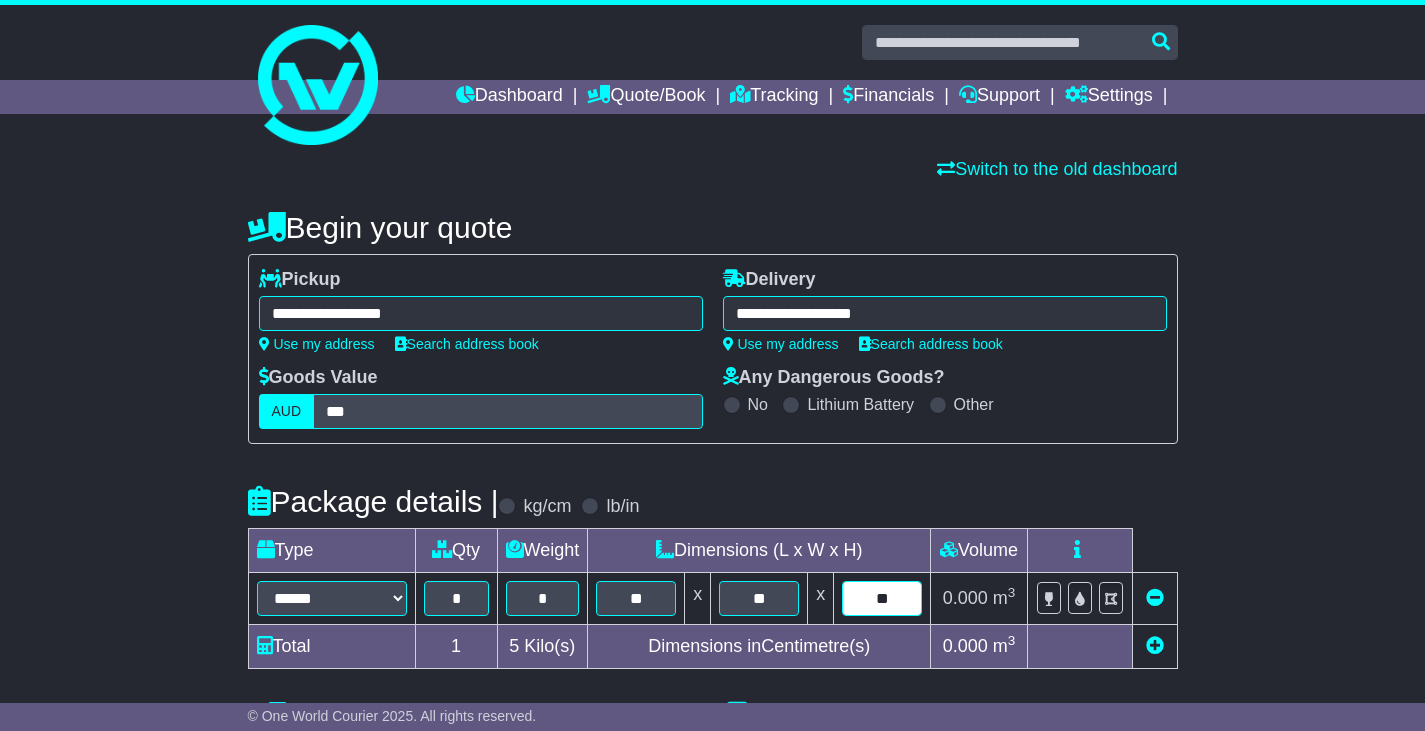 type on "**" 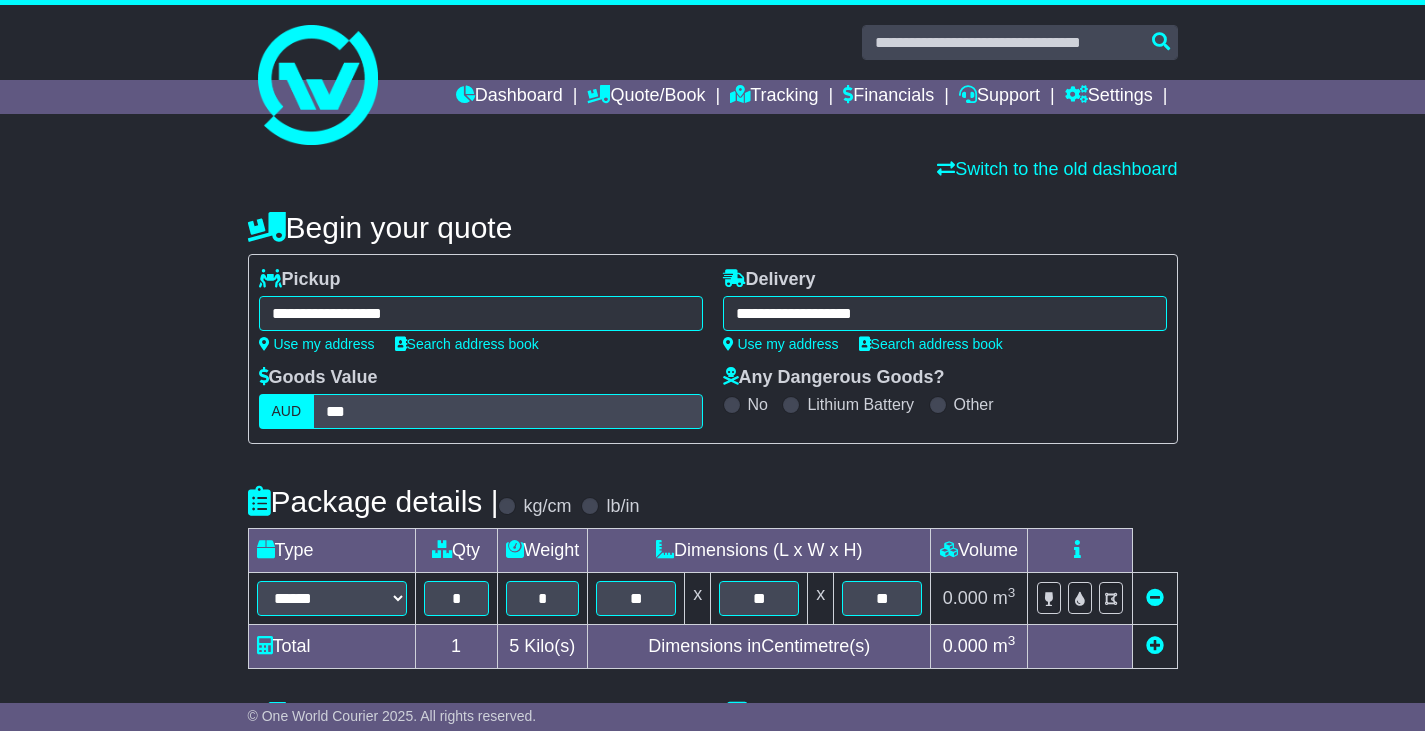 scroll, scrollTop: 545, scrollLeft: 0, axis: vertical 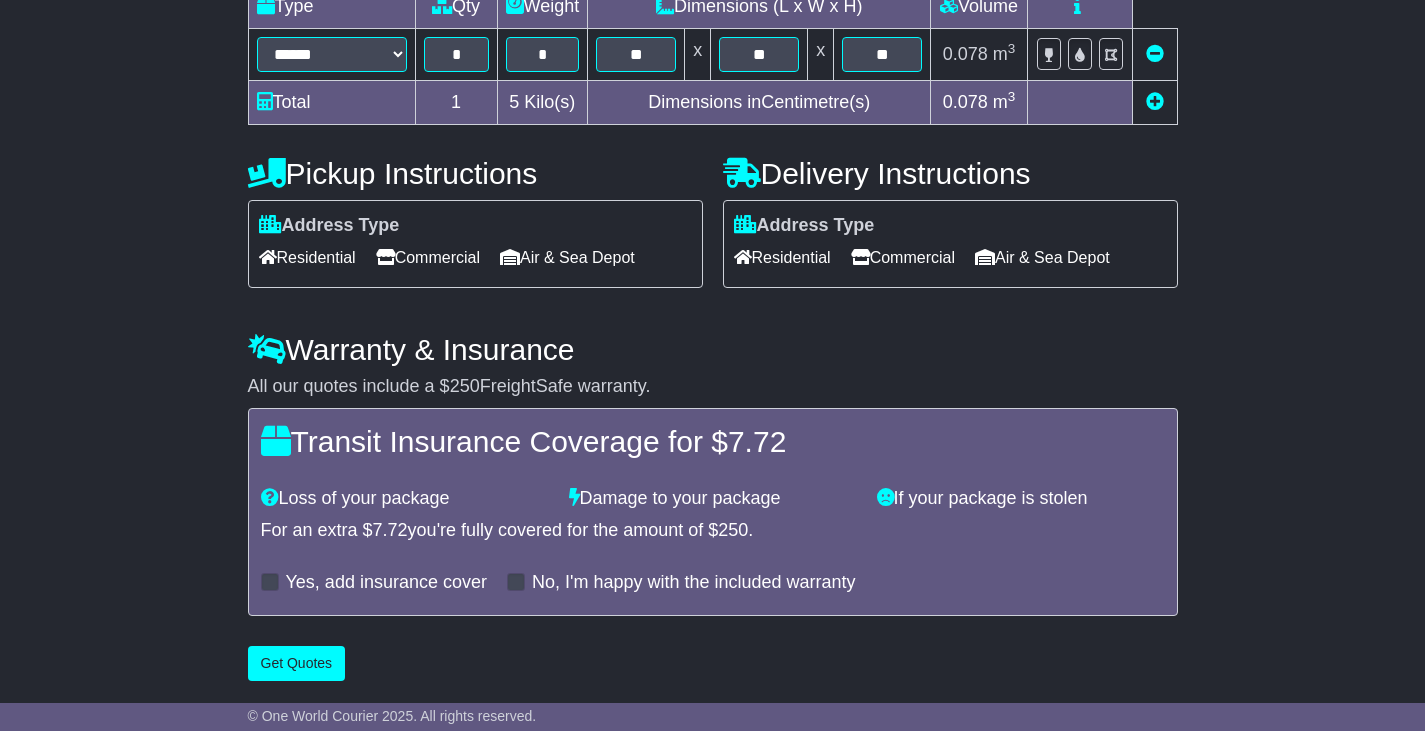 click on "Commercial" at bounding box center [428, 257] 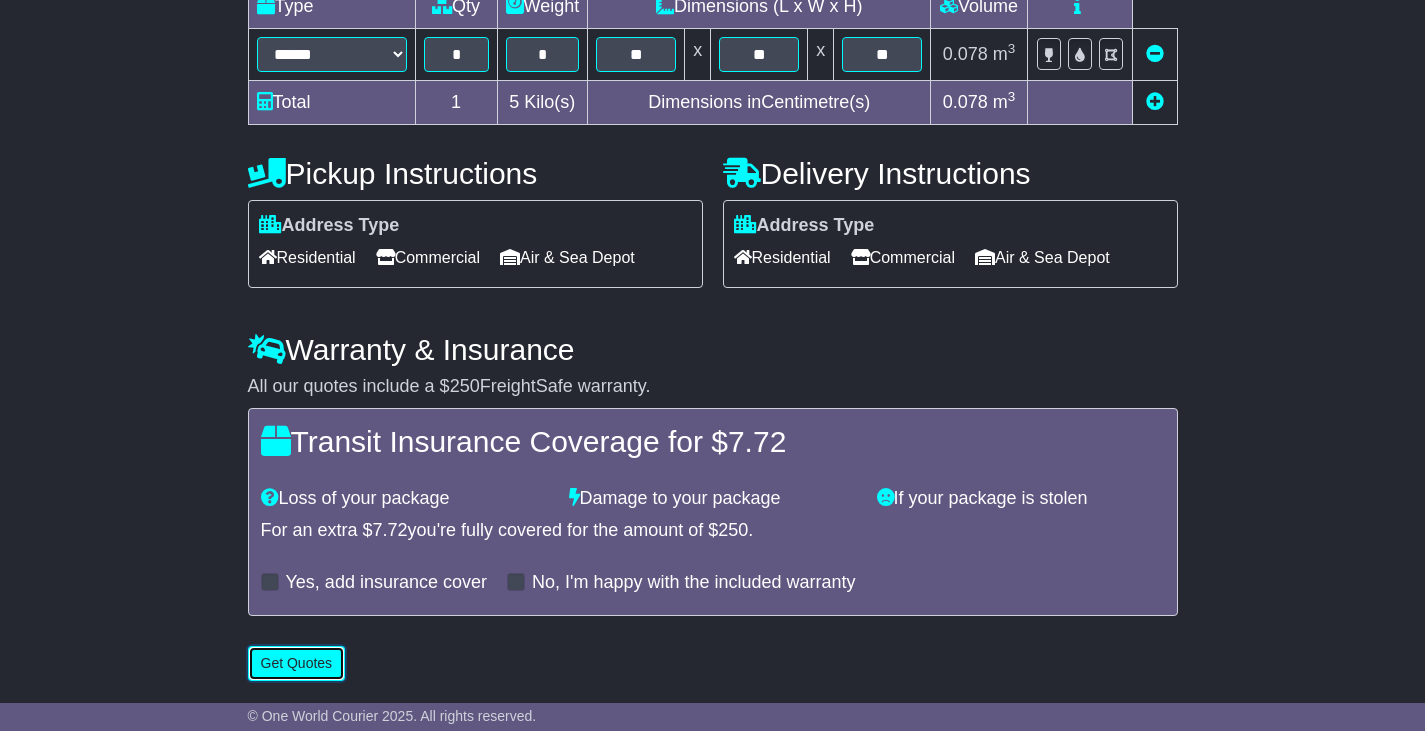 click on "Get Quotes" at bounding box center [297, 663] 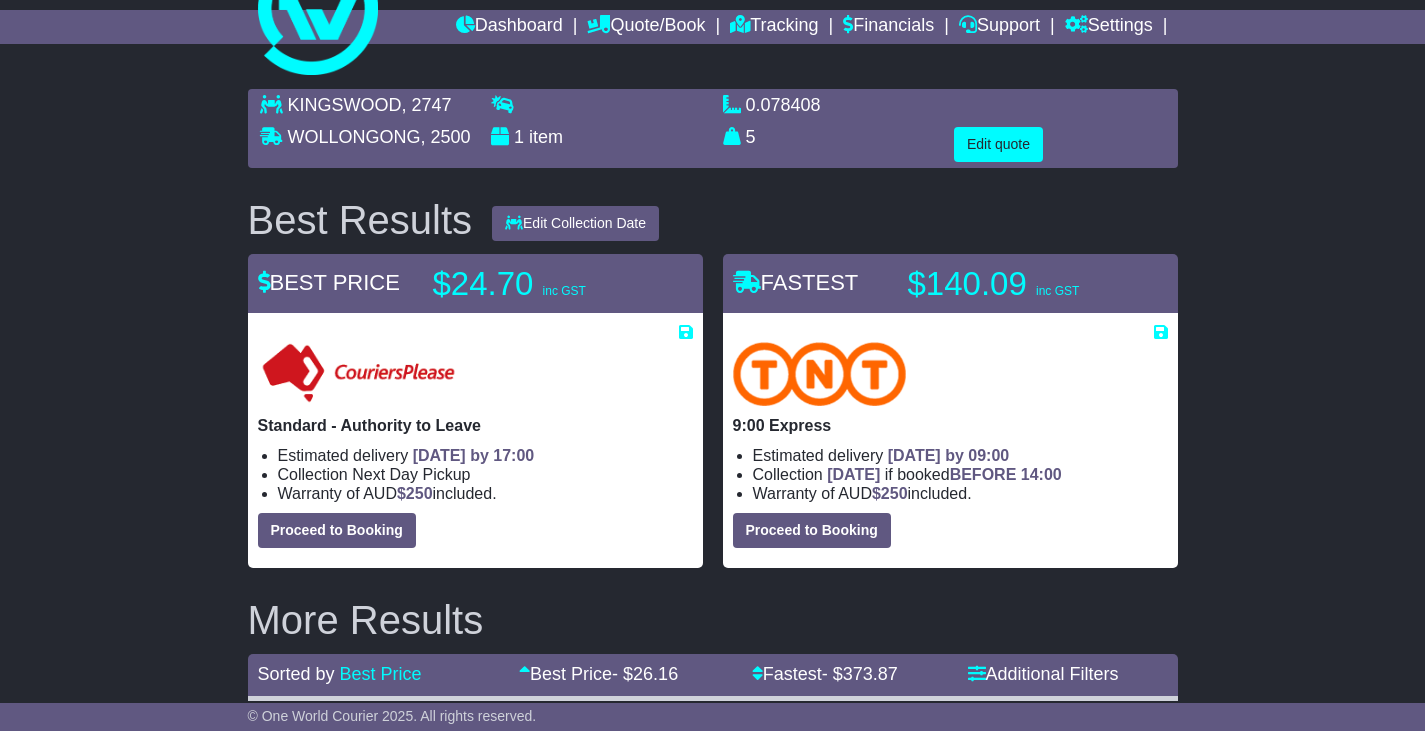 scroll, scrollTop: 0, scrollLeft: 0, axis: both 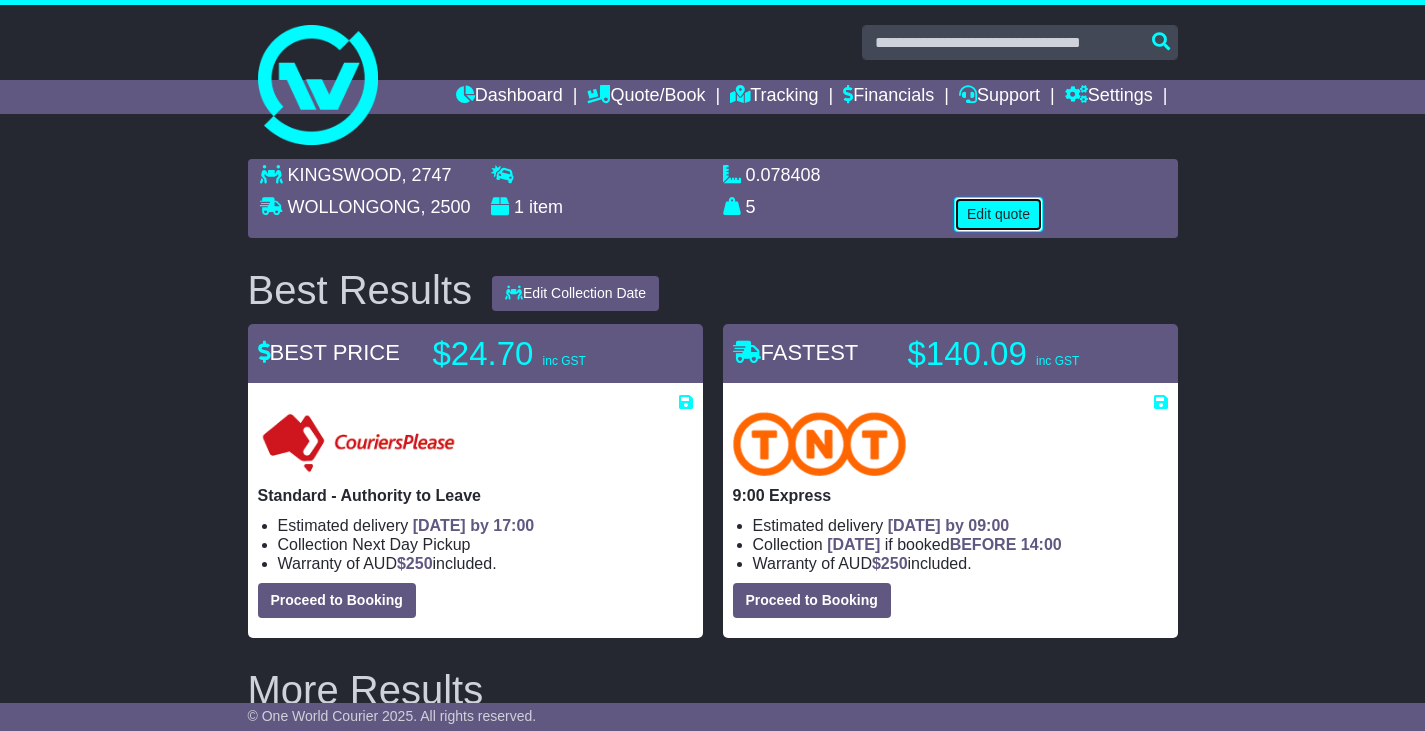 click on "Edit quote" at bounding box center [998, 214] 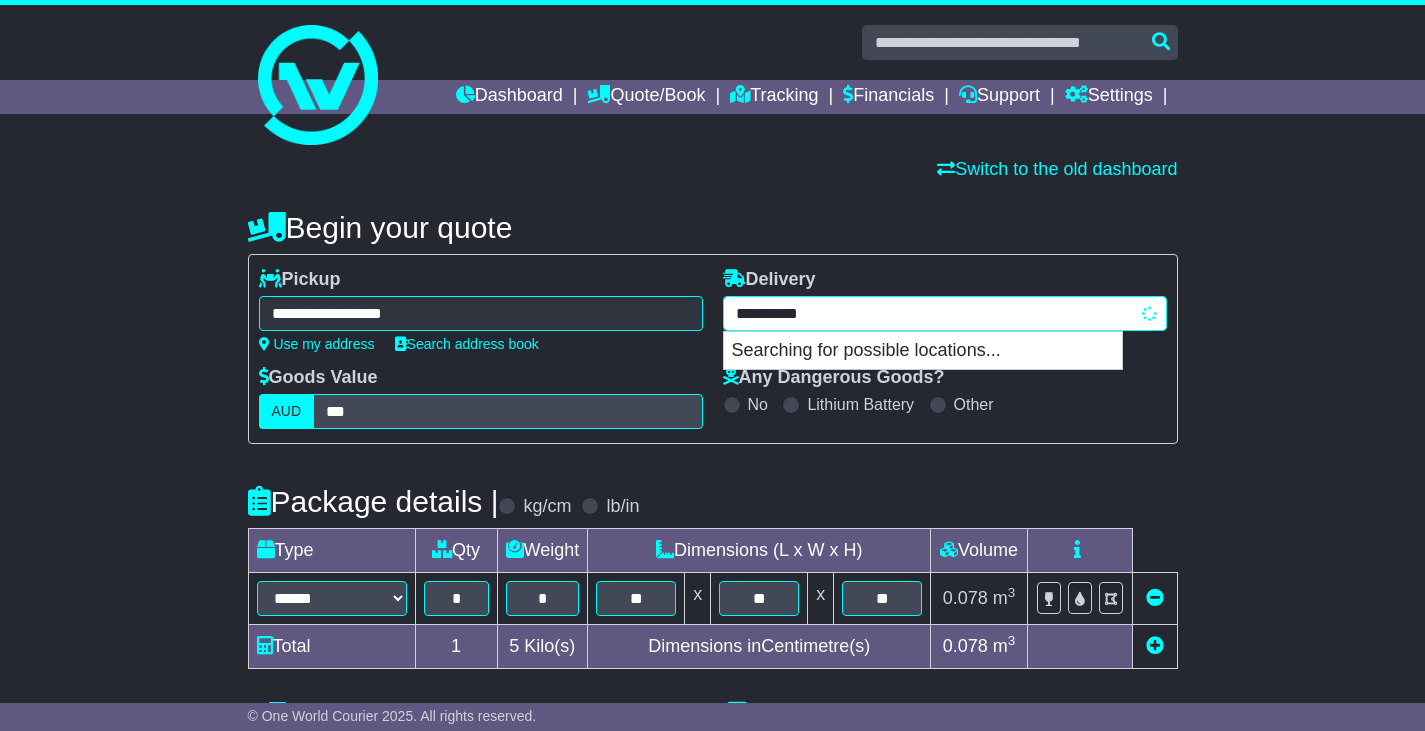 click on "**********" at bounding box center [945, 313] 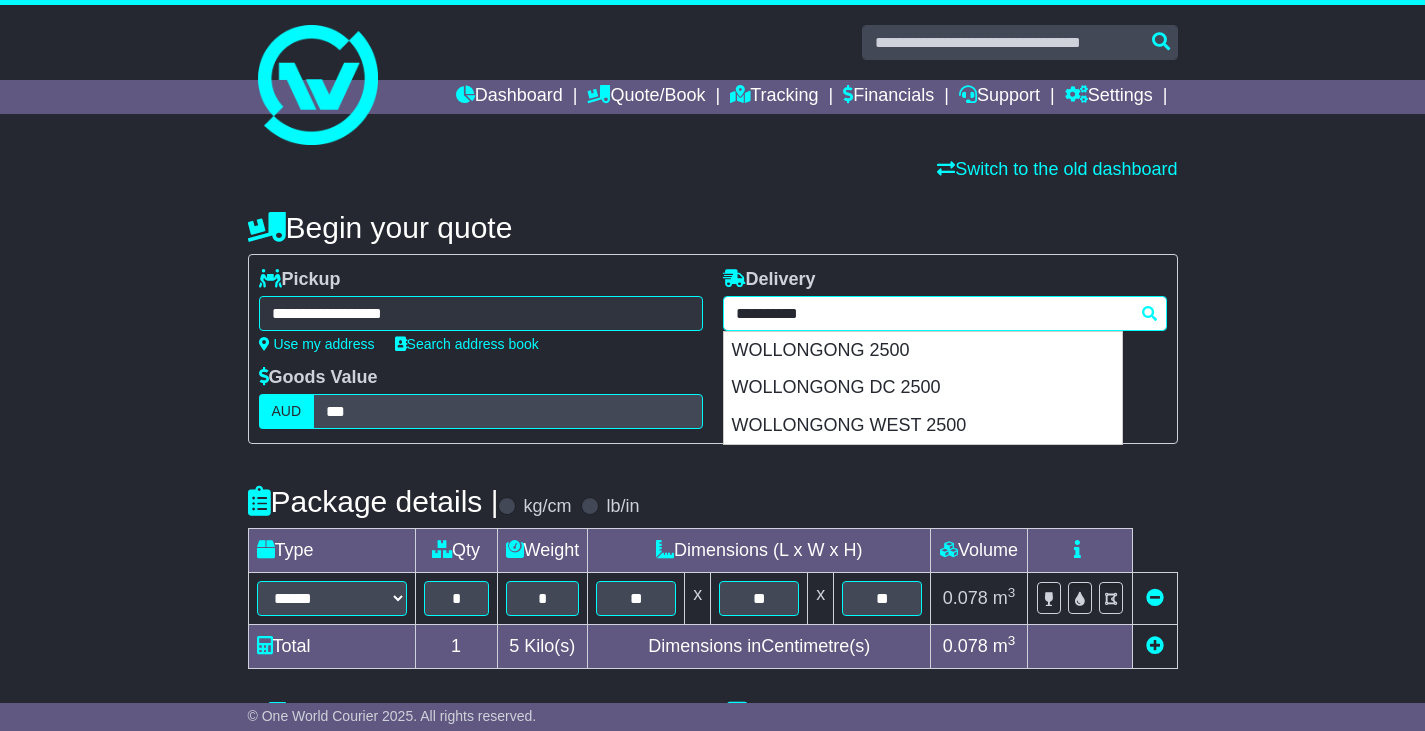 drag, startPoint x: 773, startPoint y: 309, endPoint x: 604, endPoint y: 306, distance: 169.02663 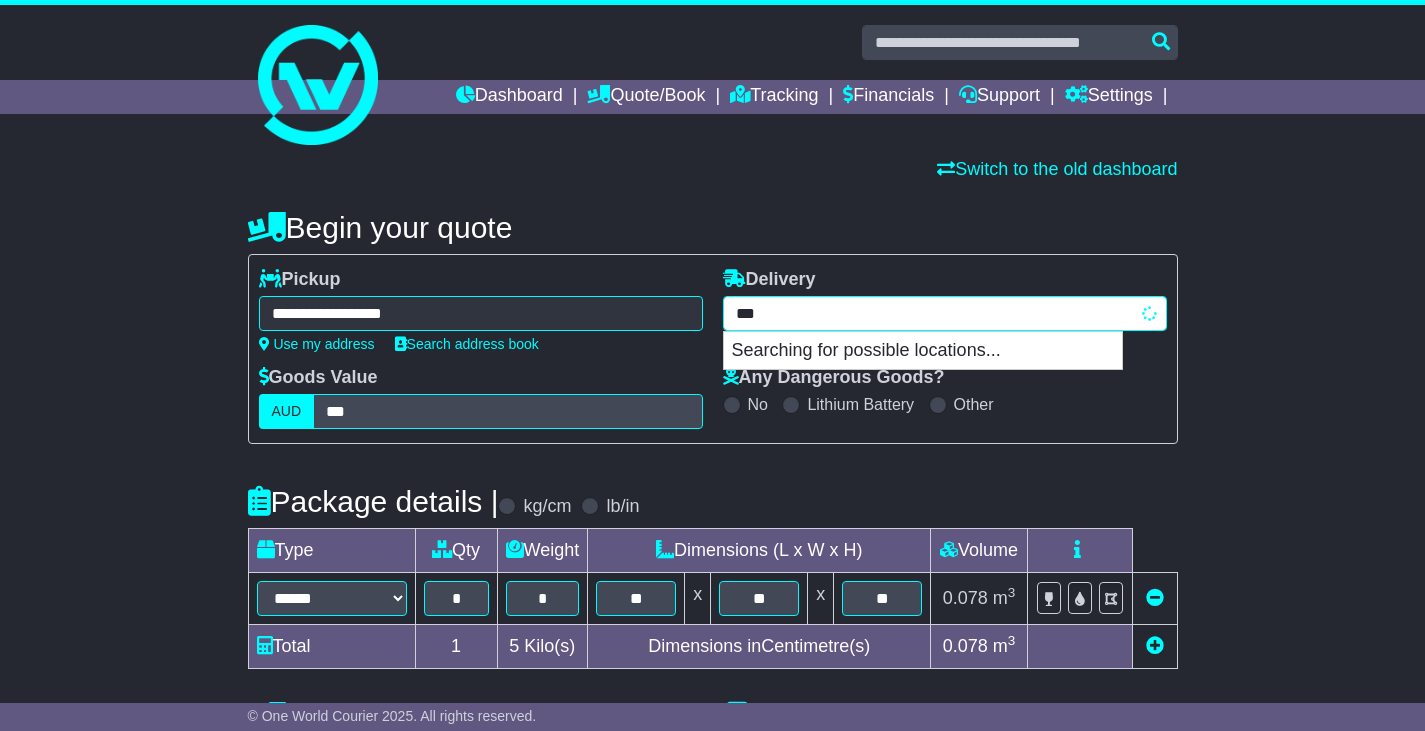 type on "****" 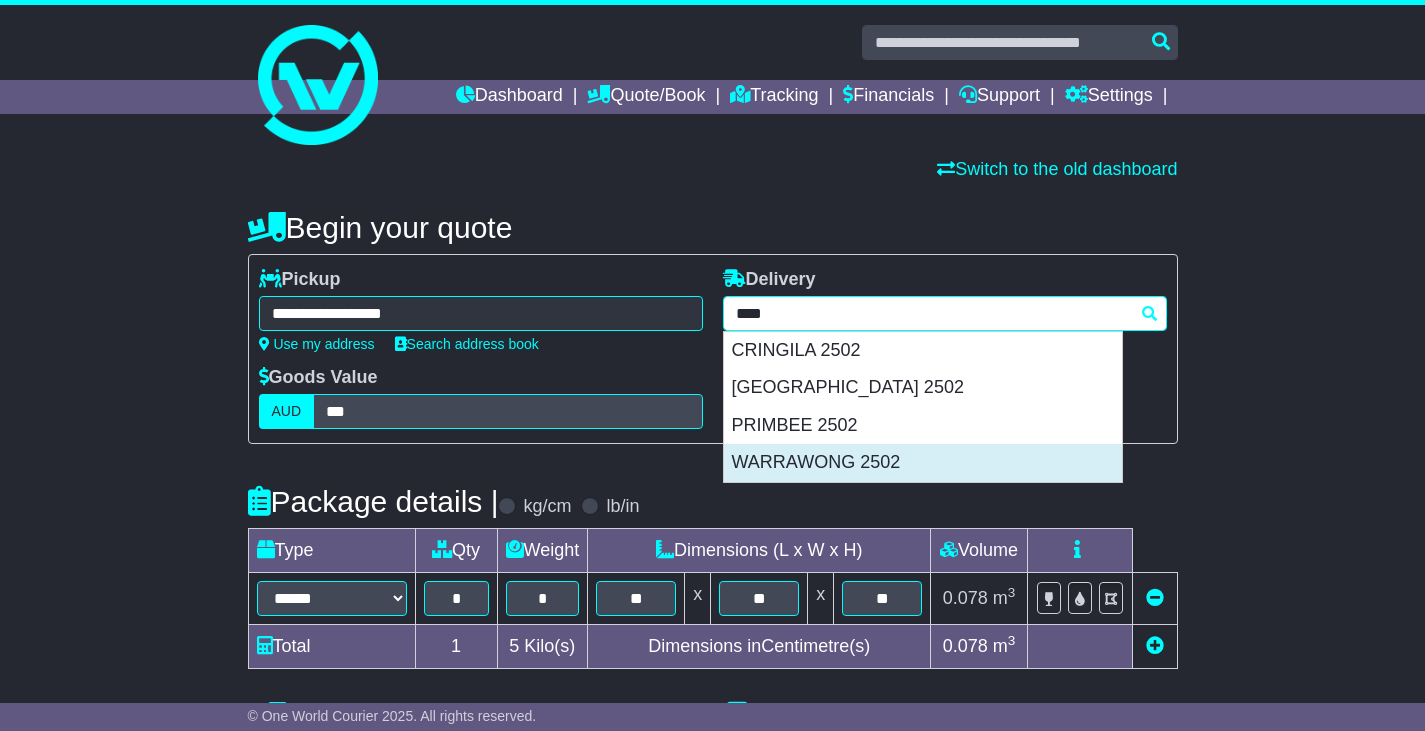 click on "WARRAWONG 2502" at bounding box center [923, 463] 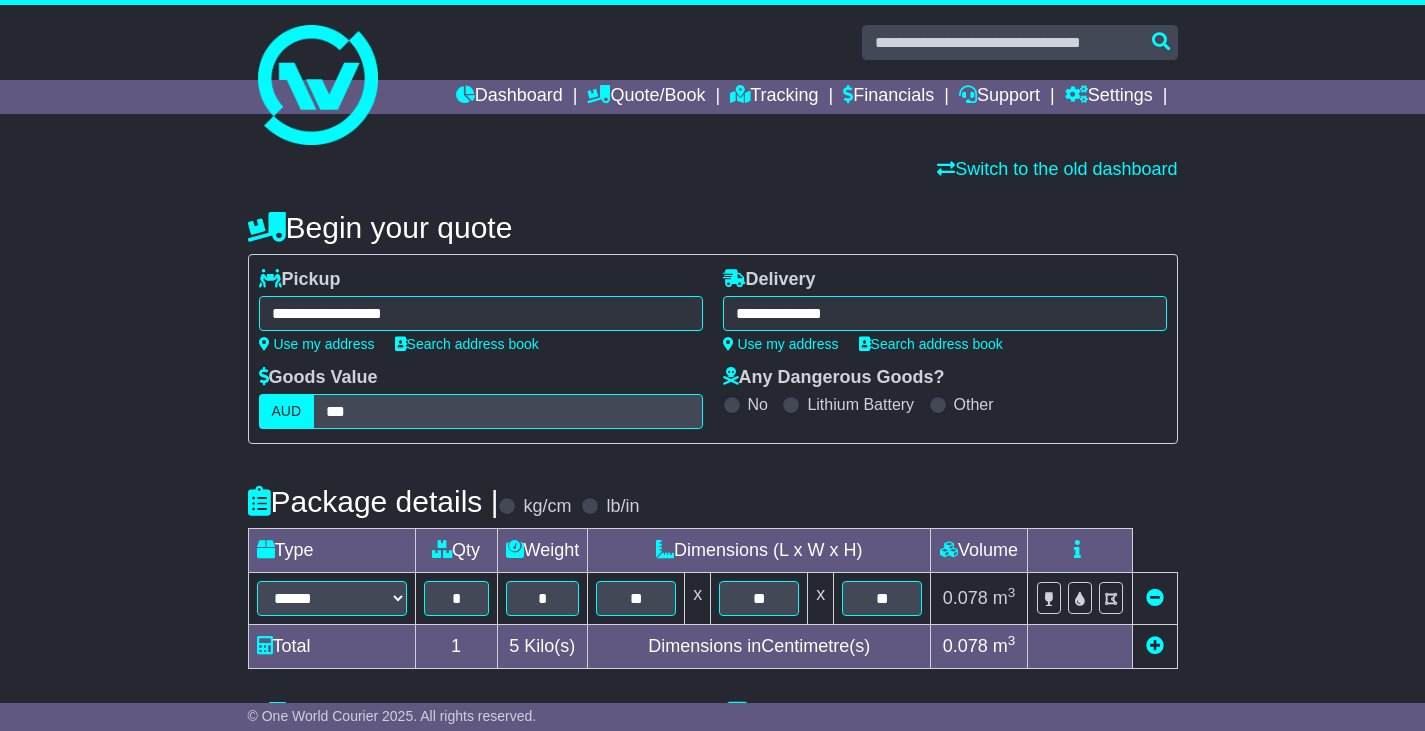 type on "**********" 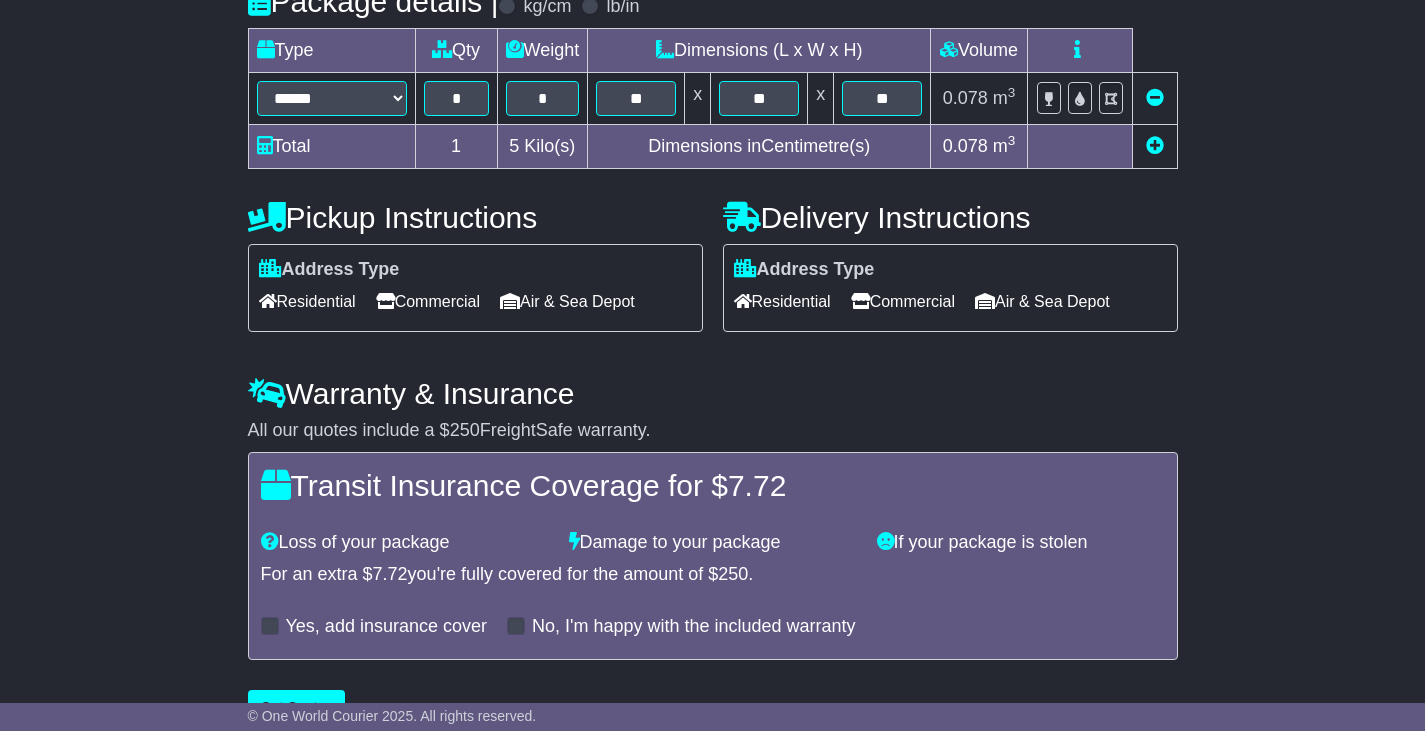 scroll, scrollTop: 547, scrollLeft: 0, axis: vertical 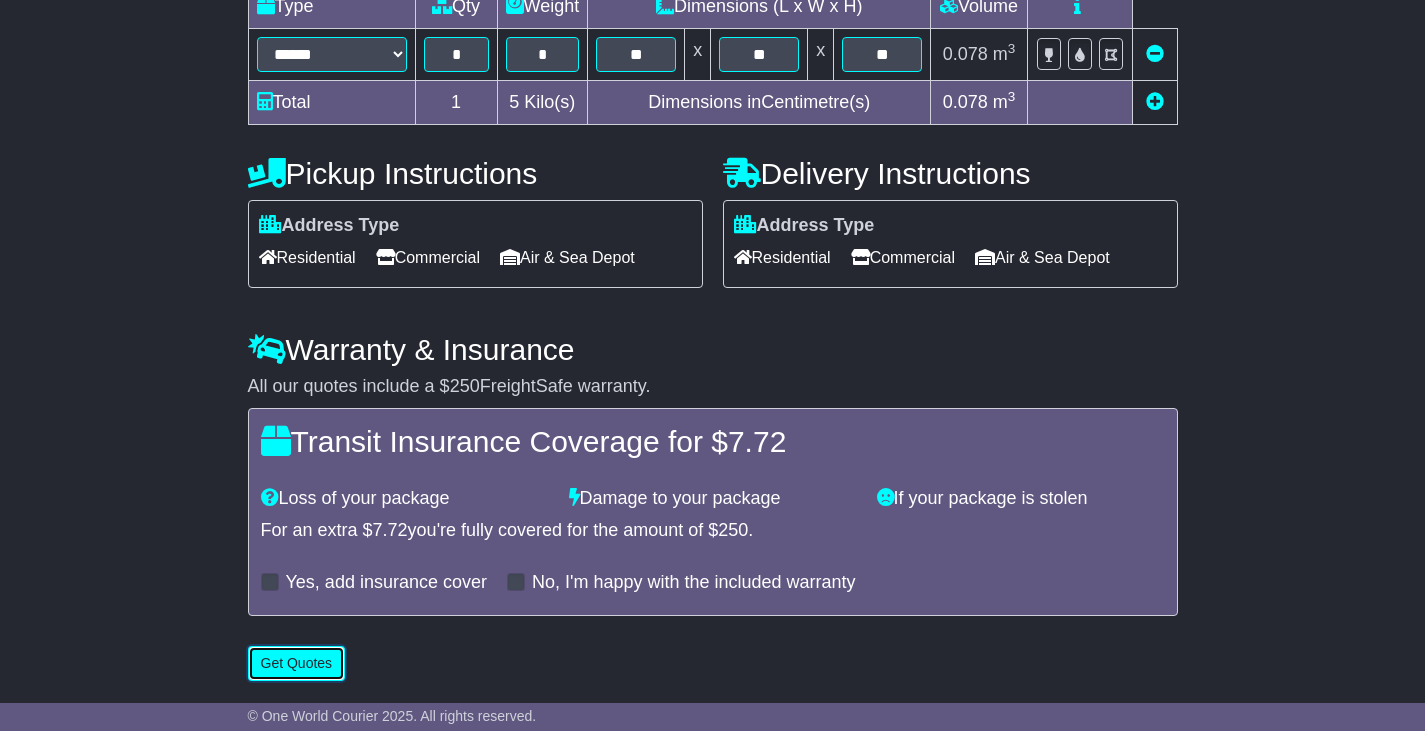 click on "Get Quotes" at bounding box center [297, 663] 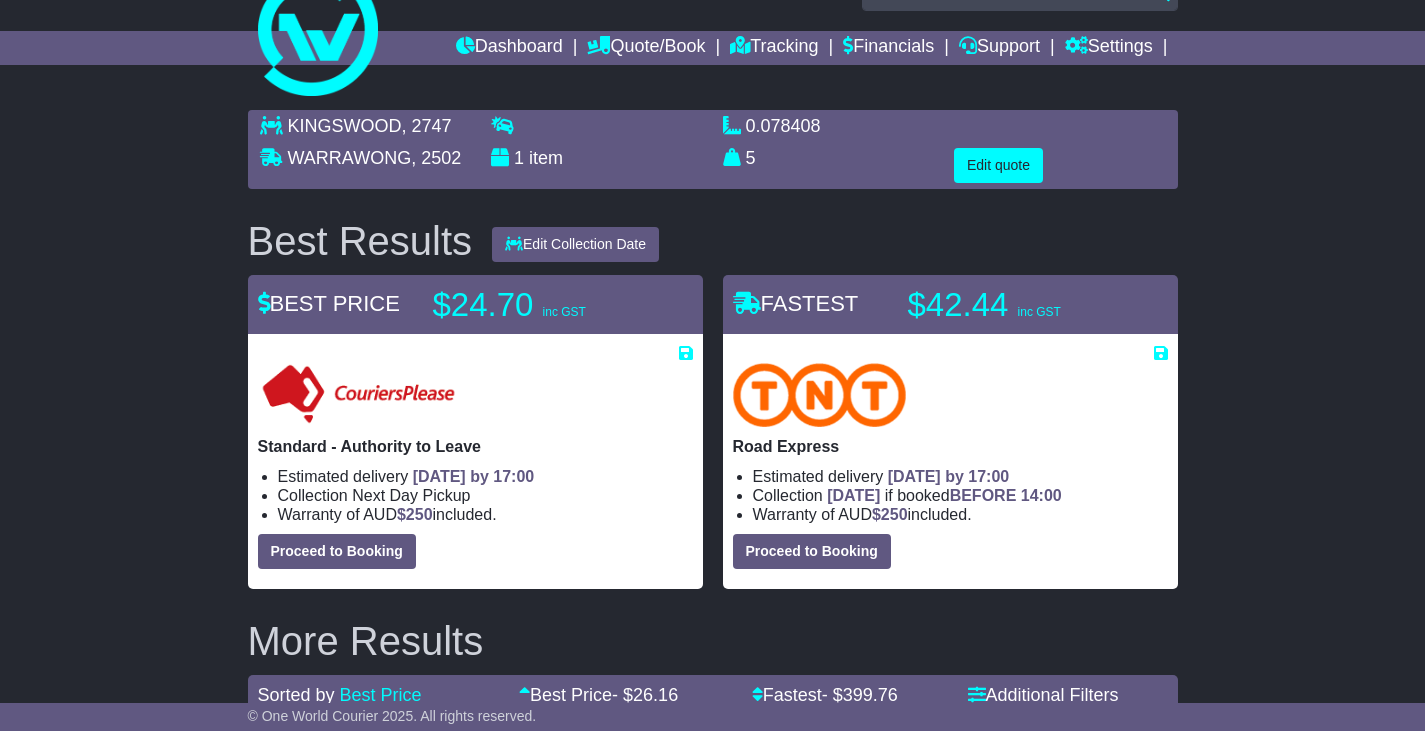 scroll, scrollTop: 0, scrollLeft: 0, axis: both 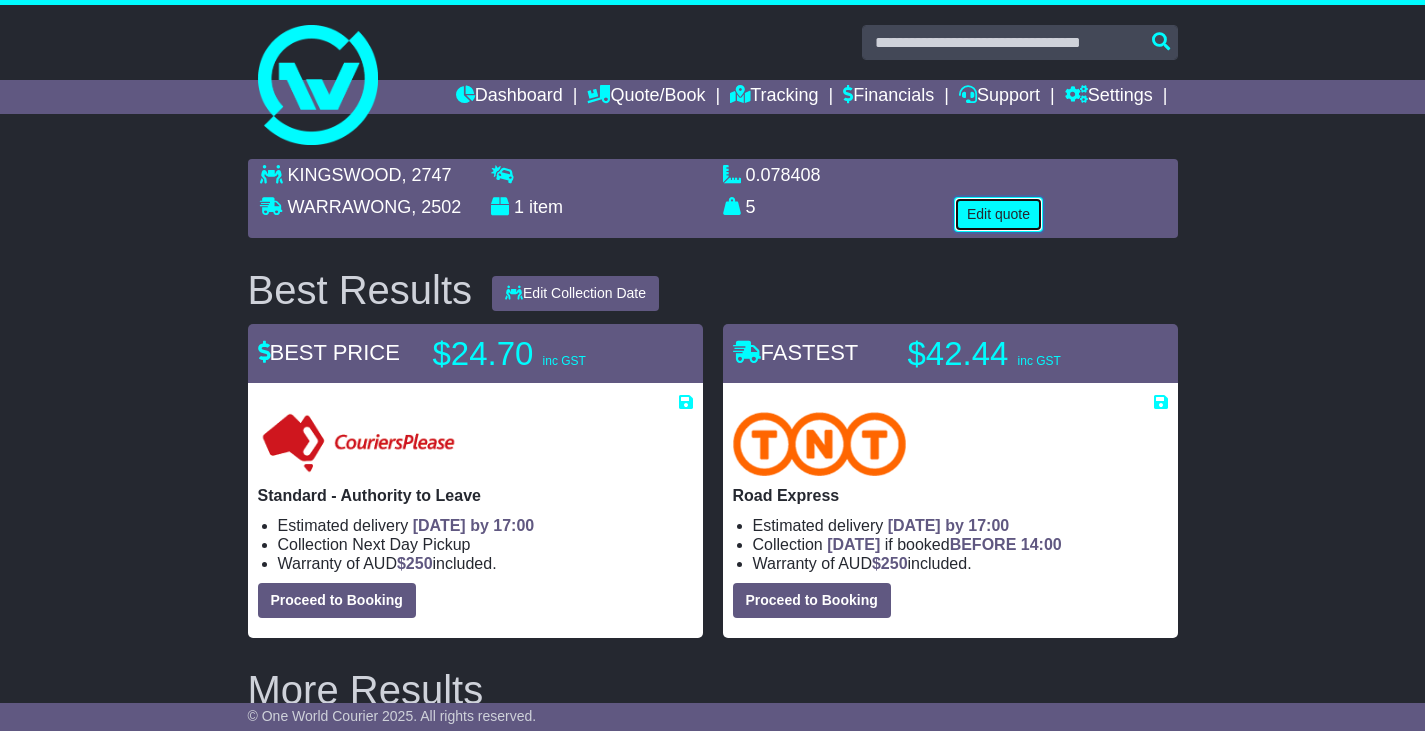 click on "Edit quote" at bounding box center (998, 214) 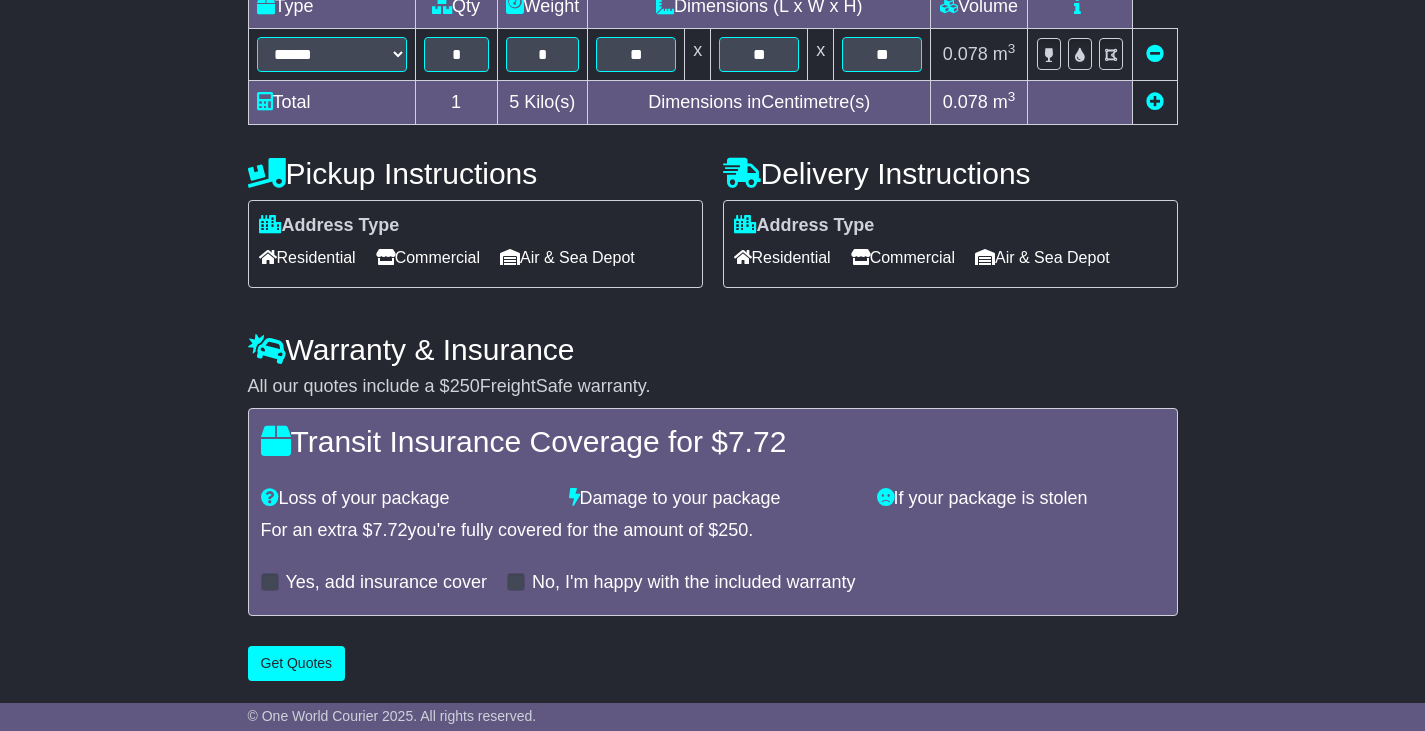 scroll, scrollTop: 547, scrollLeft: 0, axis: vertical 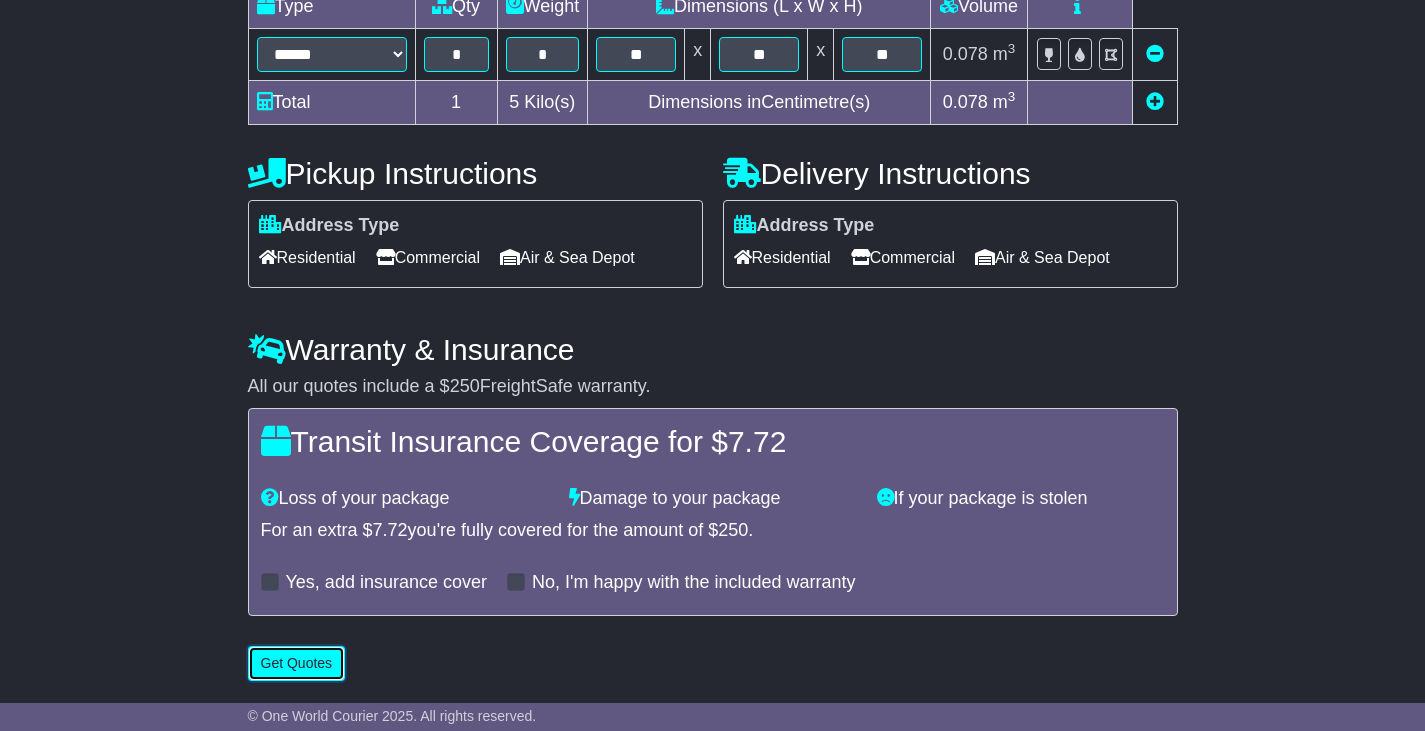 click on "Get Quotes" at bounding box center (297, 663) 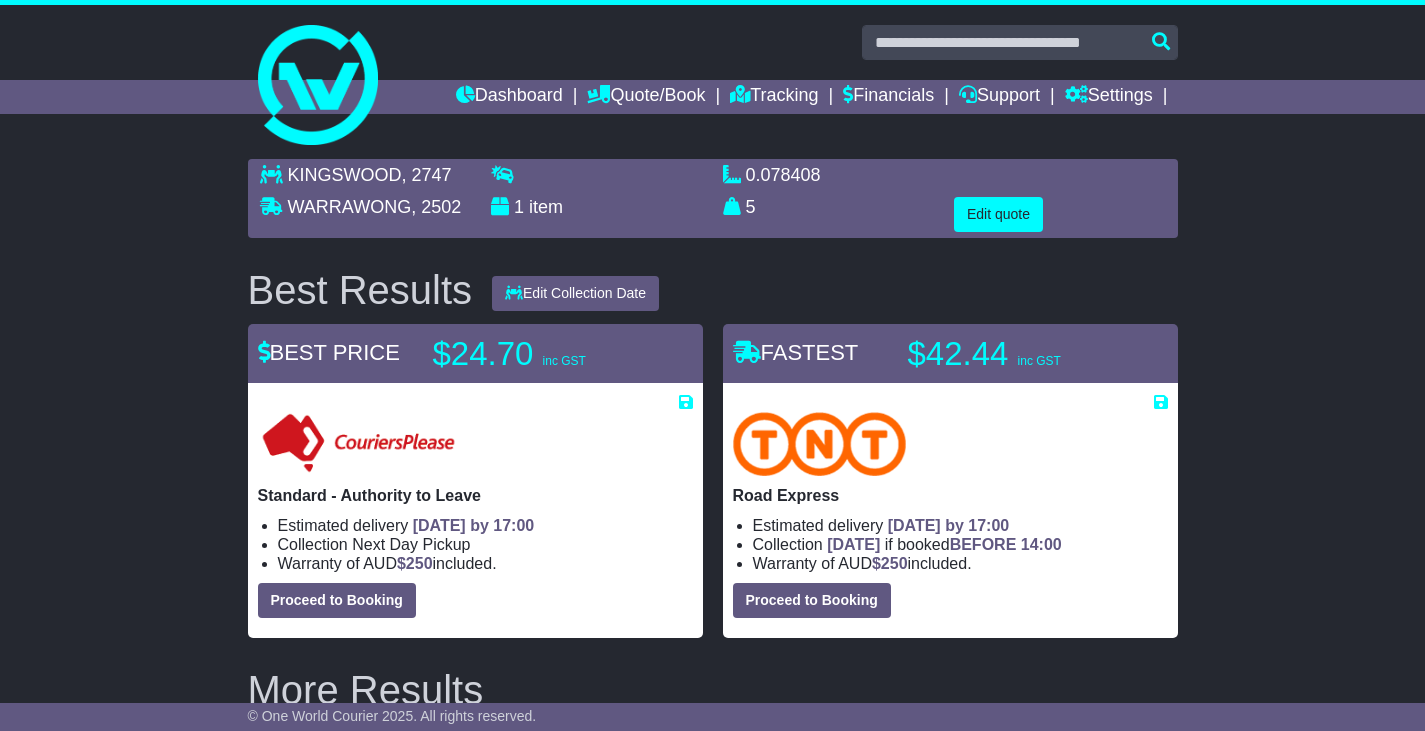 scroll, scrollTop: 0, scrollLeft: 0, axis: both 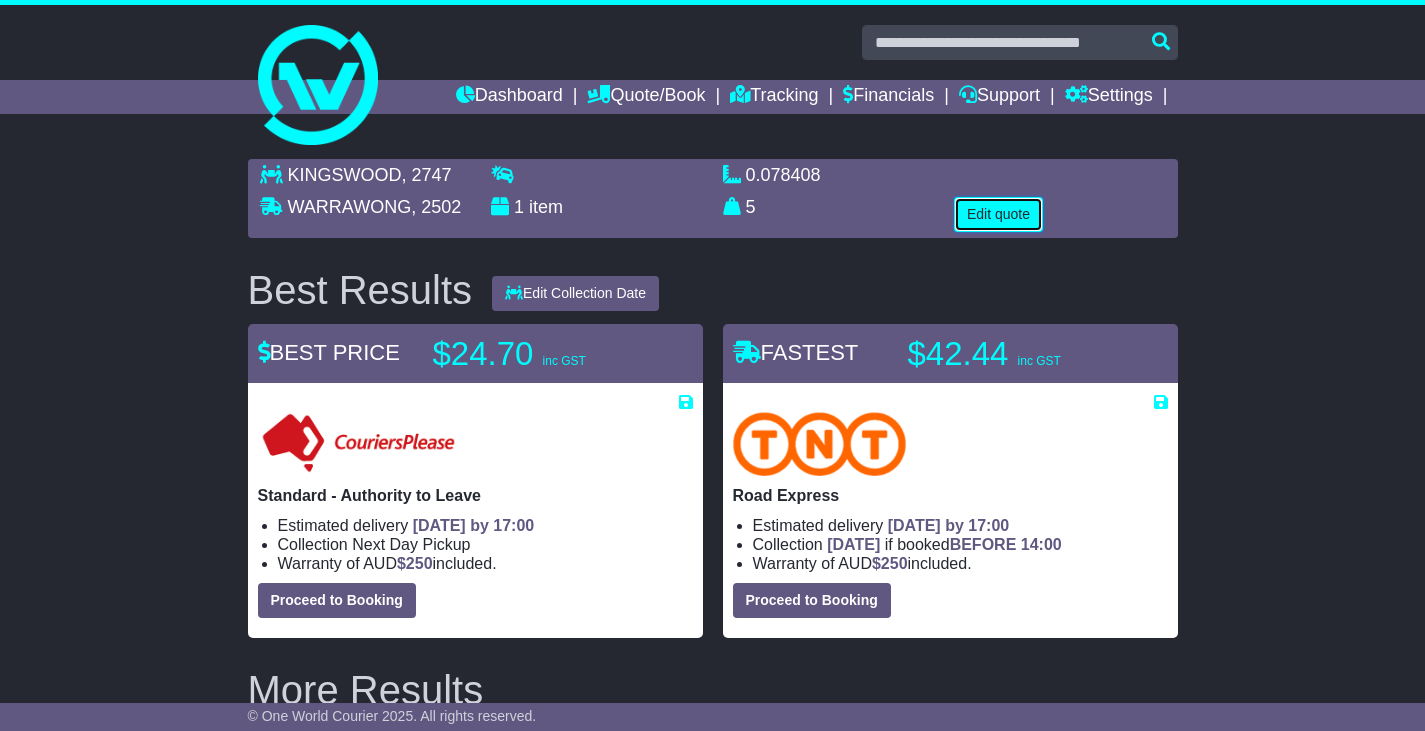 click on "Edit quote" at bounding box center [998, 214] 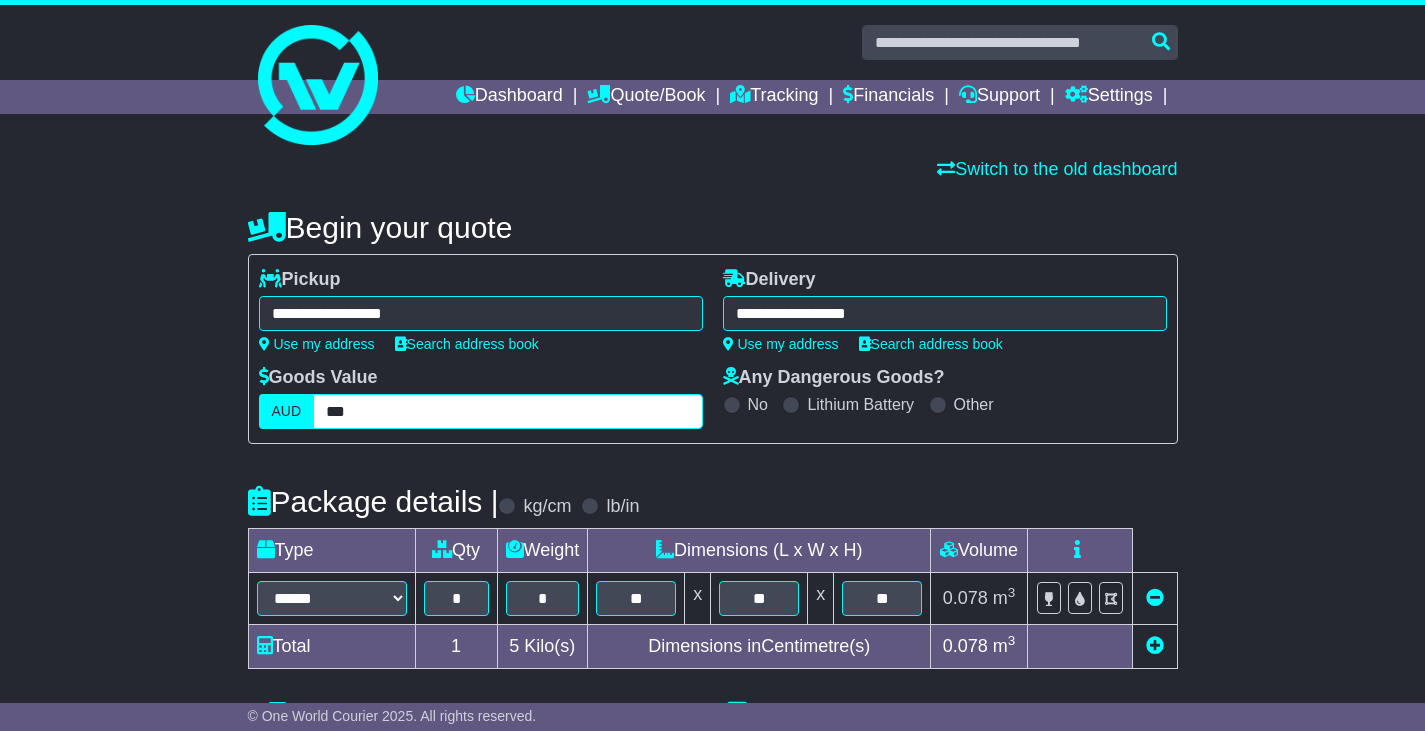 click on "***" at bounding box center (507, 411) 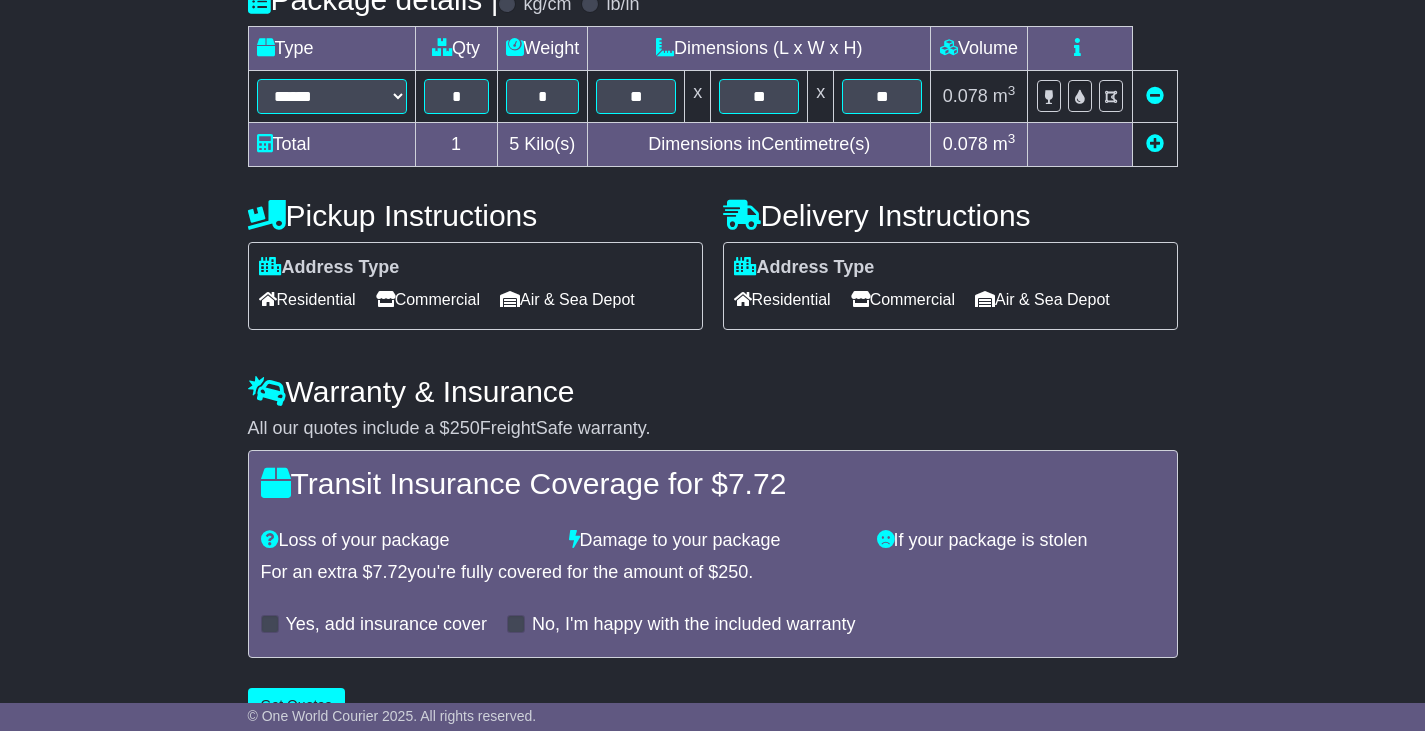 scroll, scrollTop: 547, scrollLeft: 0, axis: vertical 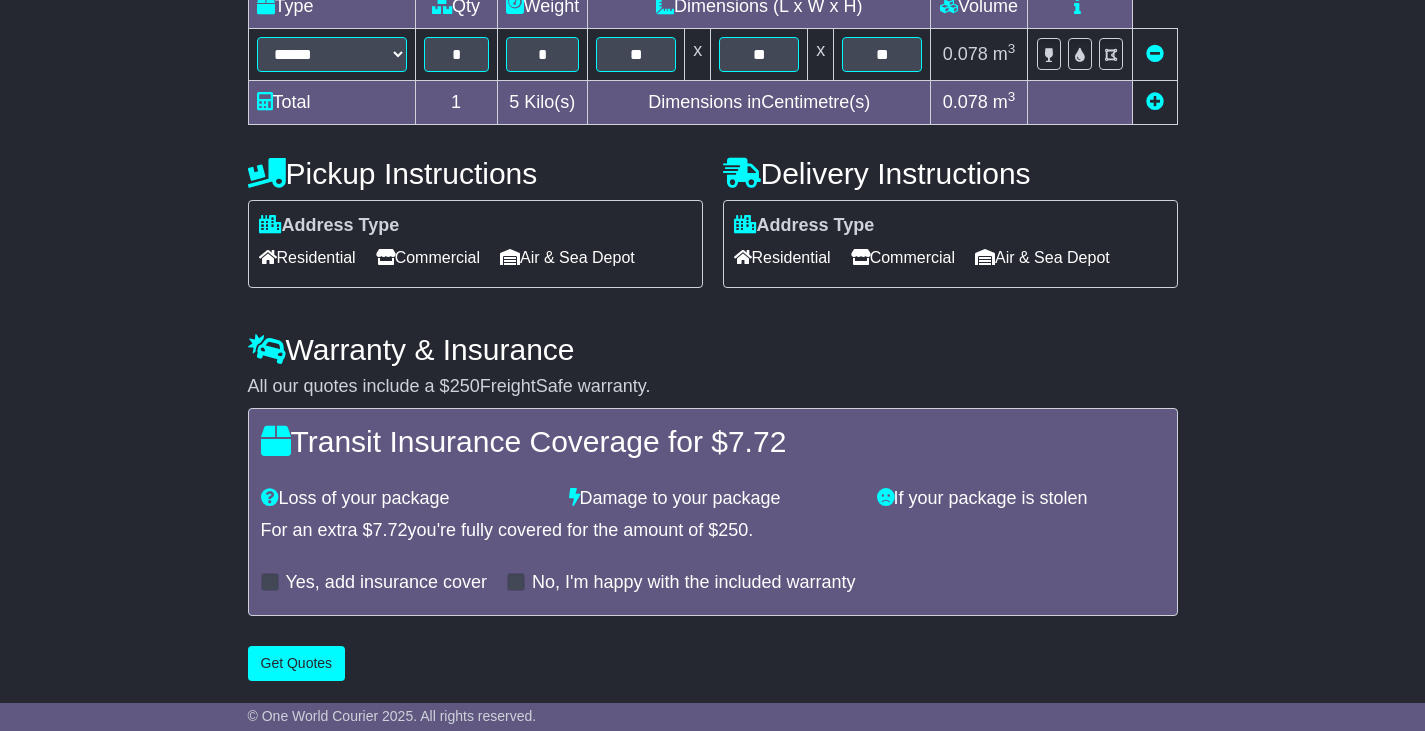 type on "***" 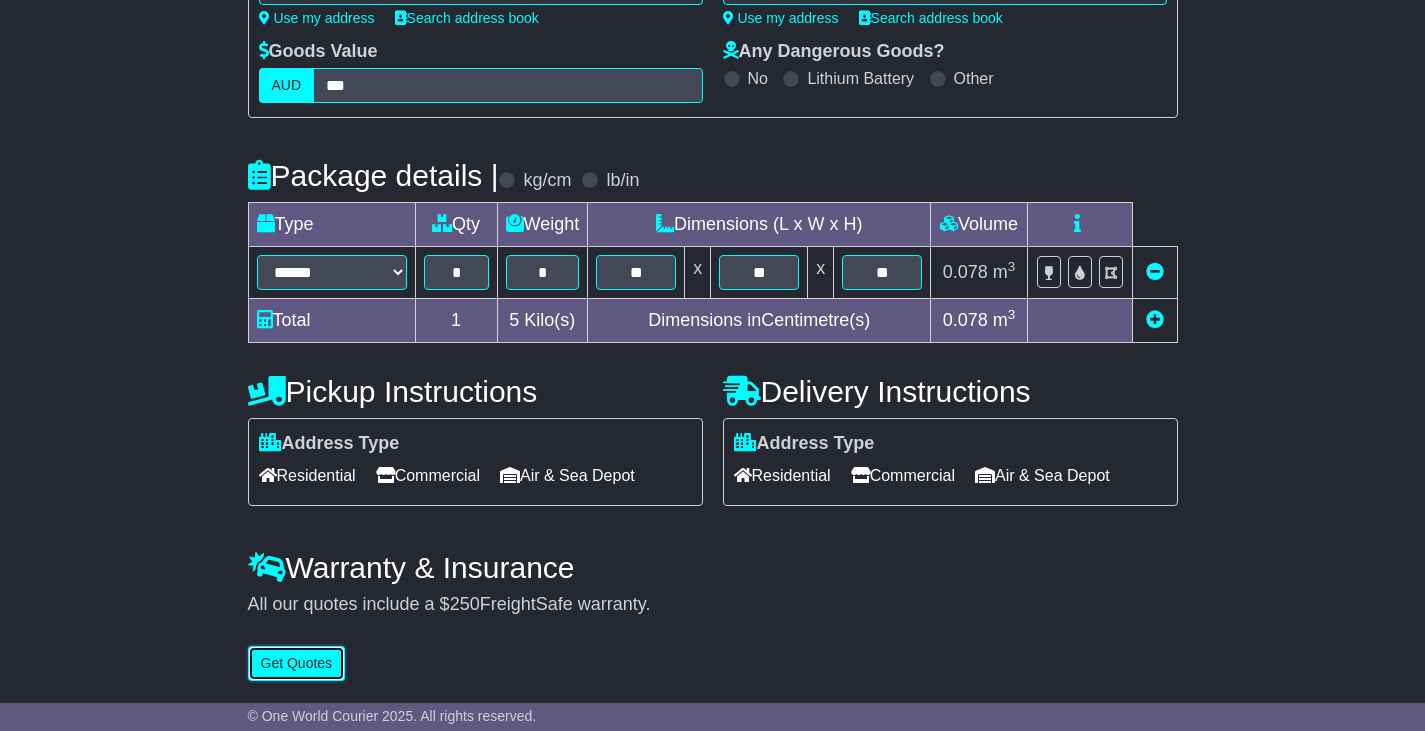 scroll, scrollTop: 328, scrollLeft: 0, axis: vertical 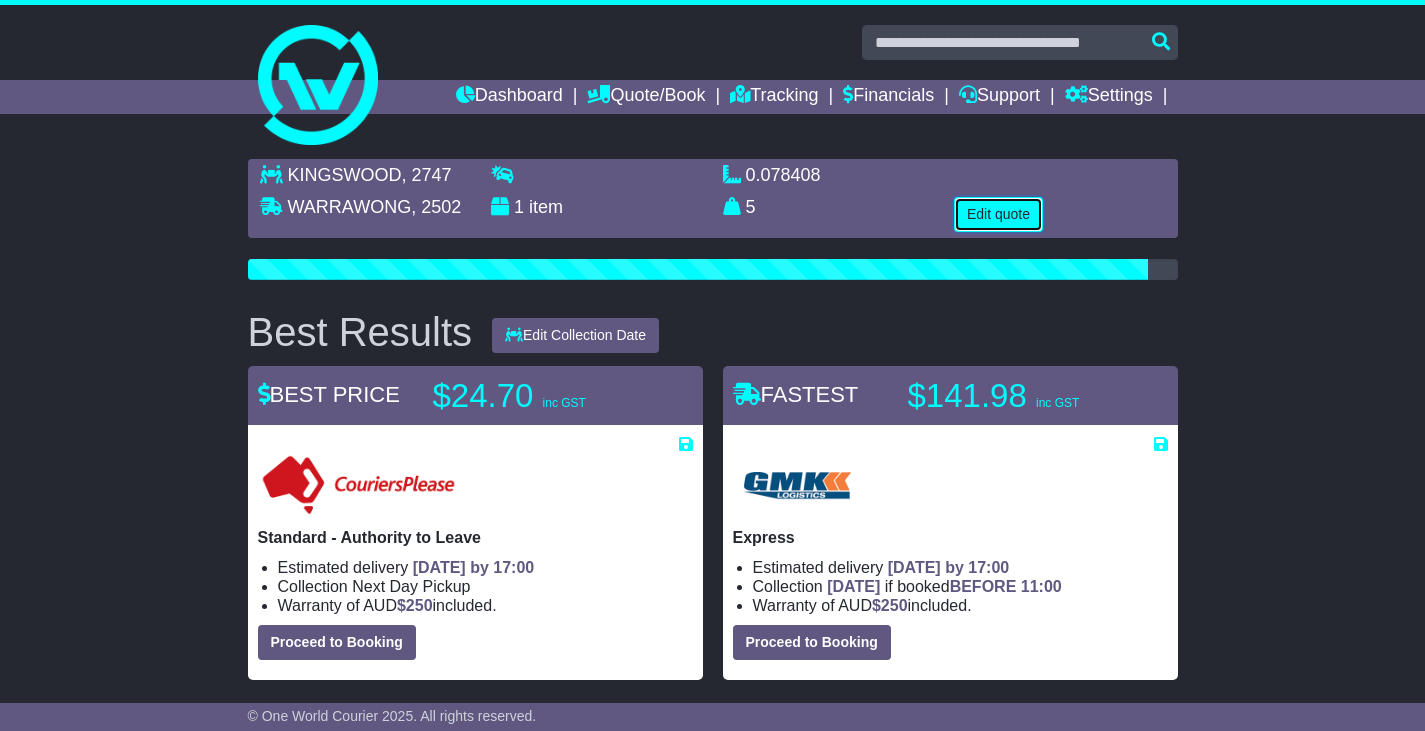 click on "Edit quote" at bounding box center [998, 214] 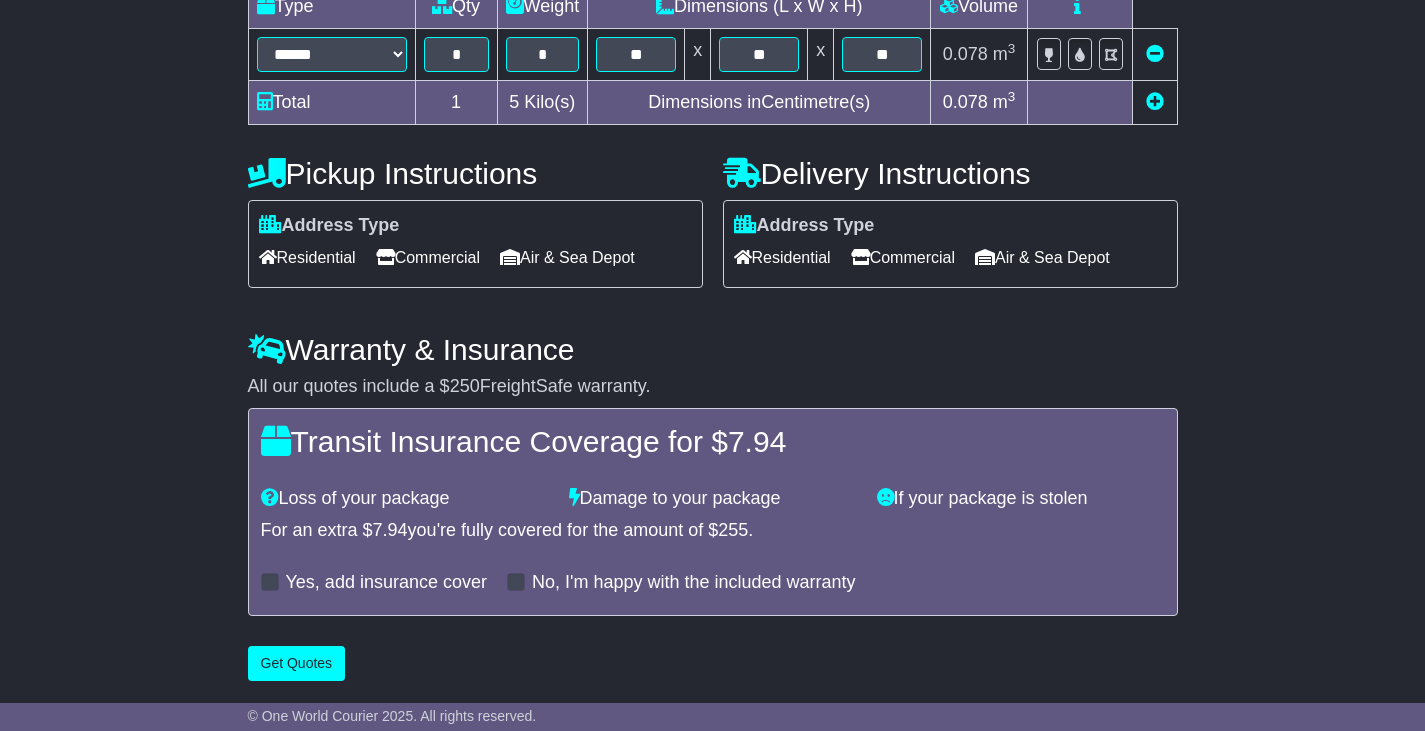 scroll, scrollTop: 547, scrollLeft: 0, axis: vertical 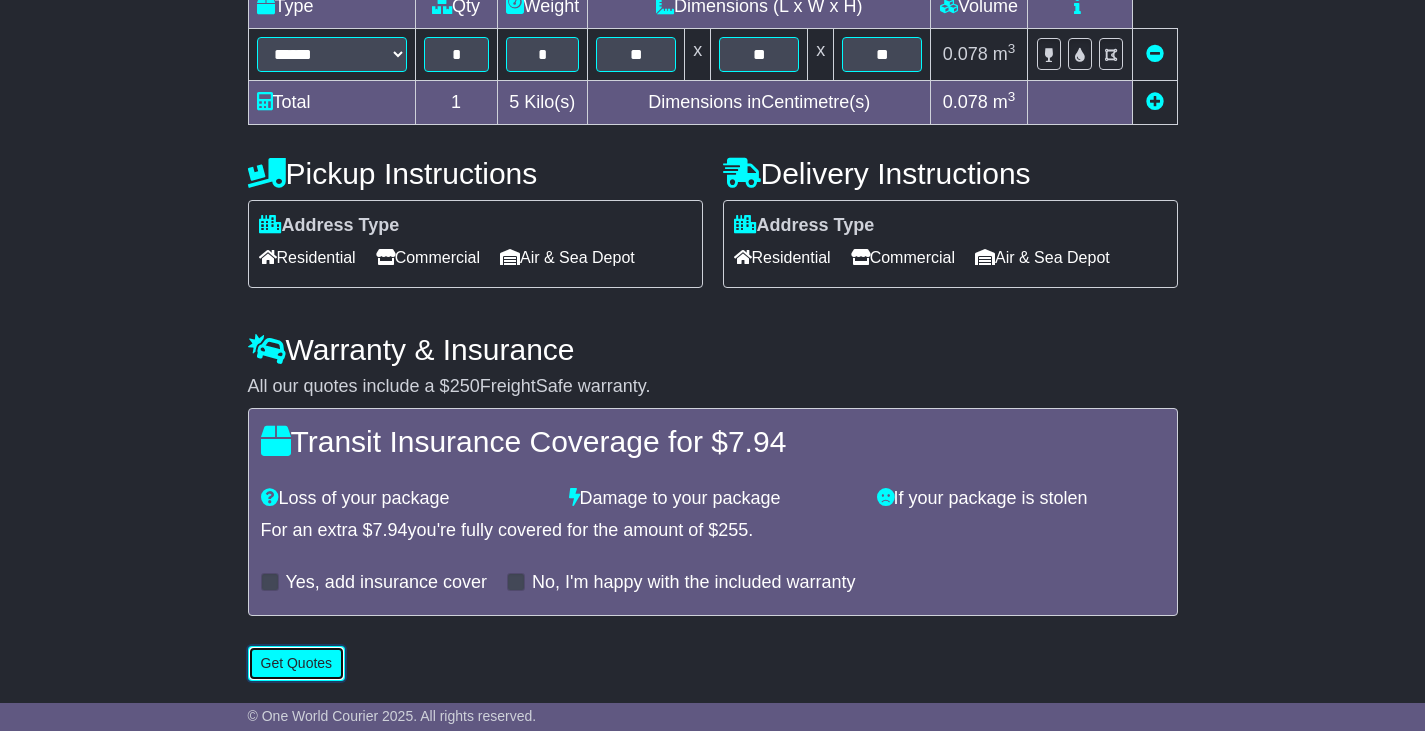 click on "Get Quotes" at bounding box center (297, 663) 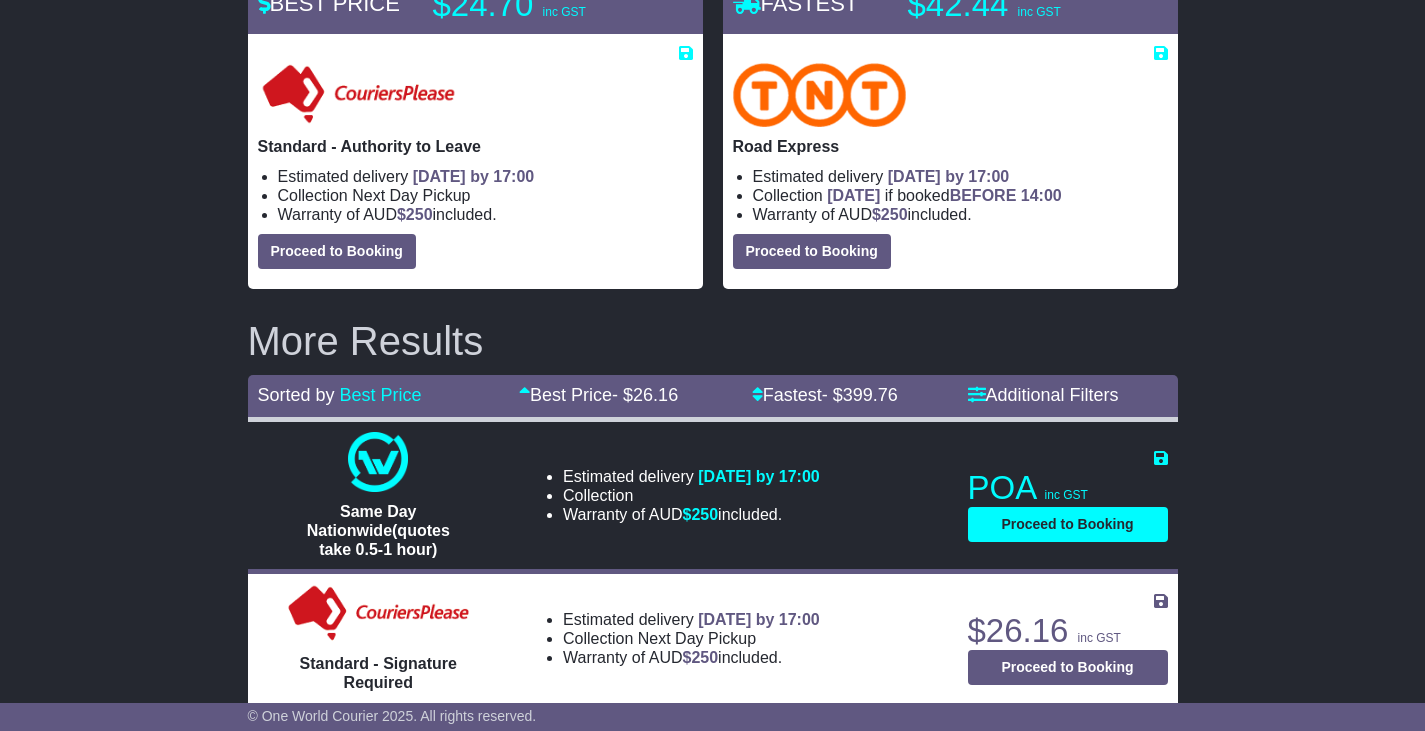 scroll, scrollTop: 100, scrollLeft: 0, axis: vertical 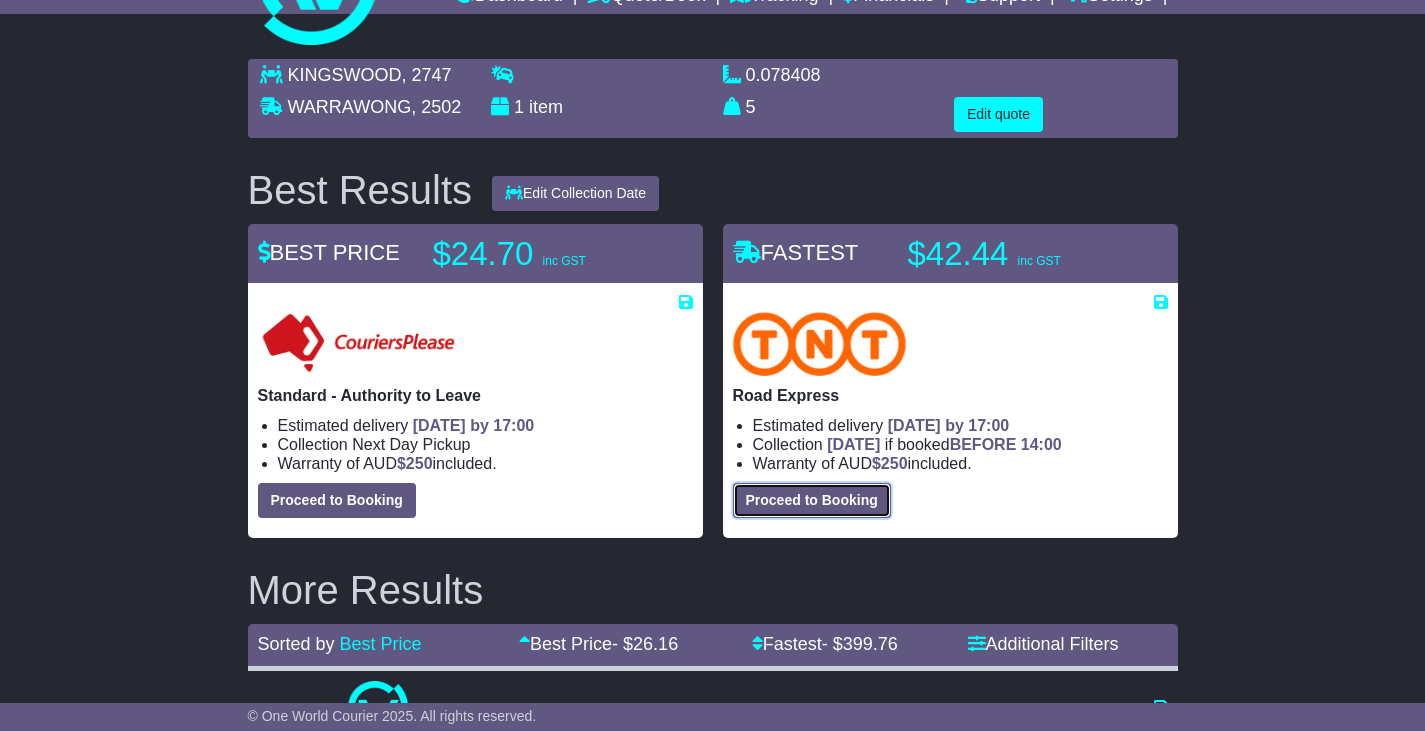 click on "Proceed to Booking" at bounding box center [812, 500] 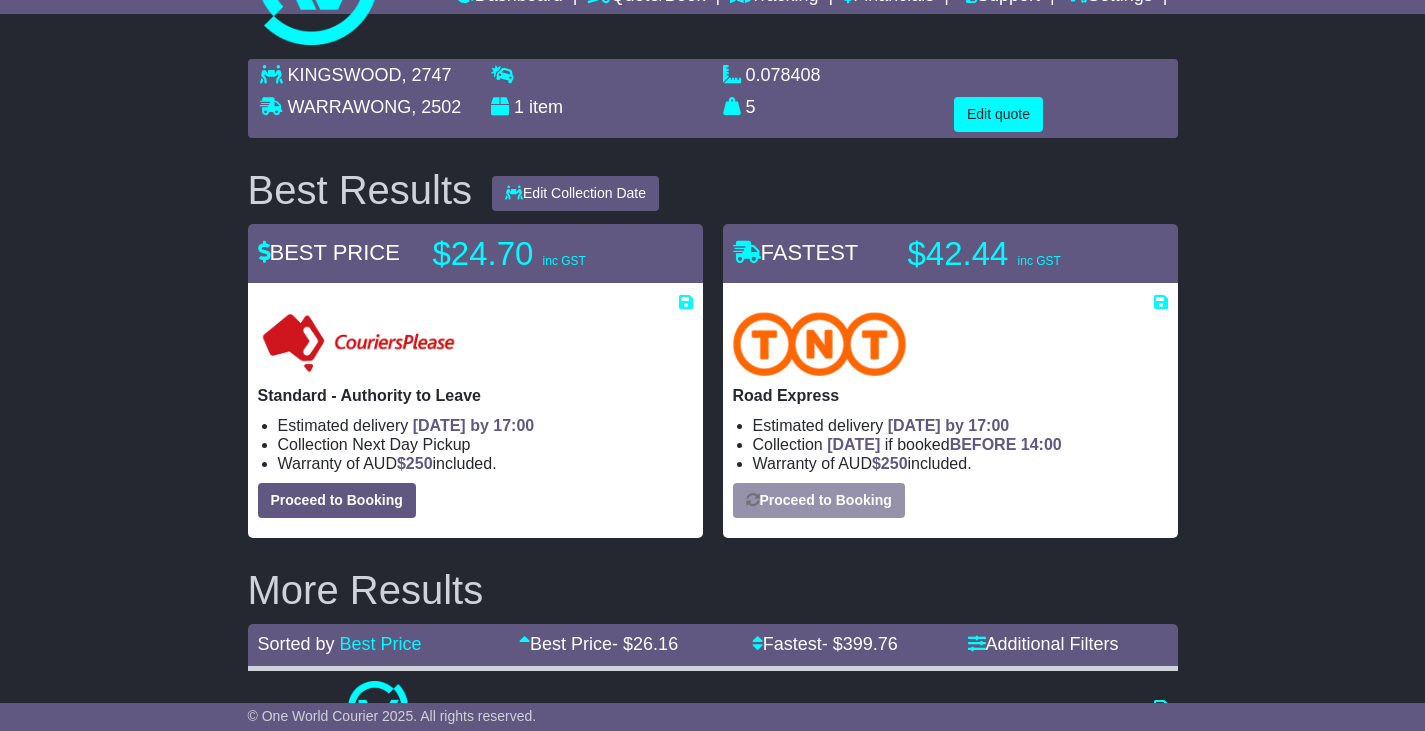 select on "*****" 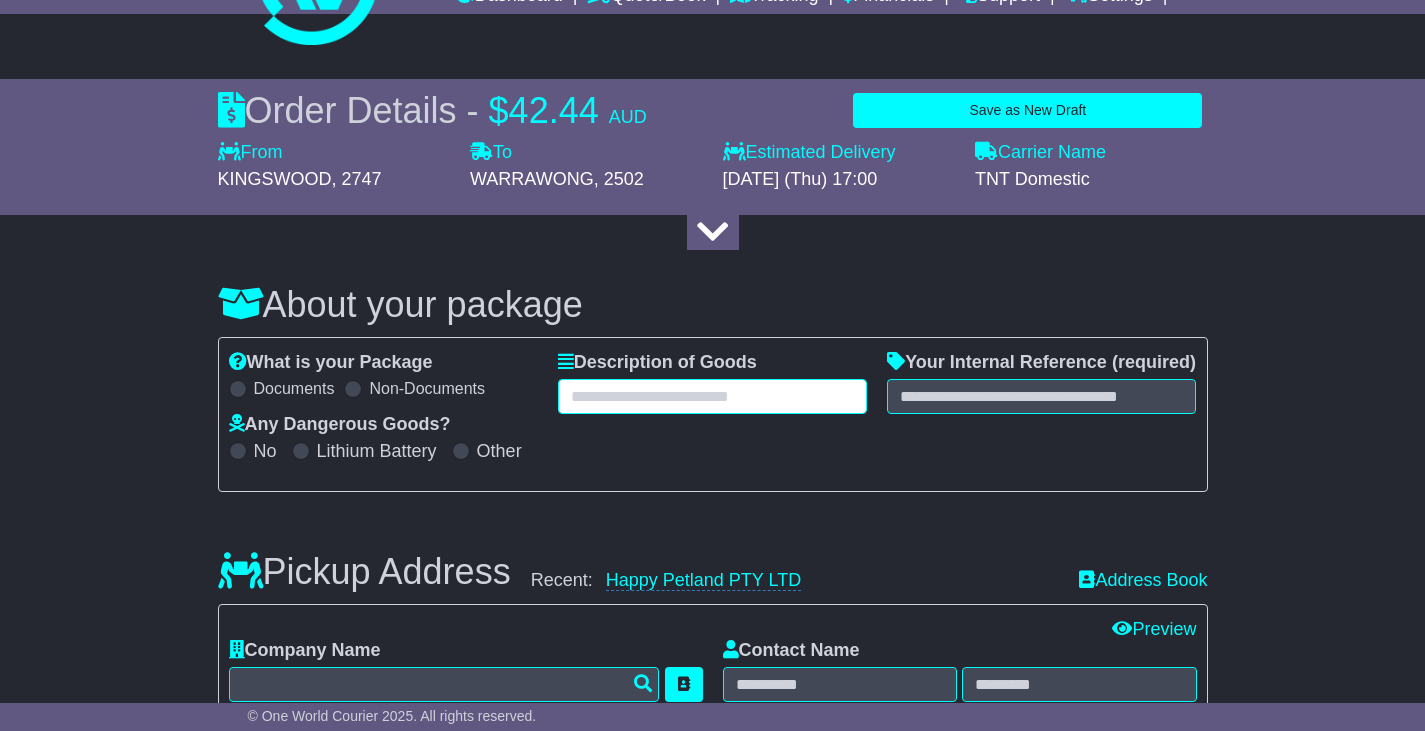 click at bounding box center (712, 396) 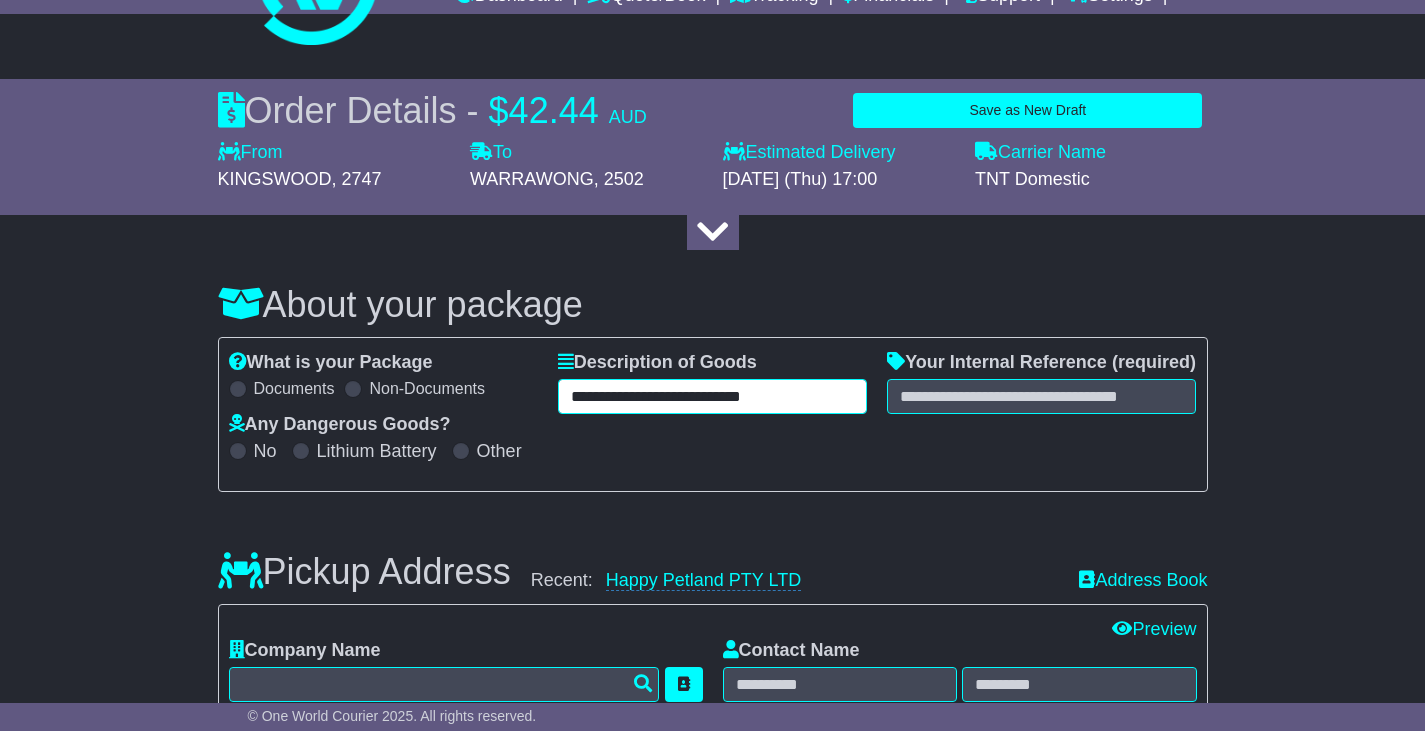 type on "**********" 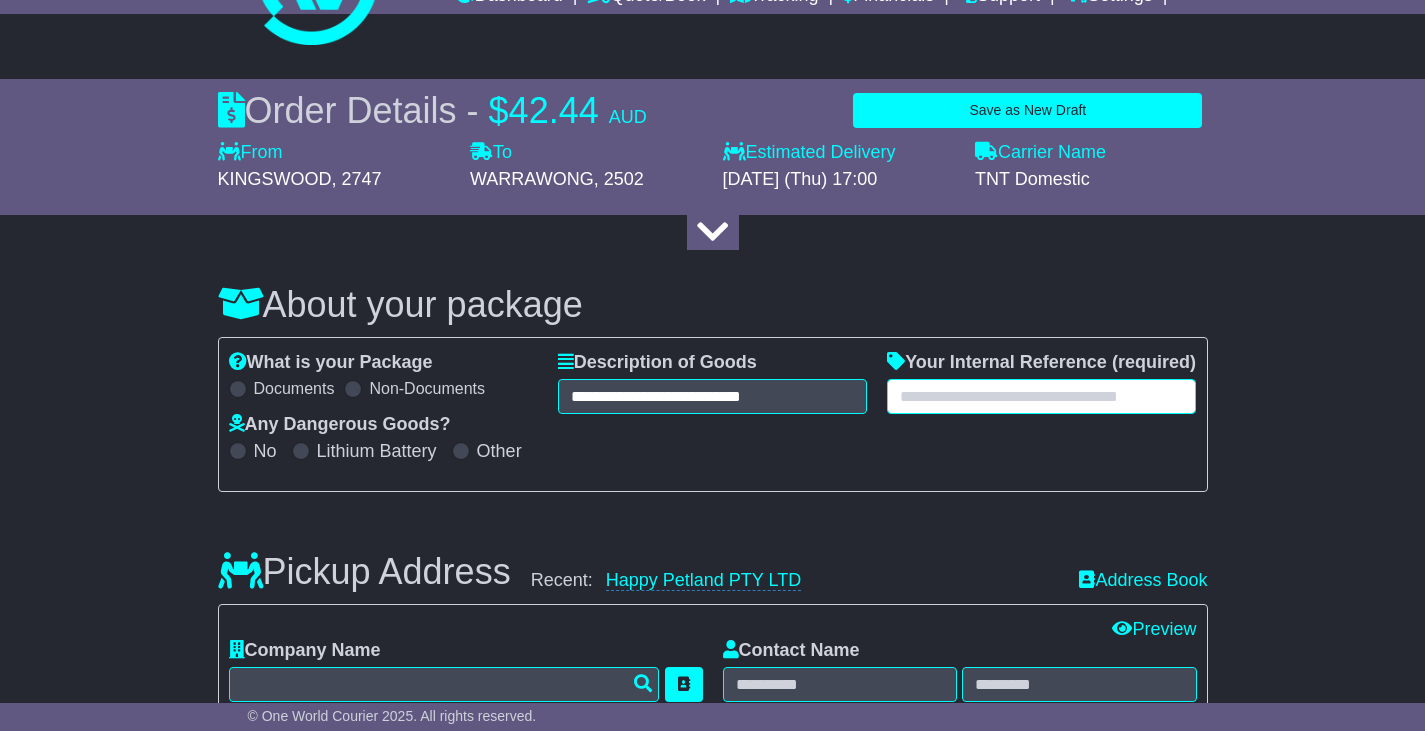click at bounding box center [1041, 396] 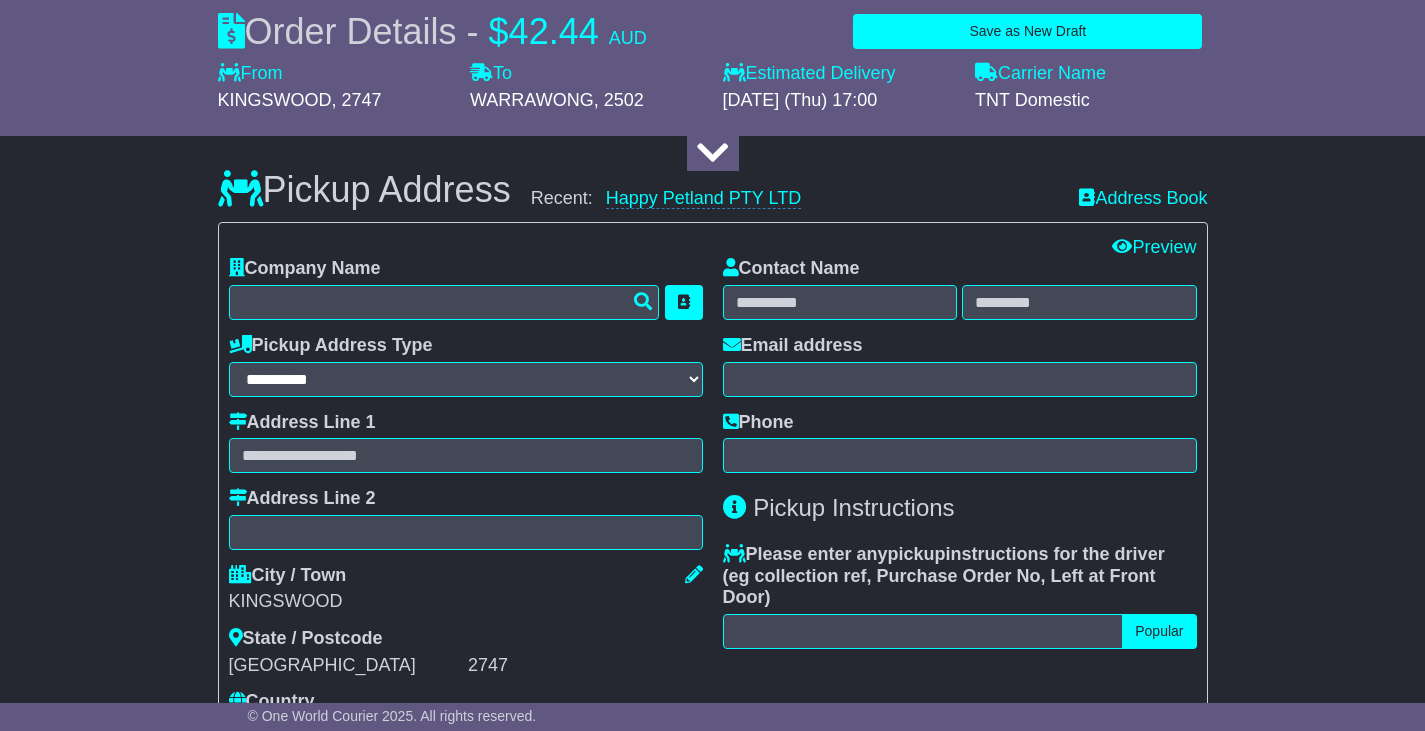 scroll, scrollTop: 500, scrollLeft: 0, axis: vertical 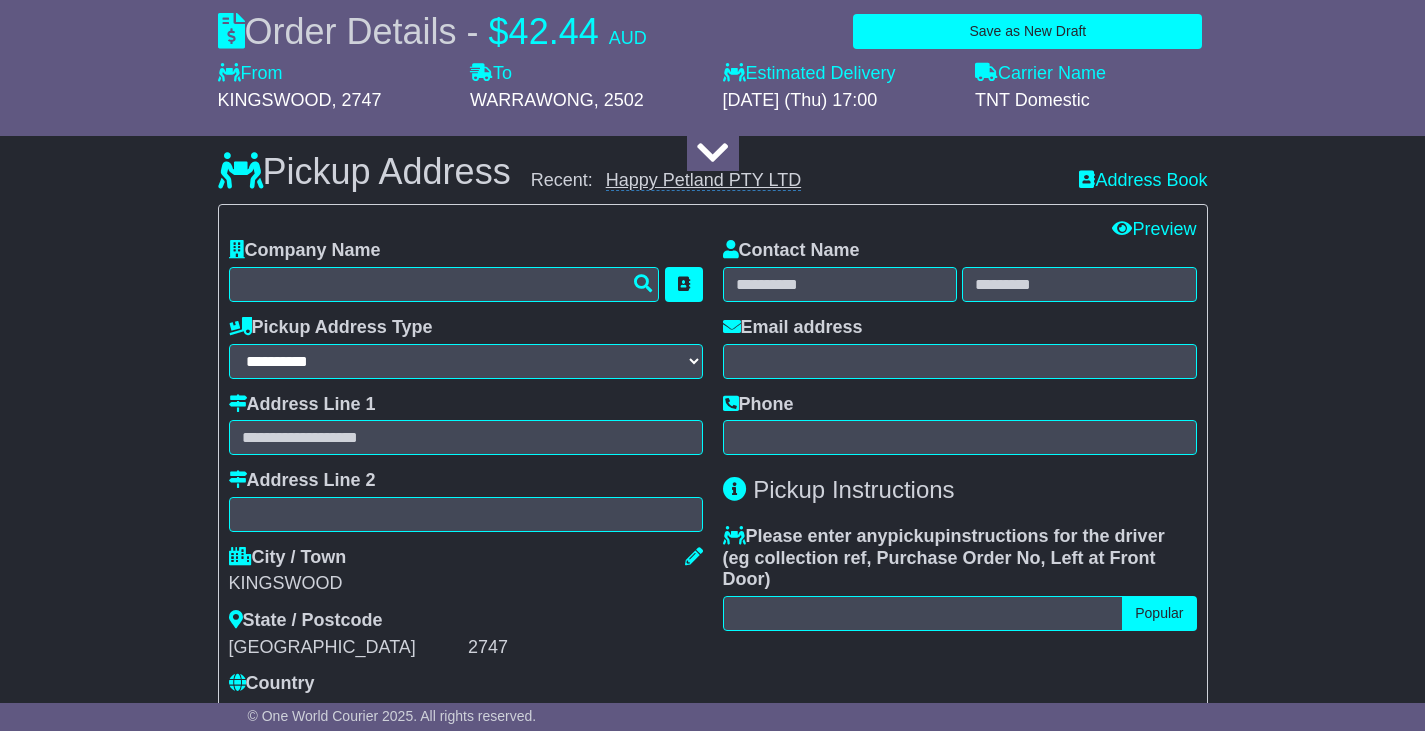 type on "********" 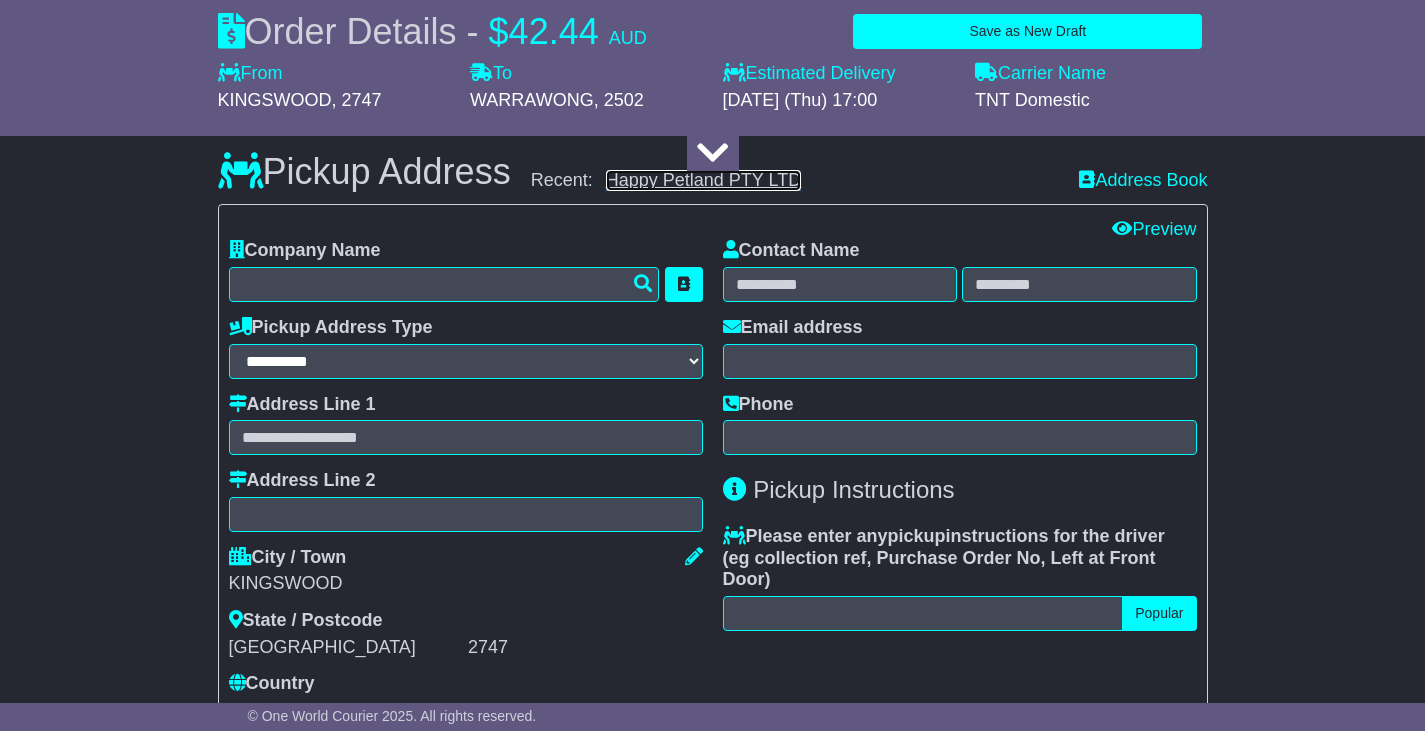 click on "Happy Petland PTY LTD" at bounding box center (703, 180) 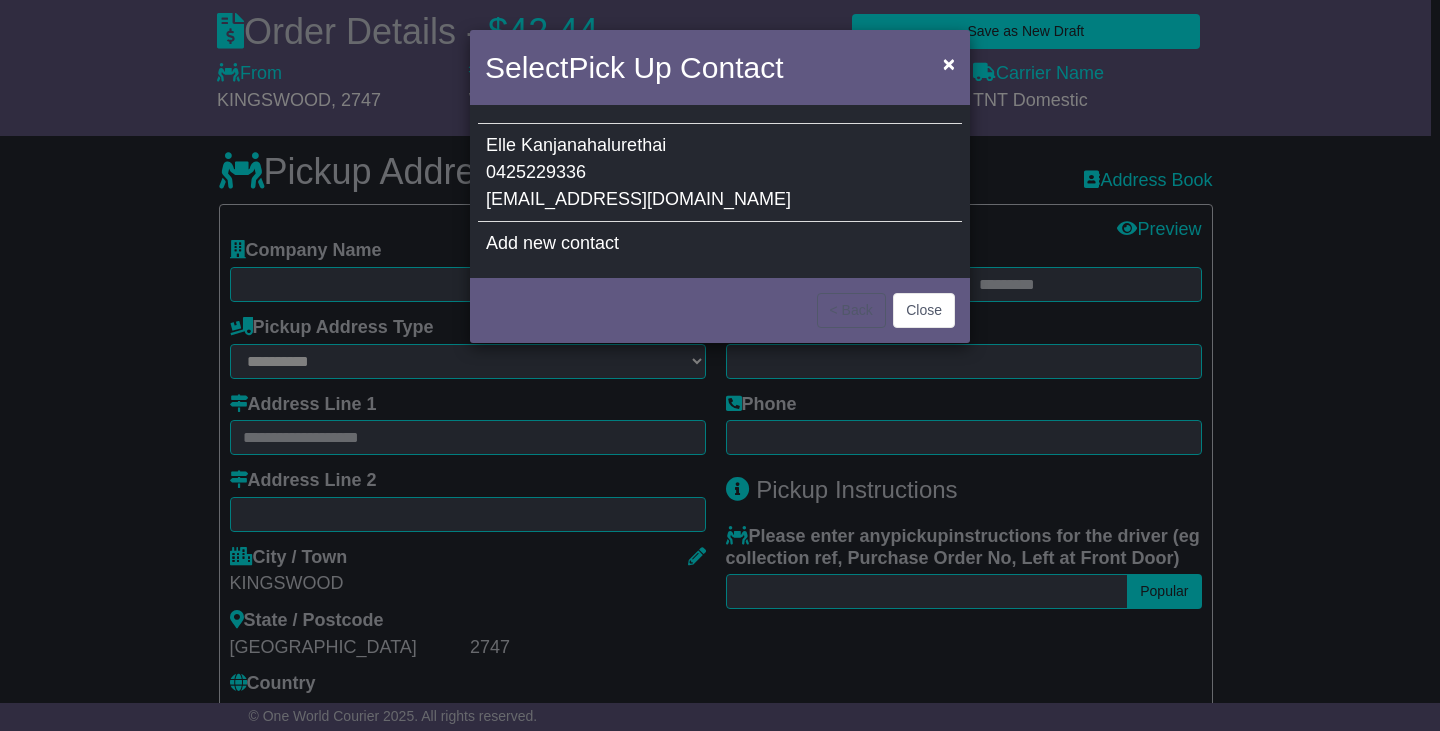 click on "Elle" at bounding box center [501, 145] 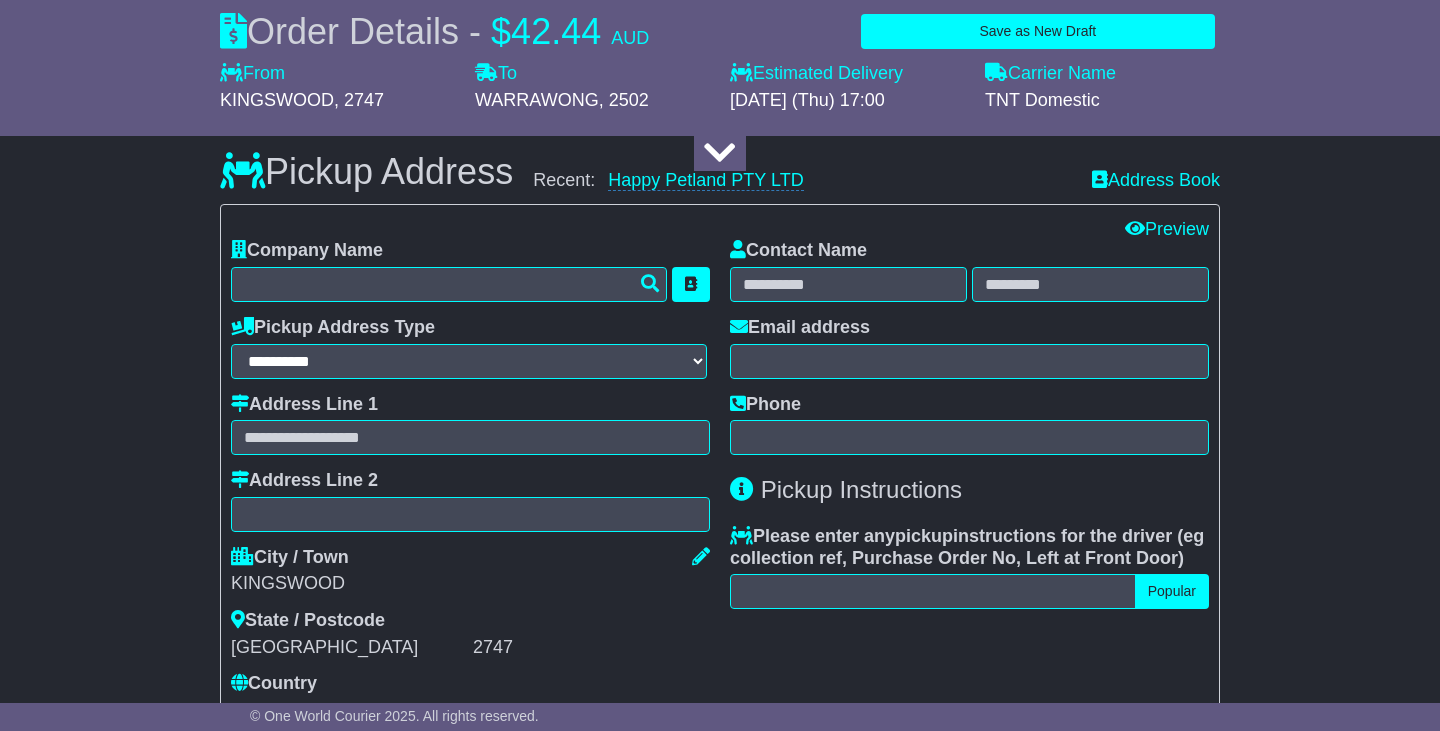 type on "**********" 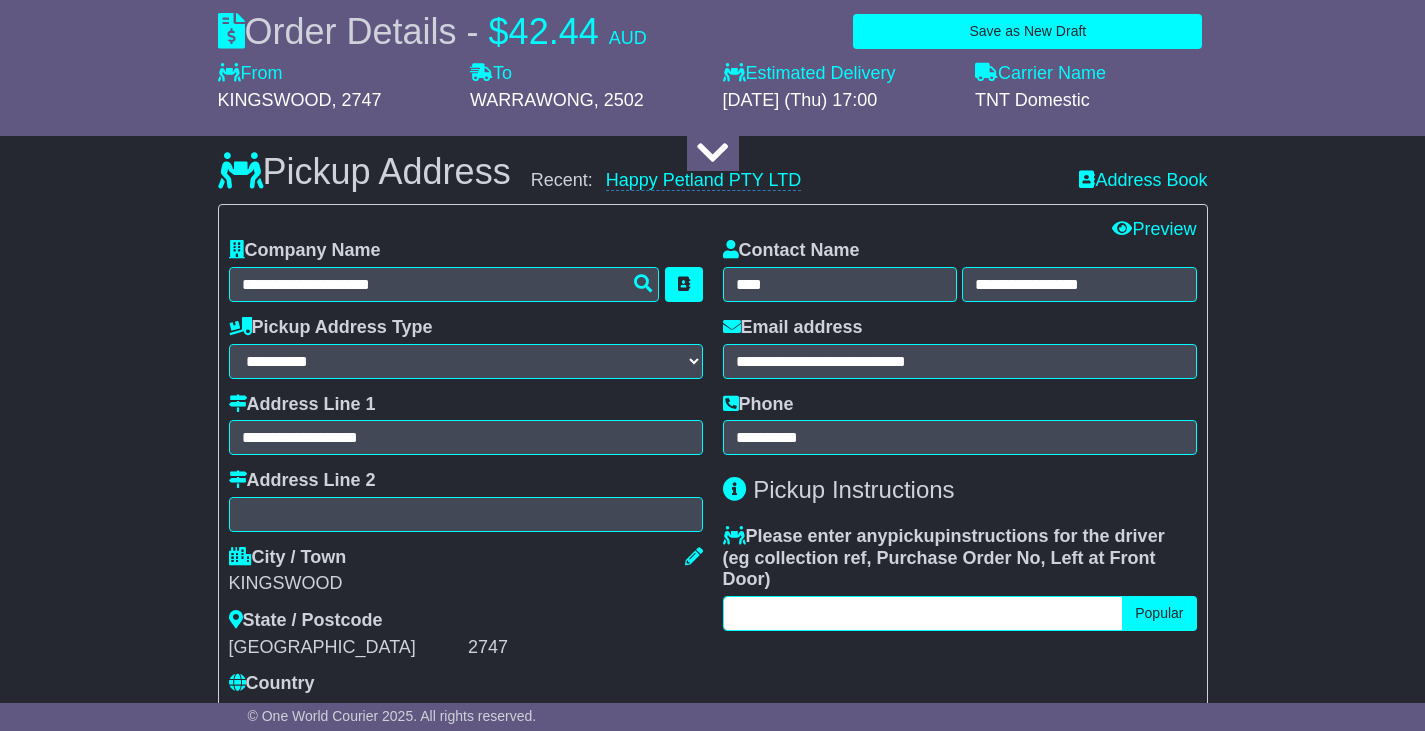 click at bounding box center (923, 613) 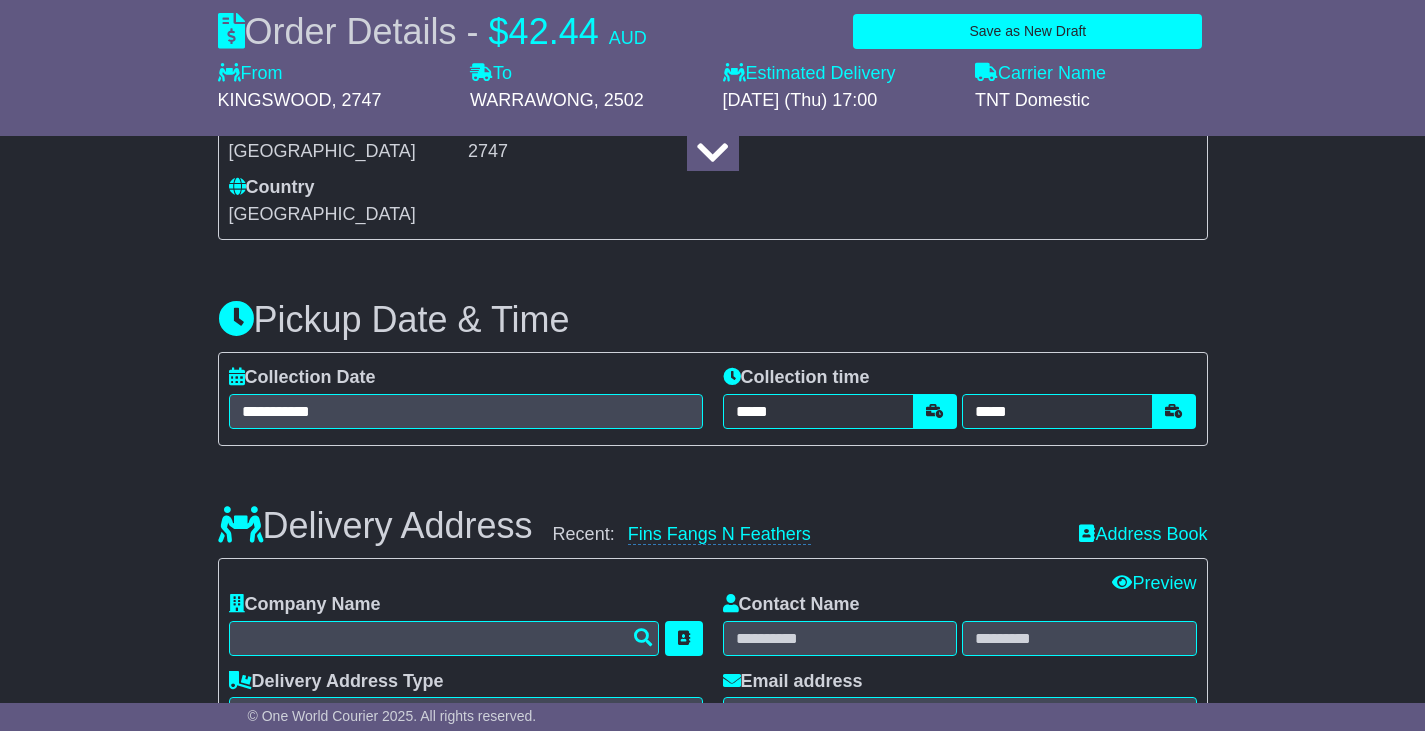 scroll, scrollTop: 1000, scrollLeft: 0, axis: vertical 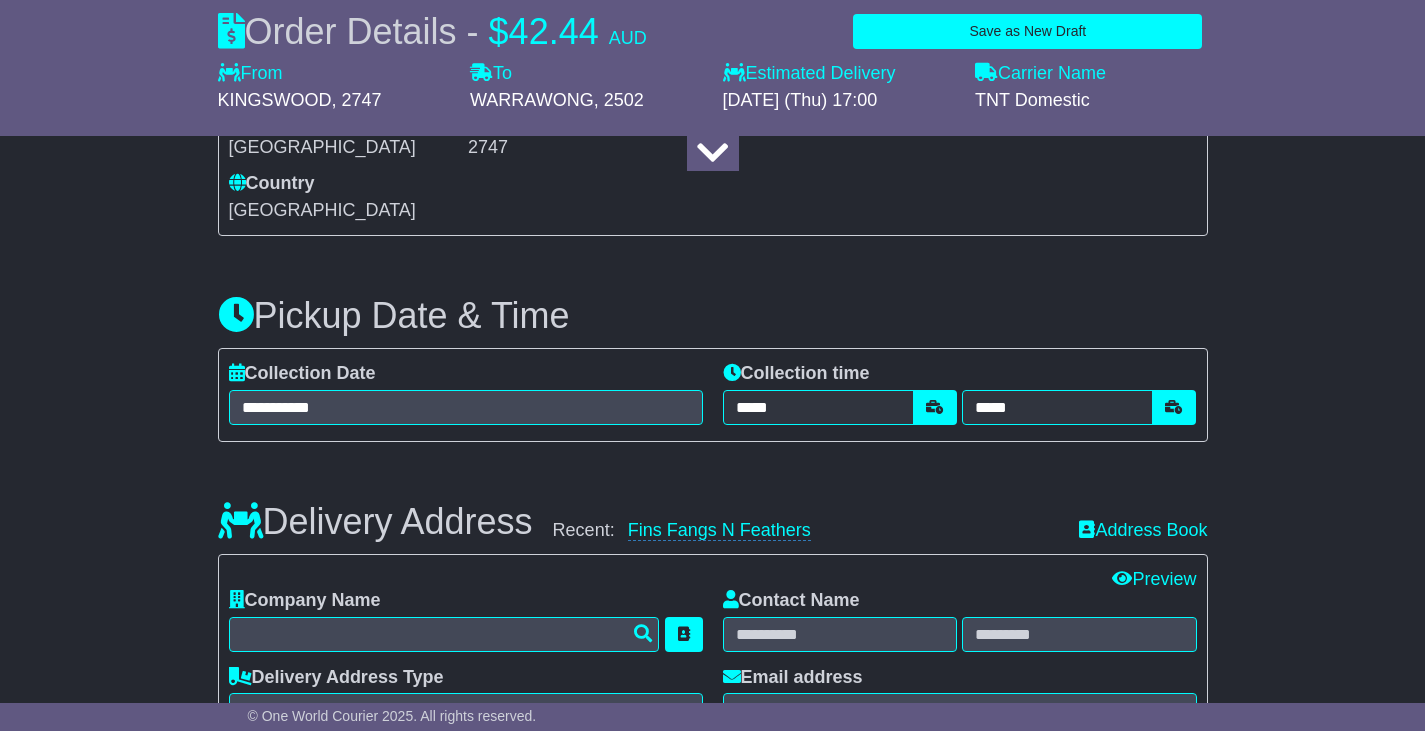type on "**********" 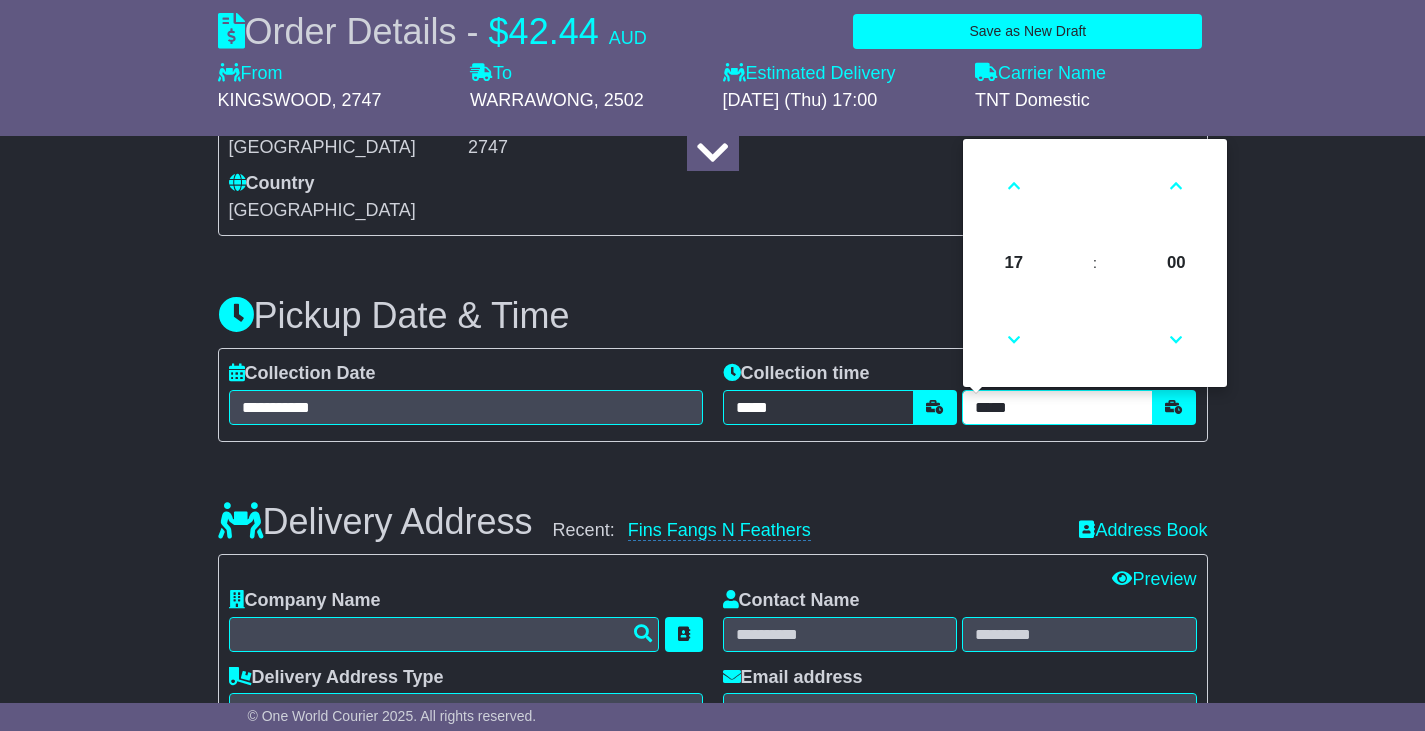 click on "*****" at bounding box center [1057, 407] 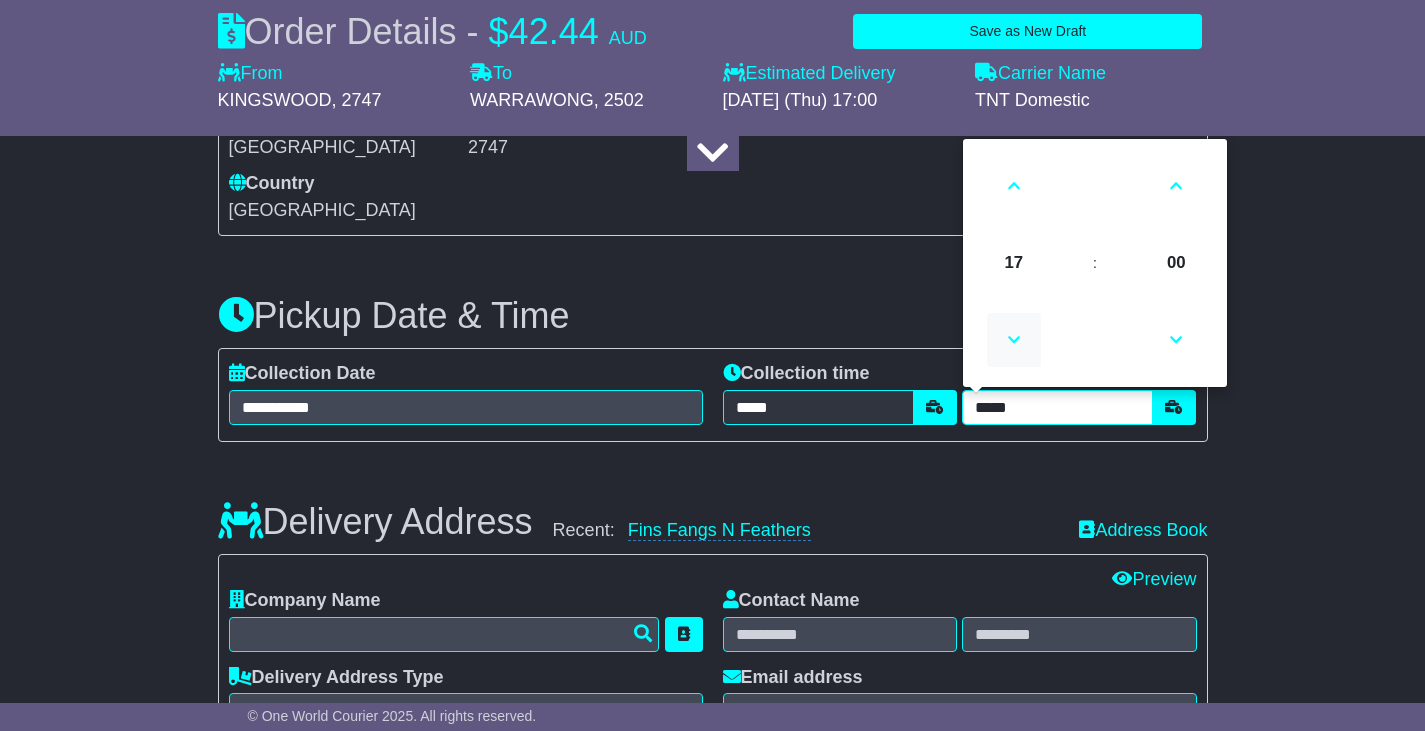 click at bounding box center [1014, 340] 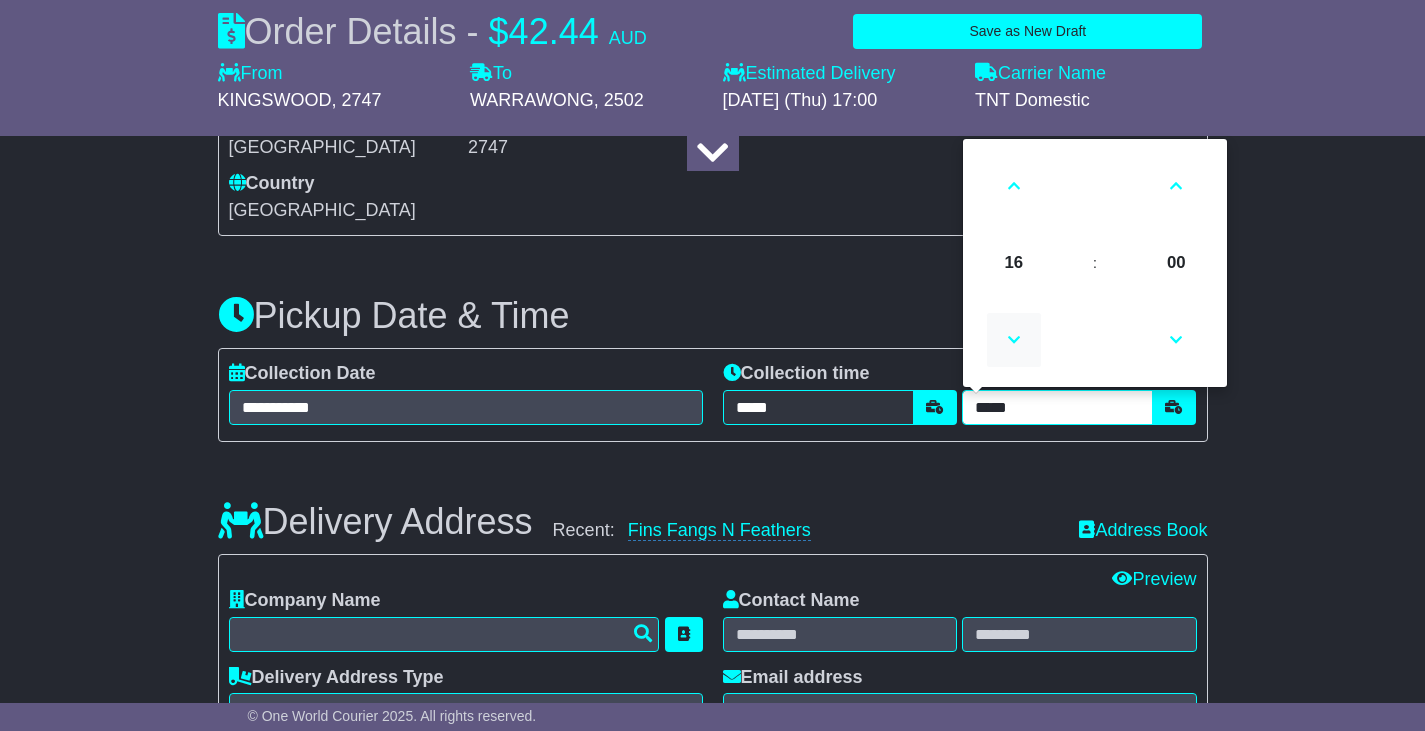 click at bounding box center [1014, 340] 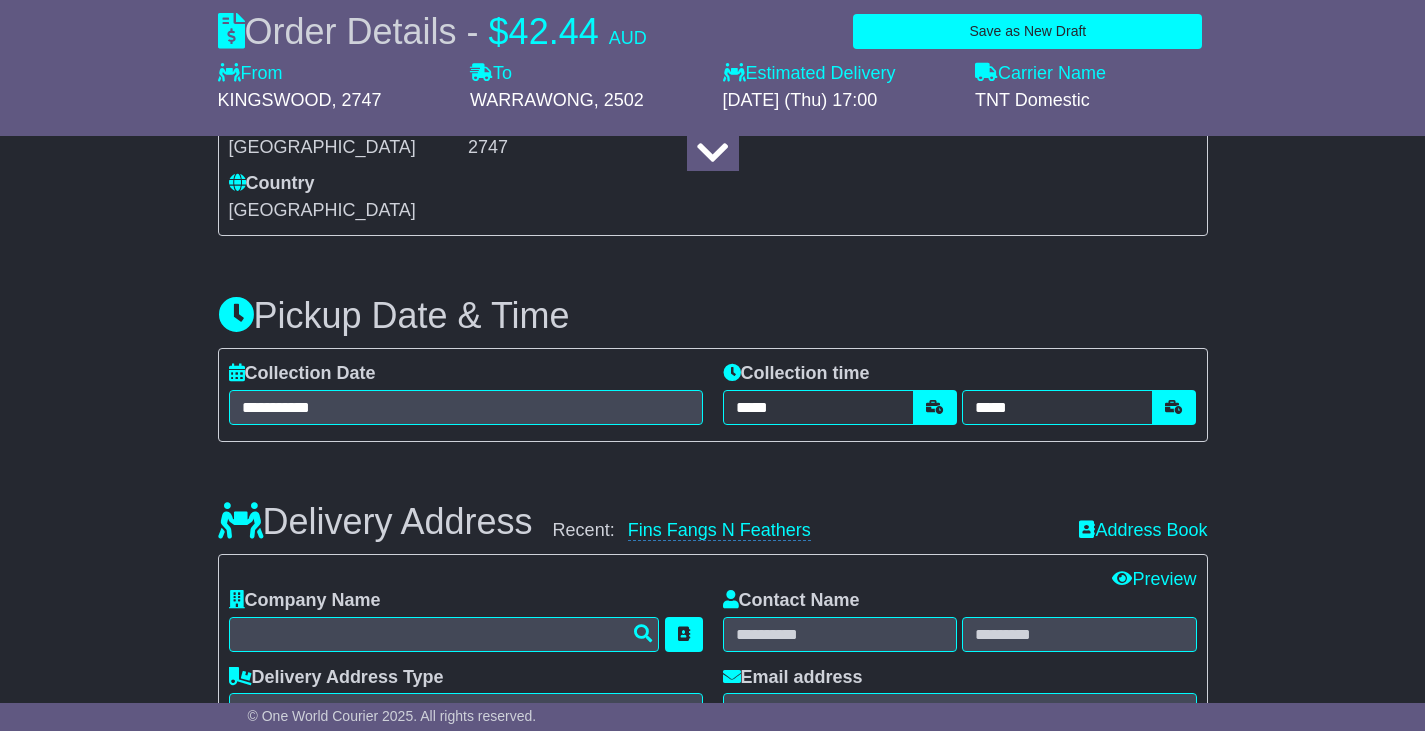 click on "**********" at bounding box center (712, 703) 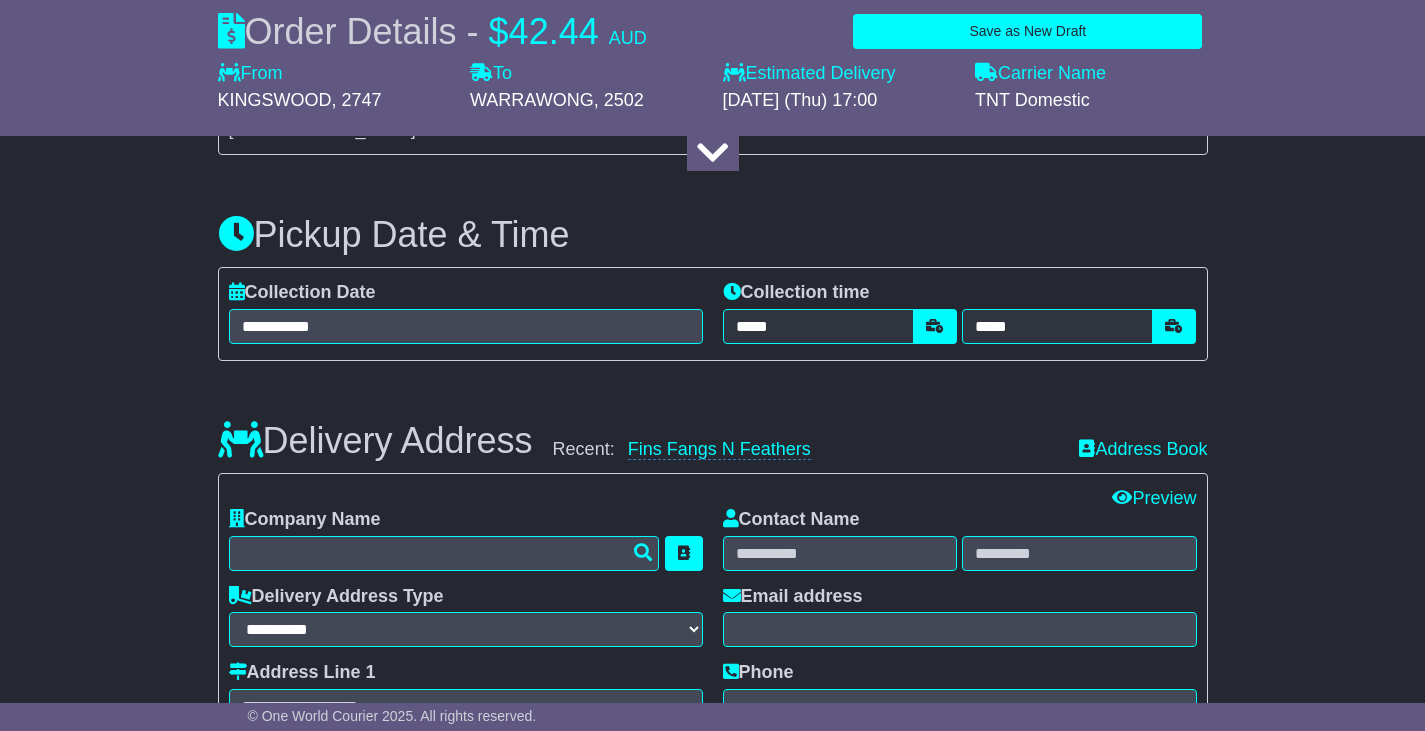 scroll, scrollTop: 1200, scrollLeft: 0, axis: vertical 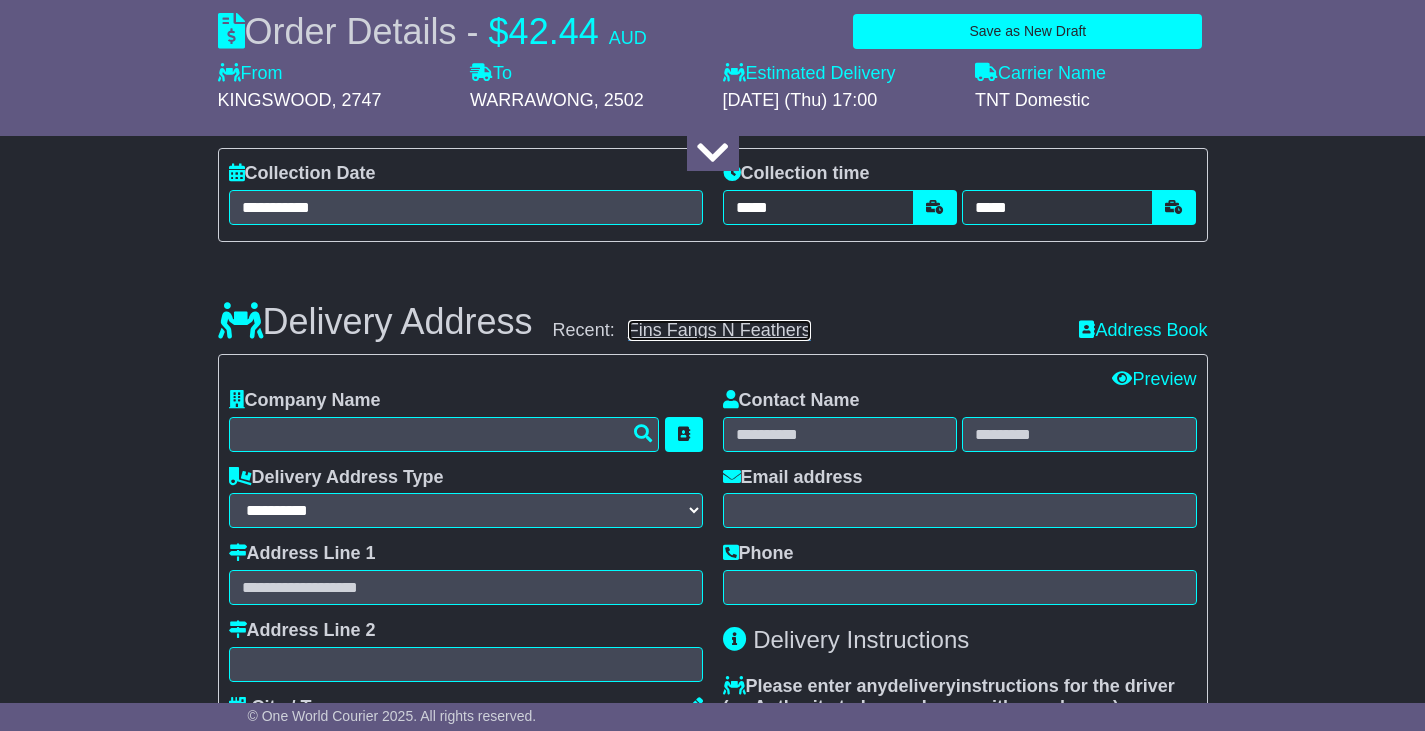 click on "Fins Fangs N Feathers" at bounding box center (719, 330) 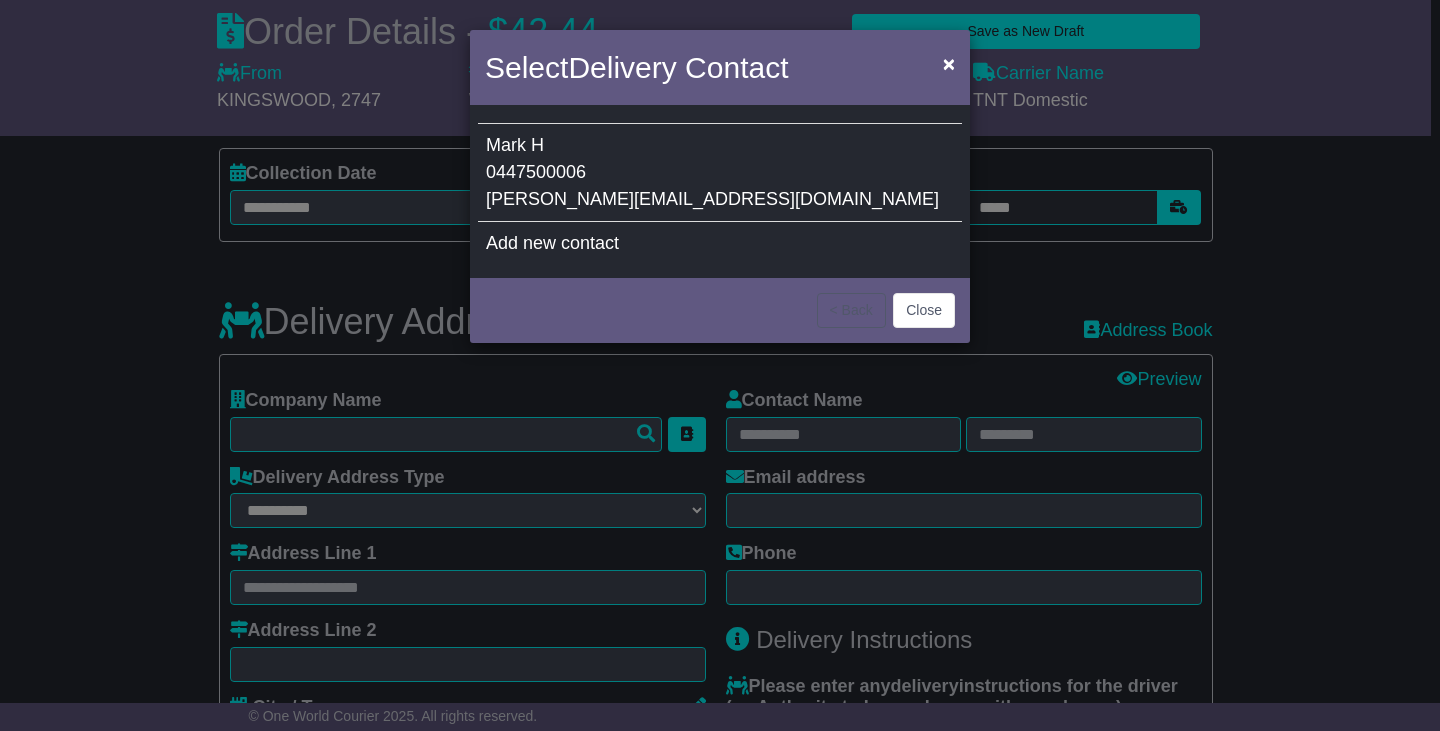 click on "Mark   H
0447500006
mark.hungy@hotmail.com" at bounding box center (720, 173) 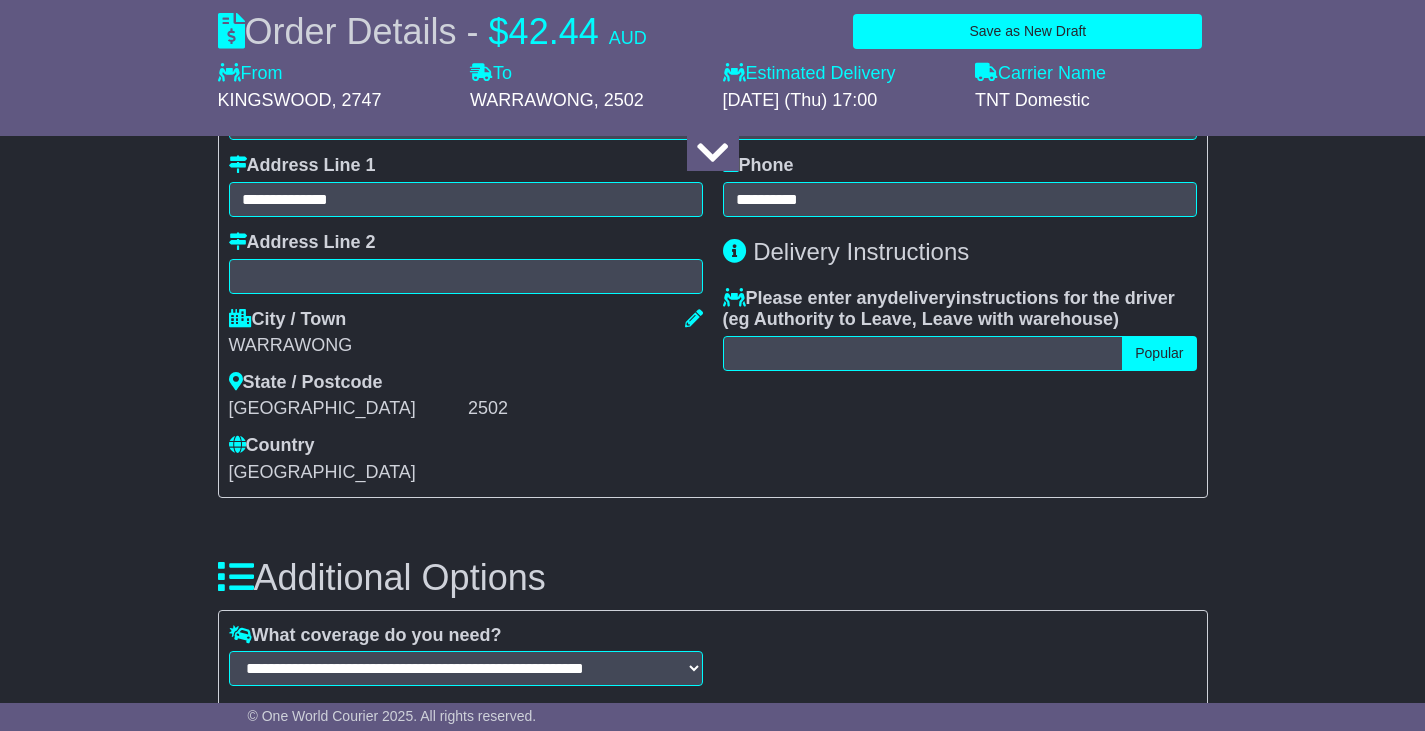 scroll, scrollTop: 1600, scrollLeft: 0, axis: vertical 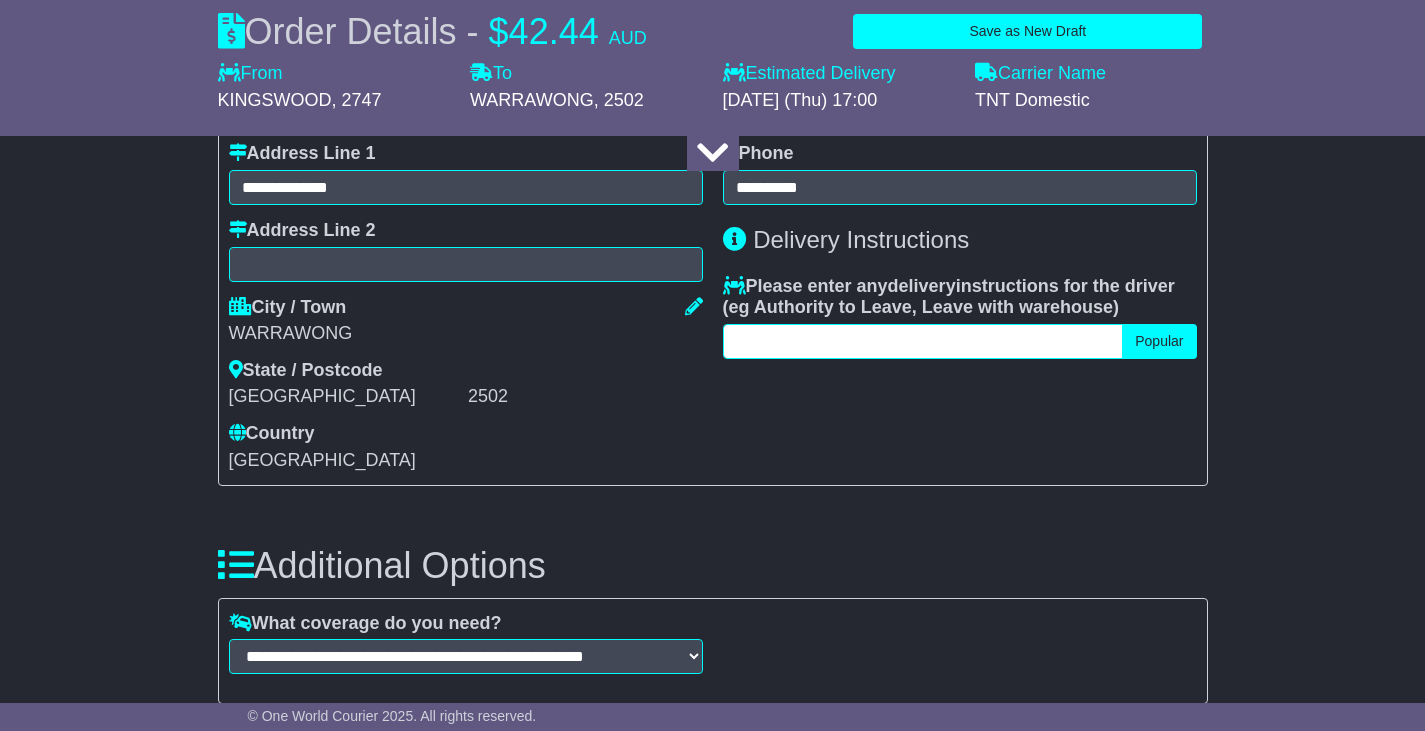 click at bounding box center (923, 341) 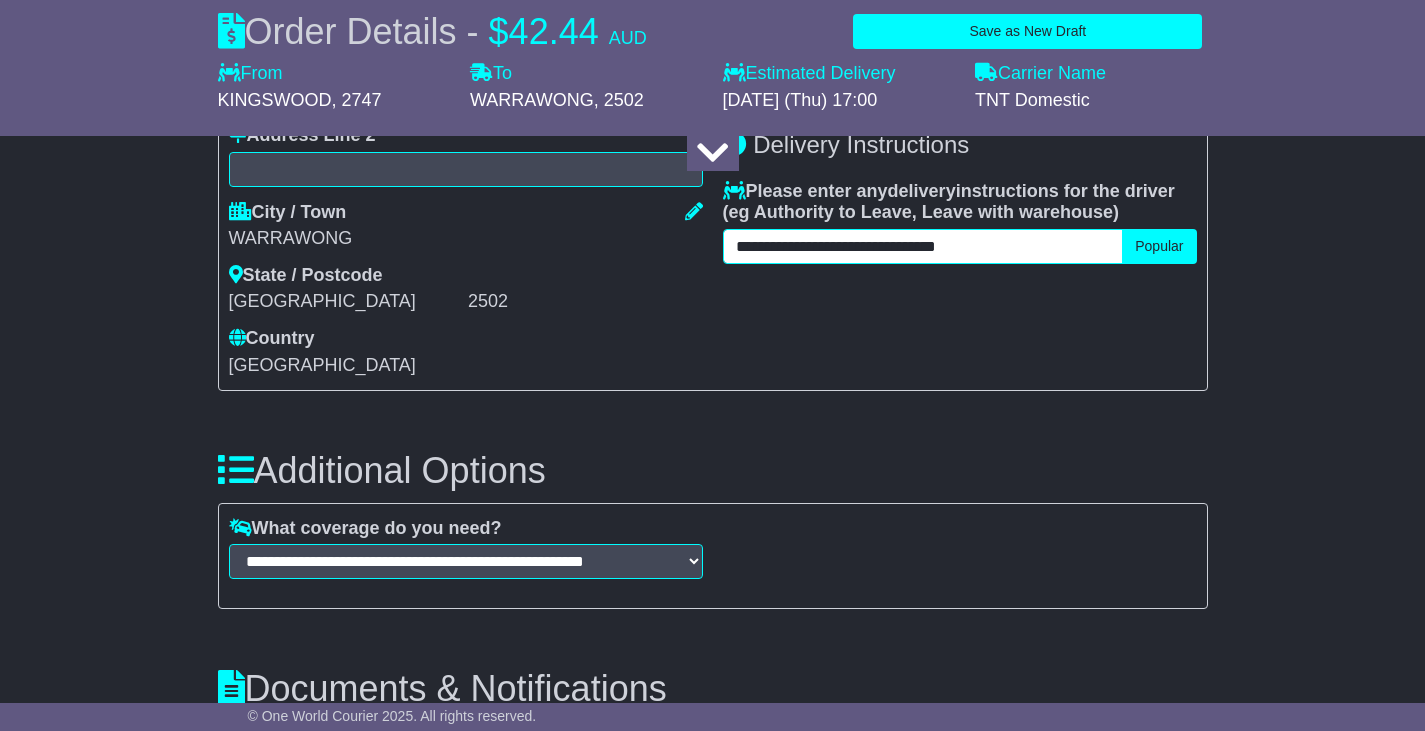 scroll, scrollTop: 1900, scrollLeft: 0, axis: vertical 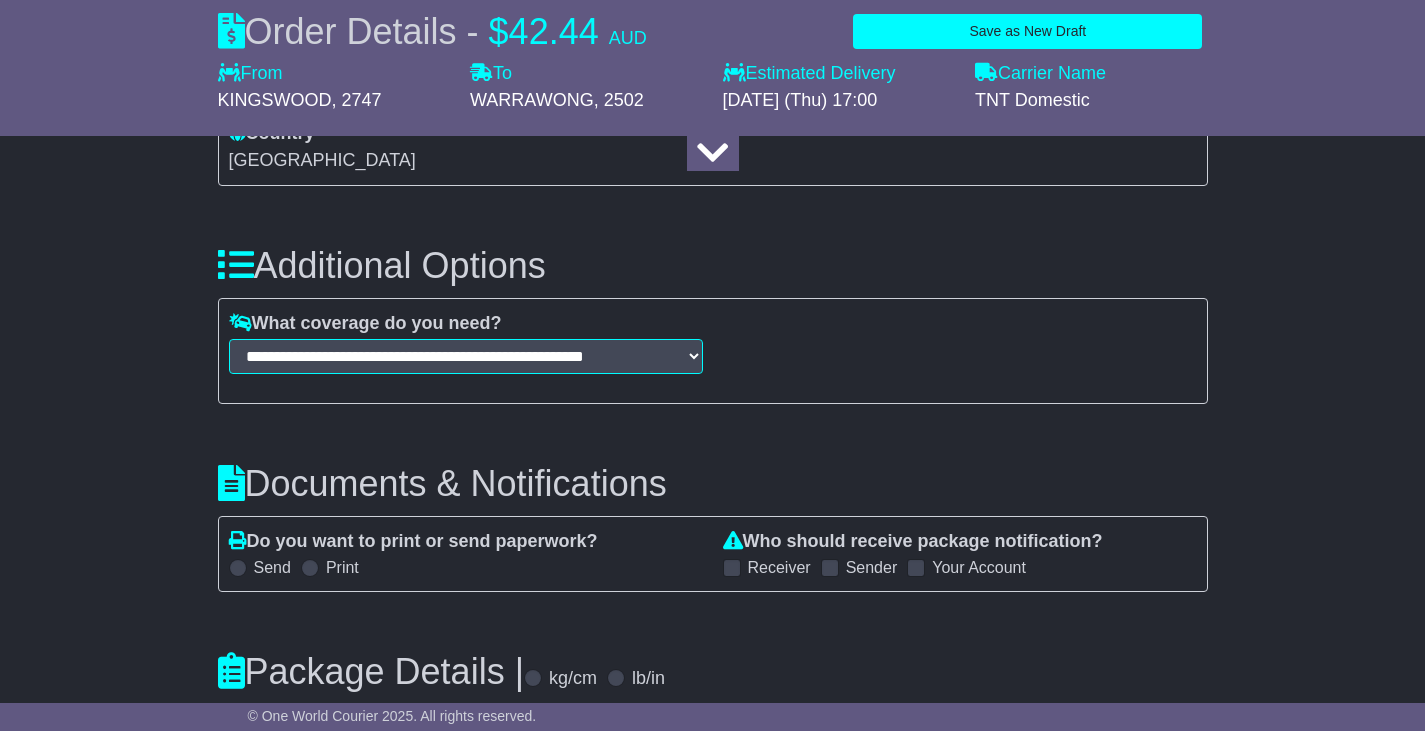 type on "**********" 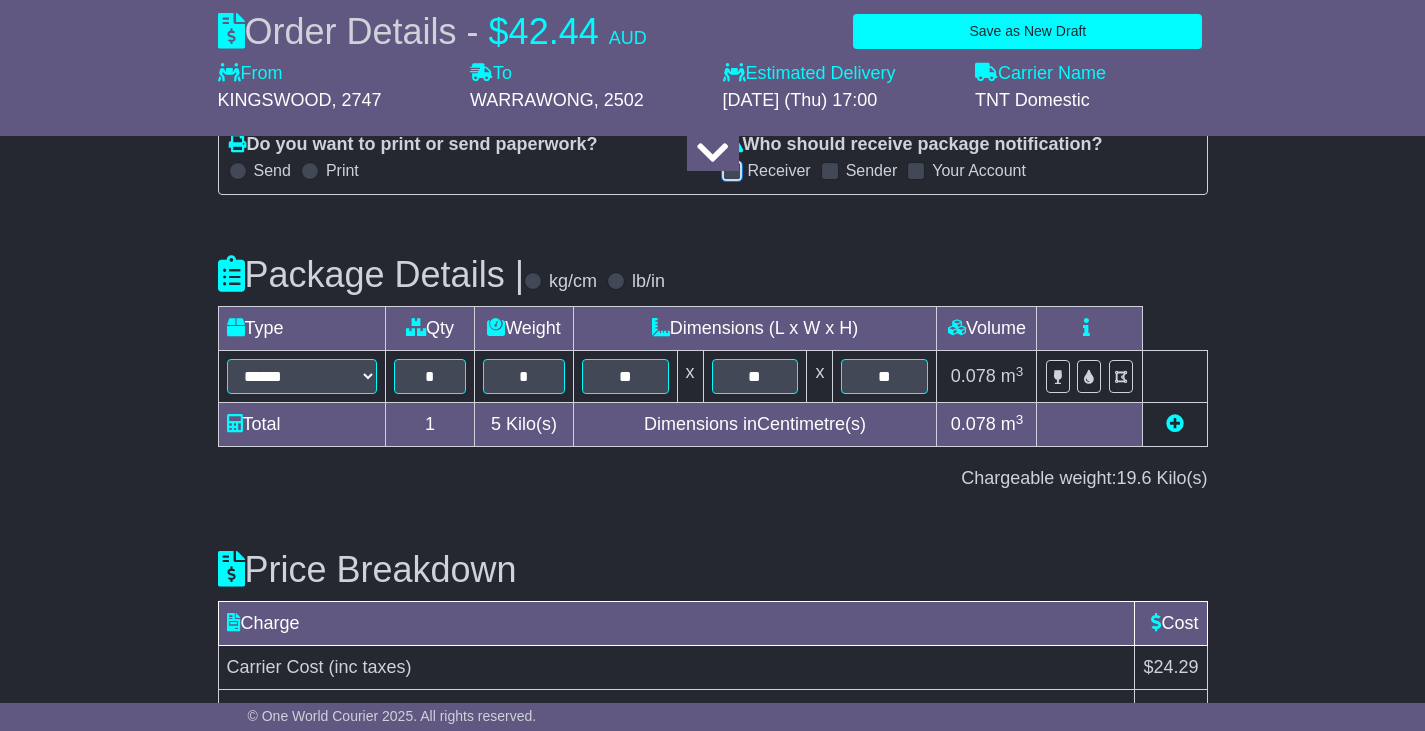 scroll, scrollTop: 2300, scrollLeft: 0, axis: vertical 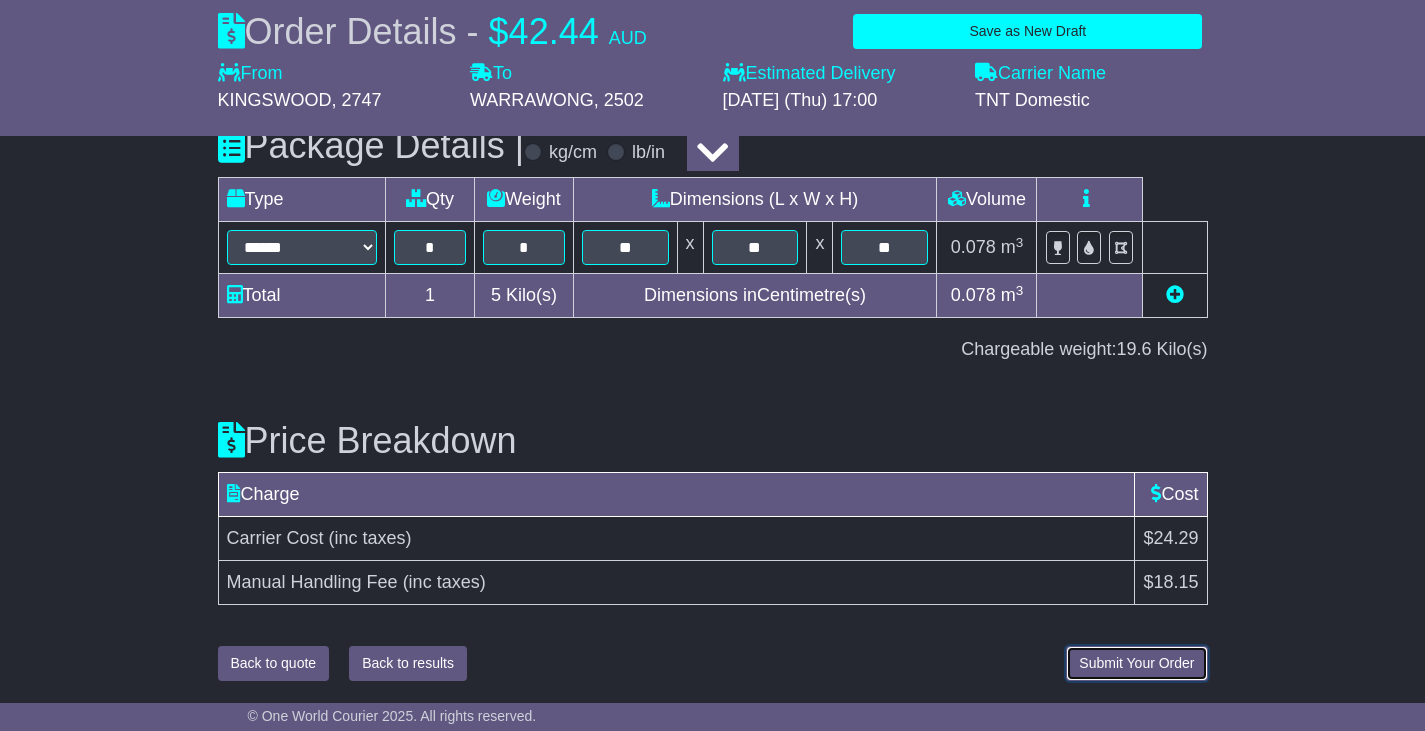 click on "Submit Your Order" at bounding box center (1136, 663) 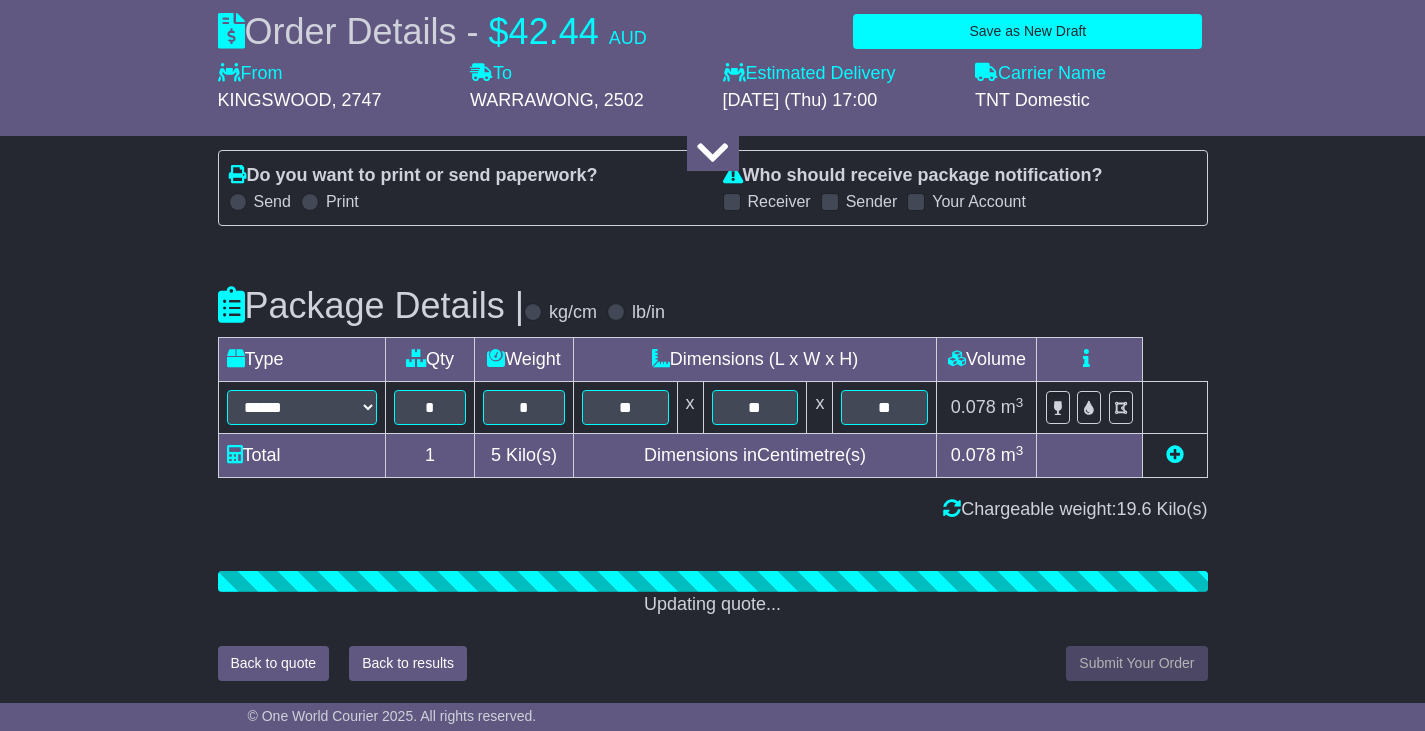 scroll, scrollTop: 2449, scrollLeft: 0, axis: vertical 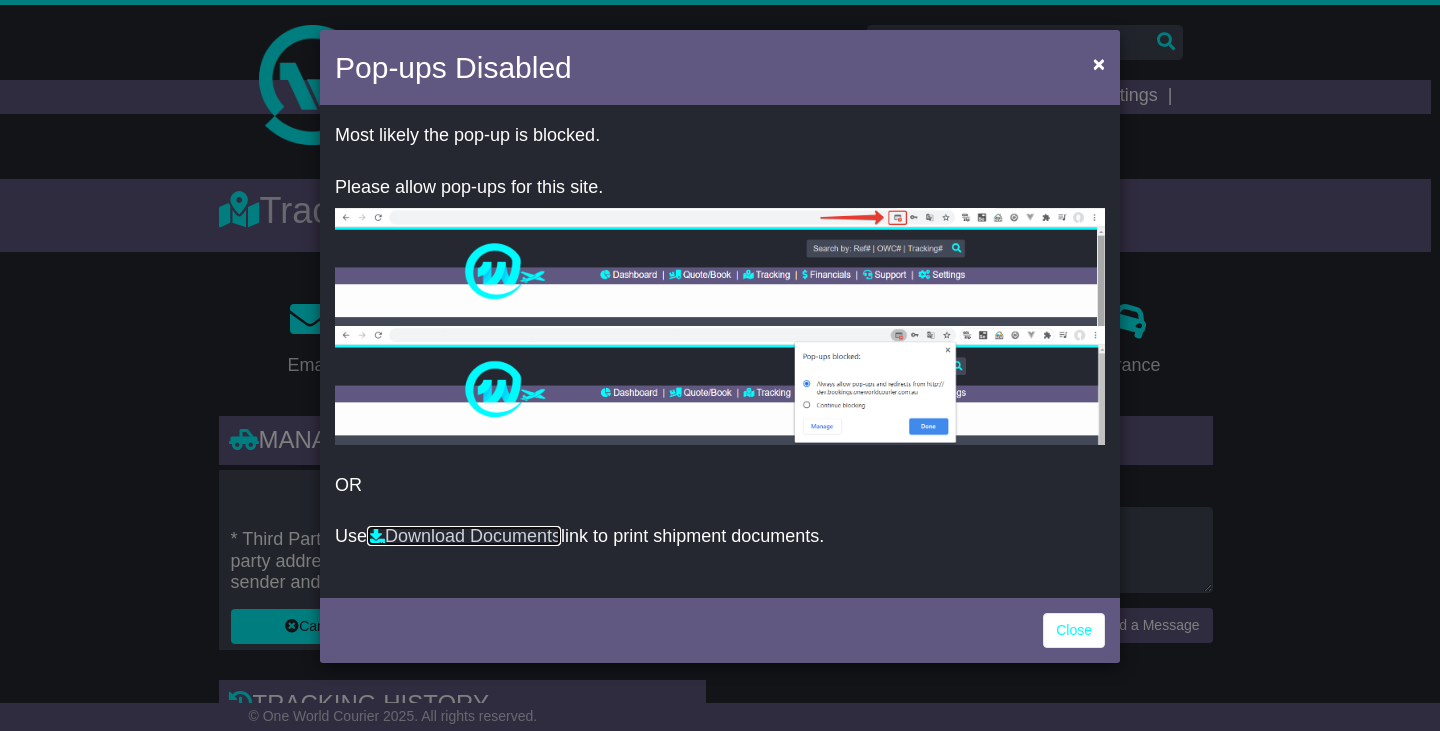 click on "Download Documents" at bounding box center [464, 536] 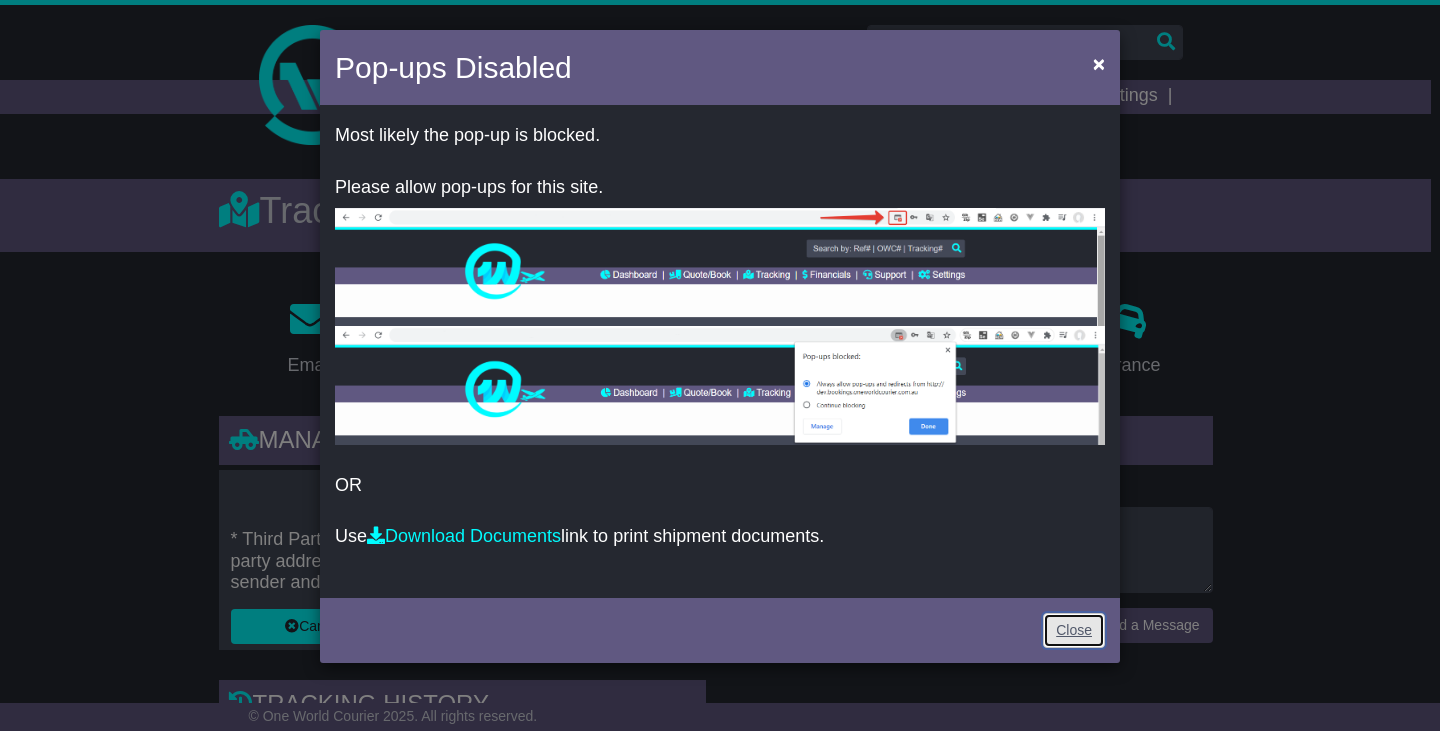click on "Close" at bounding box center (1074, 630) 